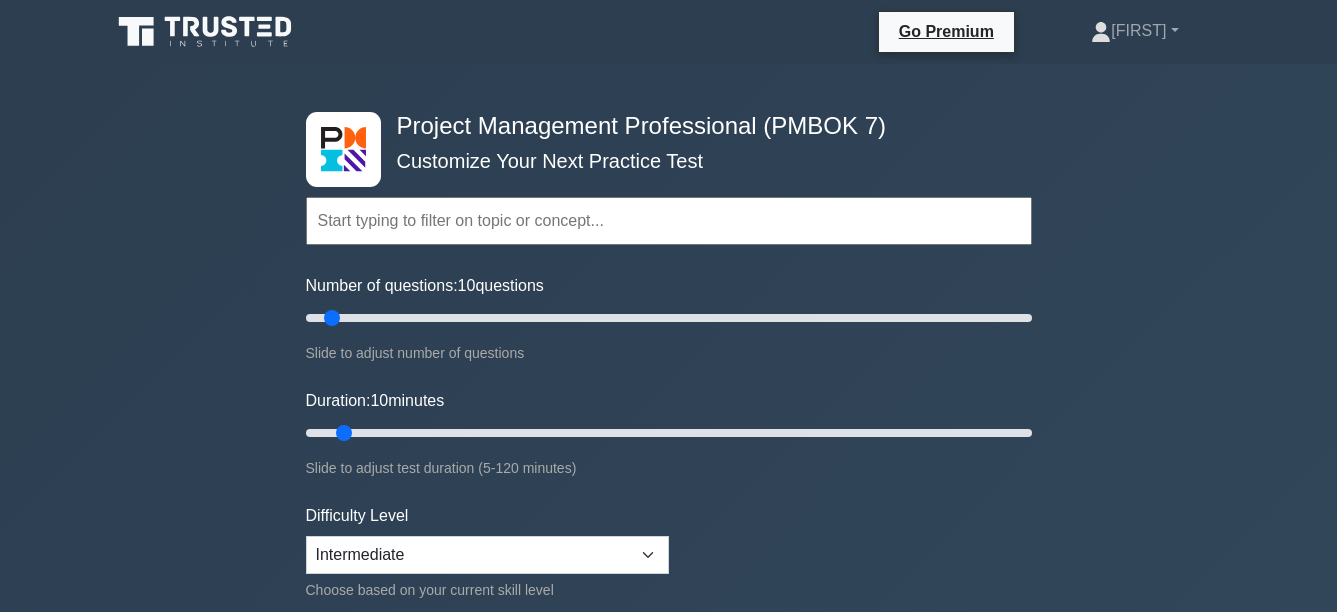 scroll, scrollTop: 0, scrollLeft: 0, axis: both 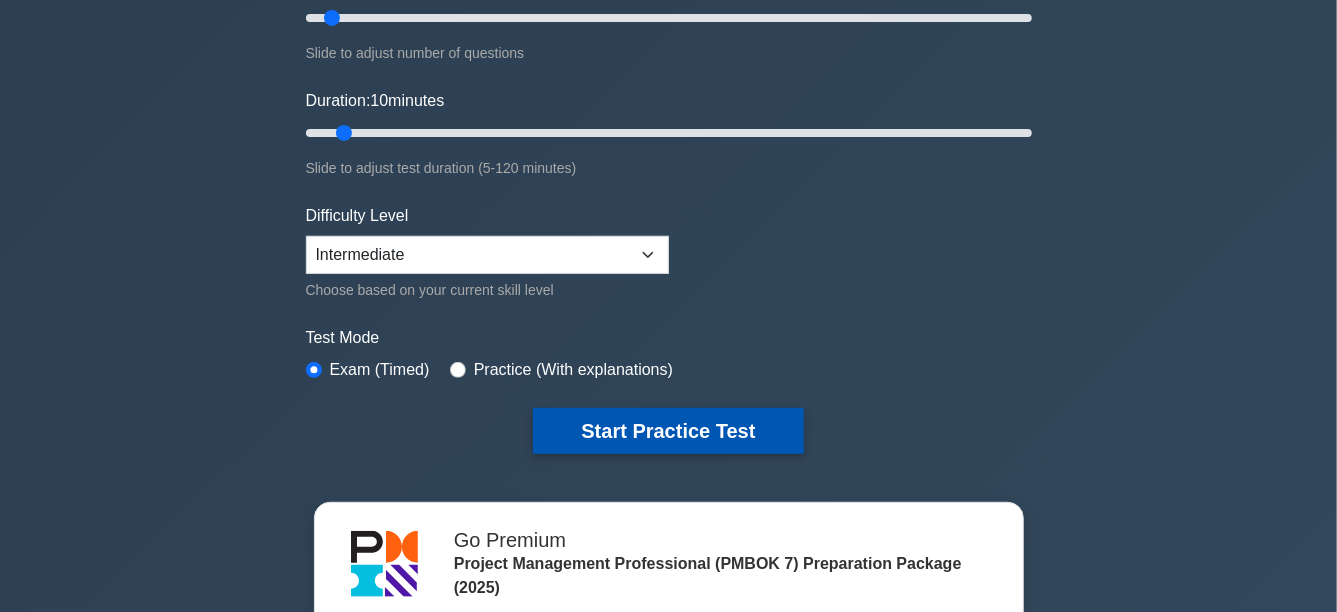 click on "Start Practice Test" at bounding box center (668, 431) 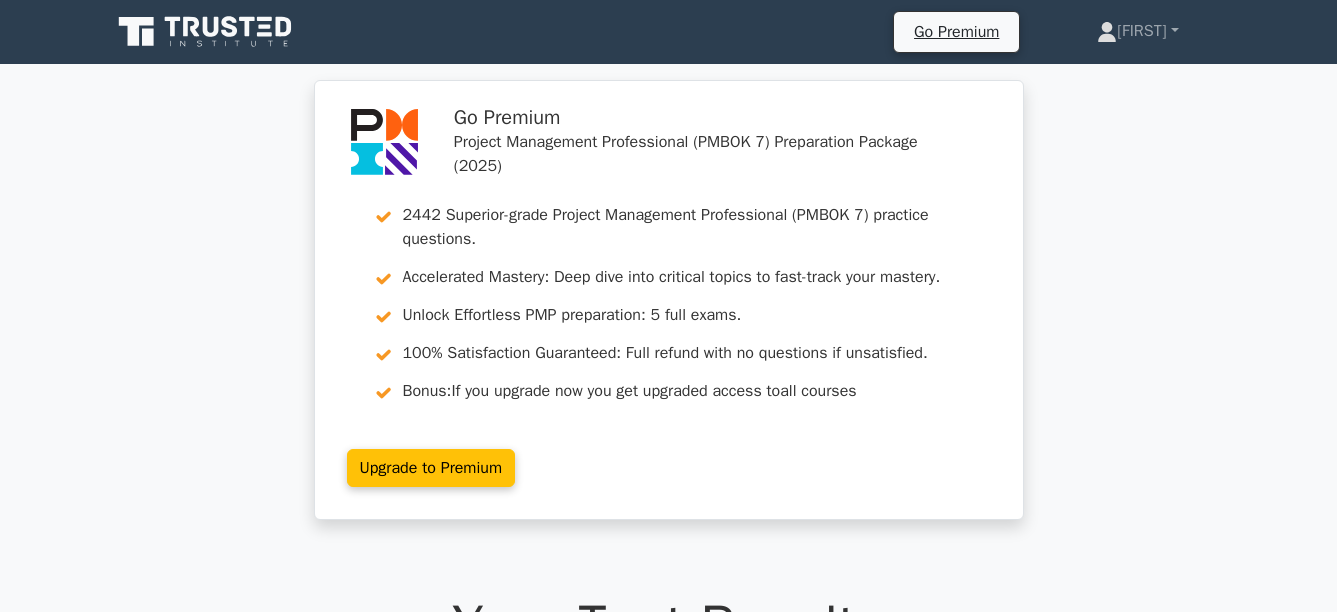 scroll, scrollTop: 0, scrollLeft: 0, axis: both 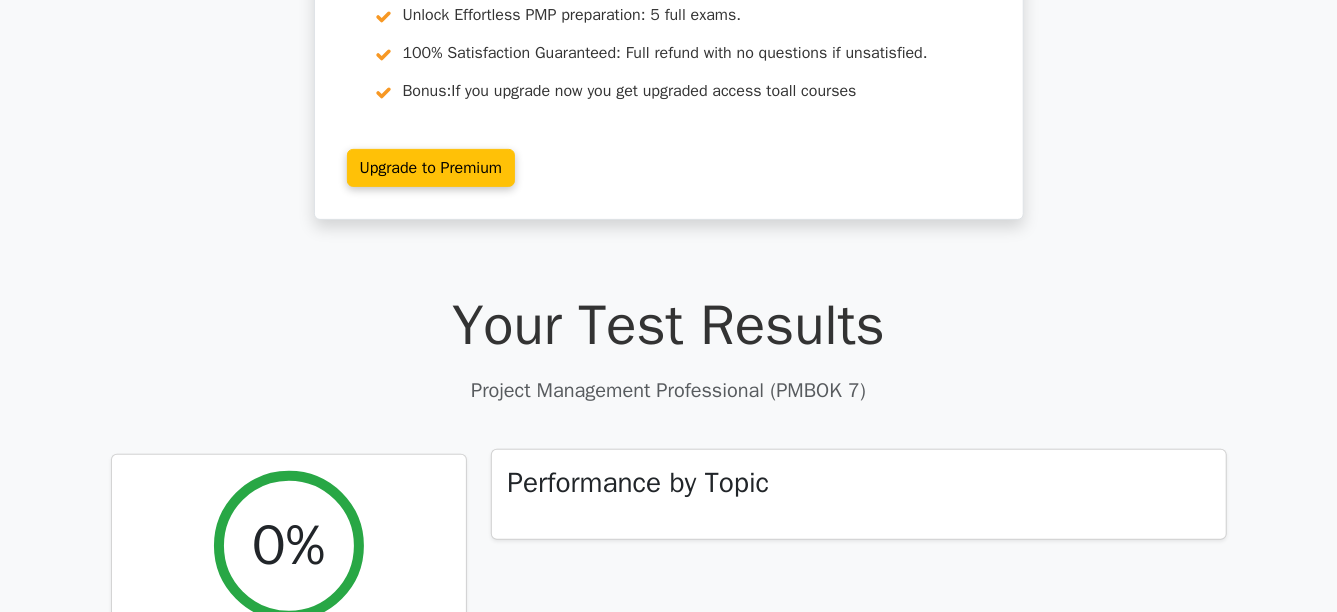 click on "Performance by Topic" at bounding box center (639, 483) 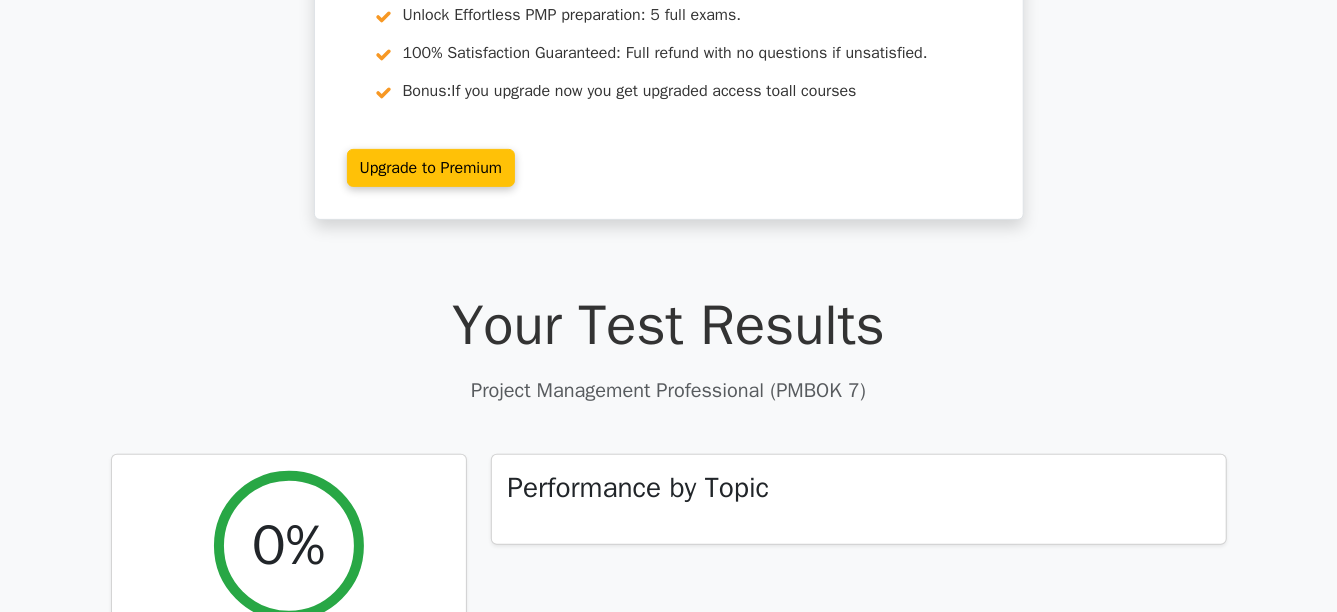click on "Your Test Results" at bounding box center (669, 325) 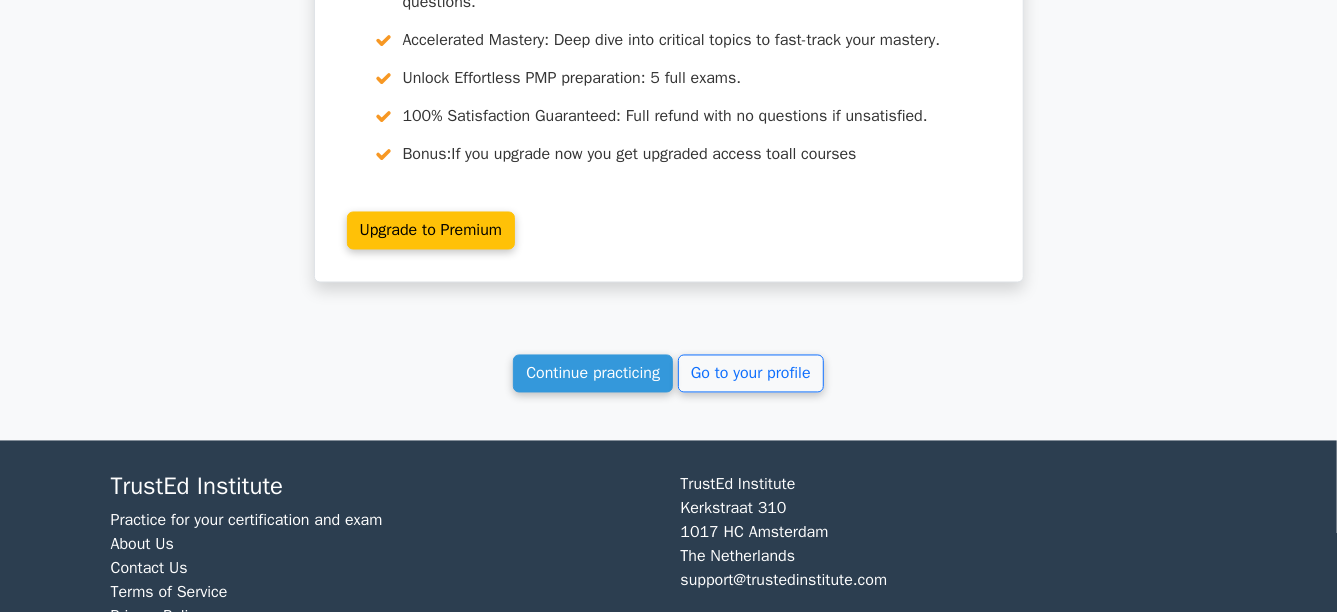 scroll, scrollTop: 1813, scrollLeft: 0, axis: vertical 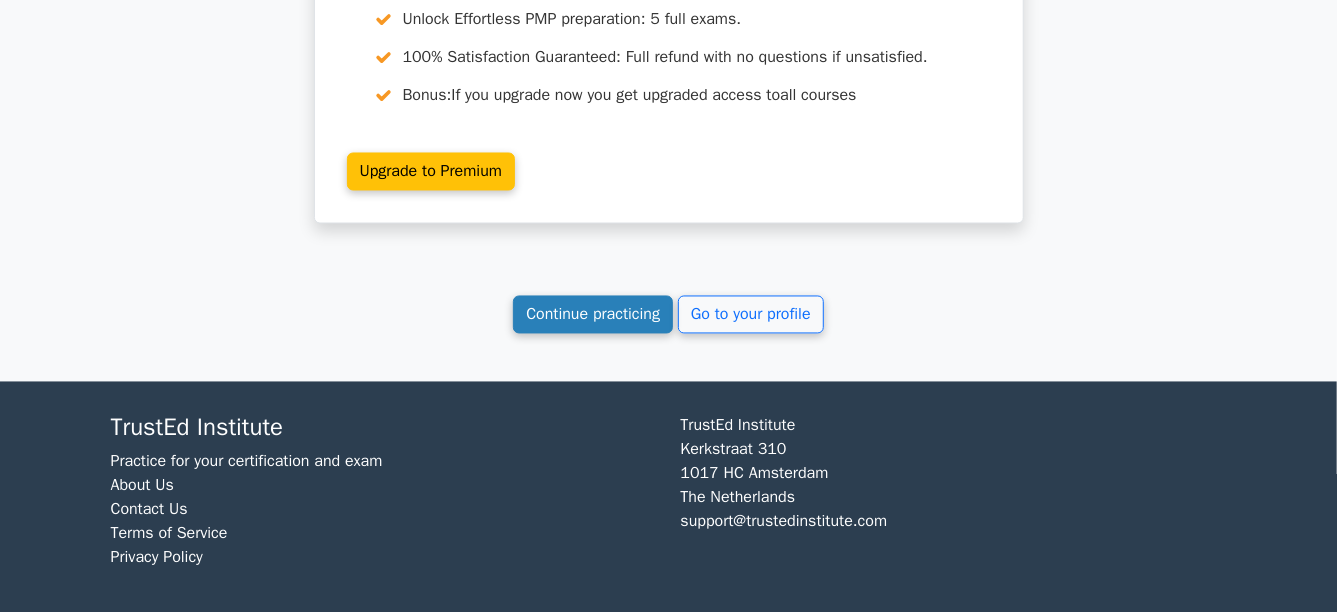 click on "Continue practicing" at bounding box center [593, 315] 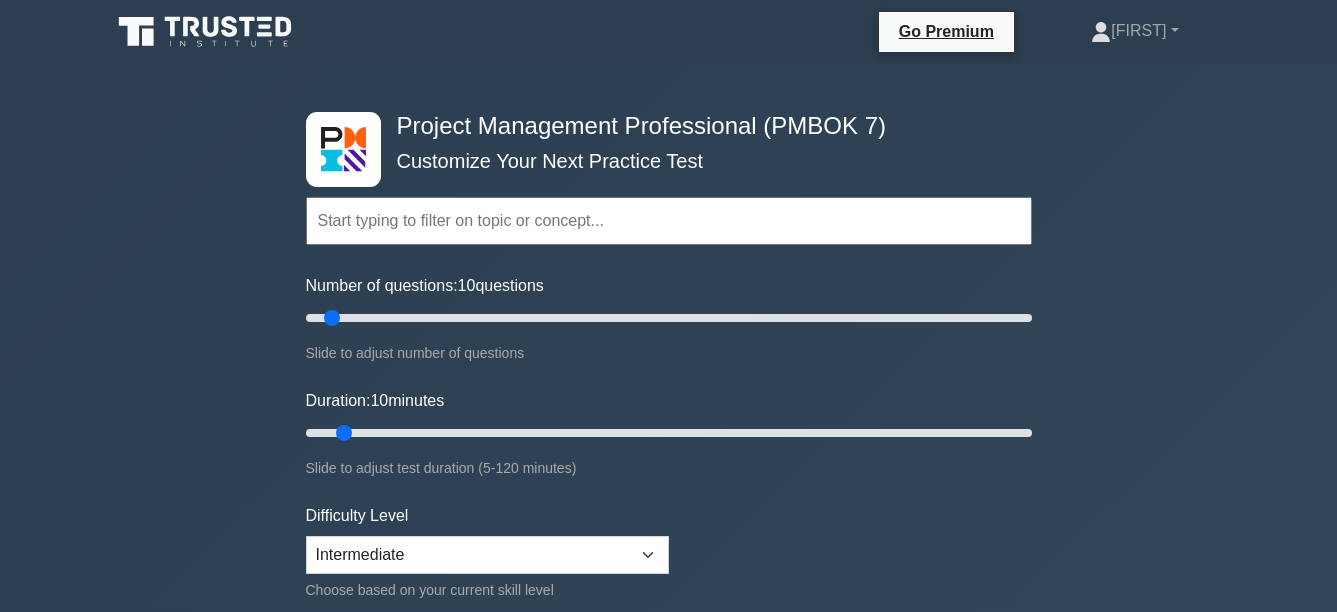 scroll, scrollTop: 0, scrollLeft: 0, axis: both 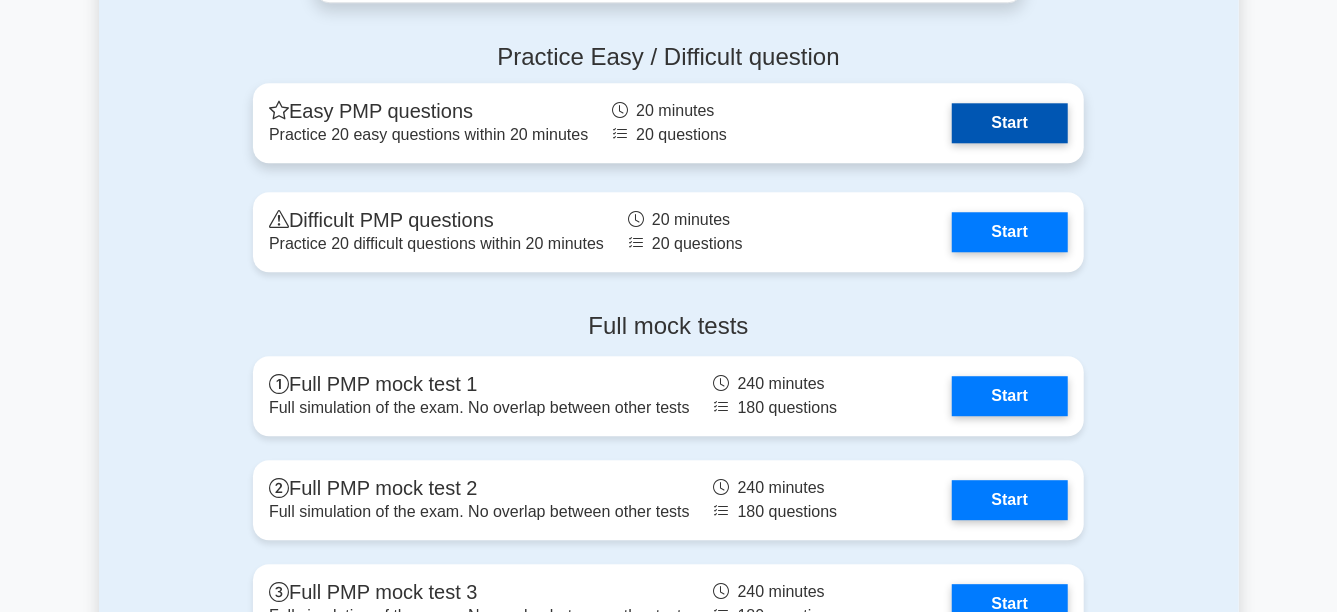 click on "Start" at bounding box center [1010, 123] 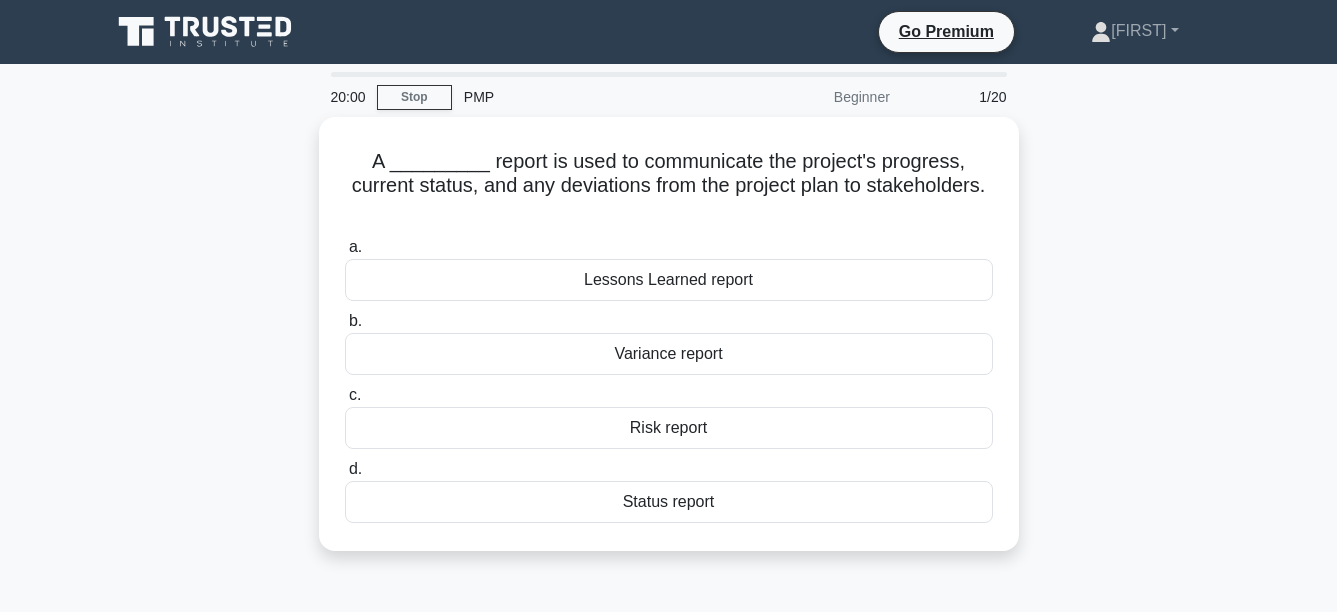 scroll, scrollTop: 0, scrollLeft: 0, axis: both 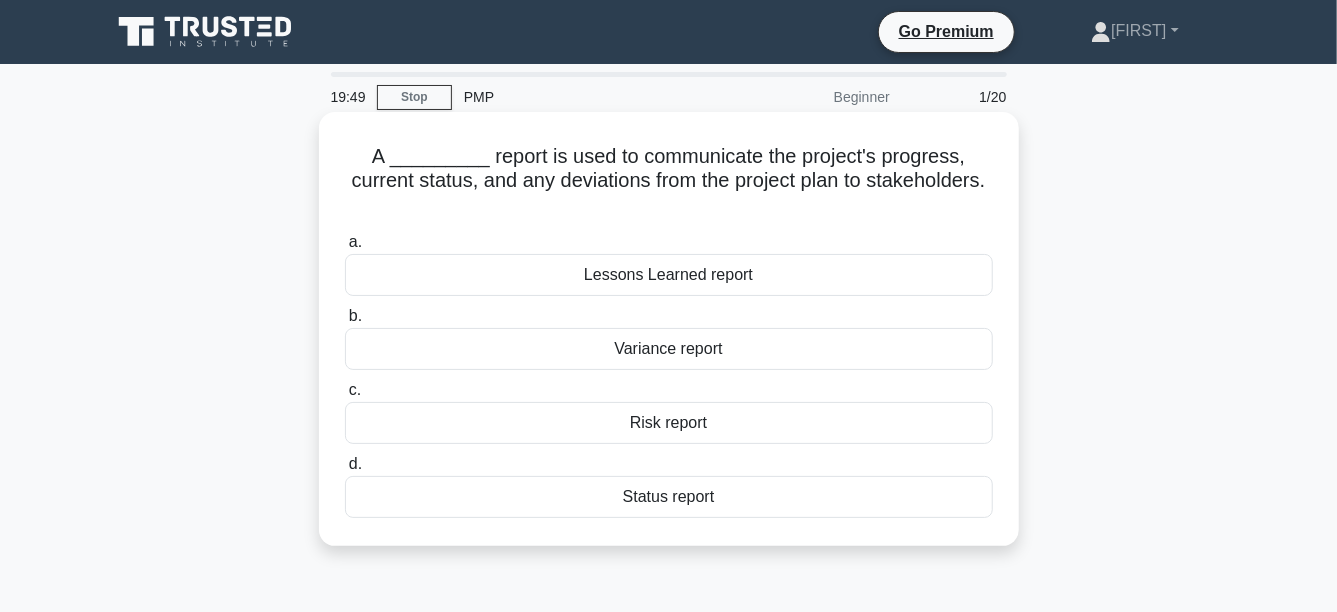 click on "Status report" at bounding box center (669, 497) 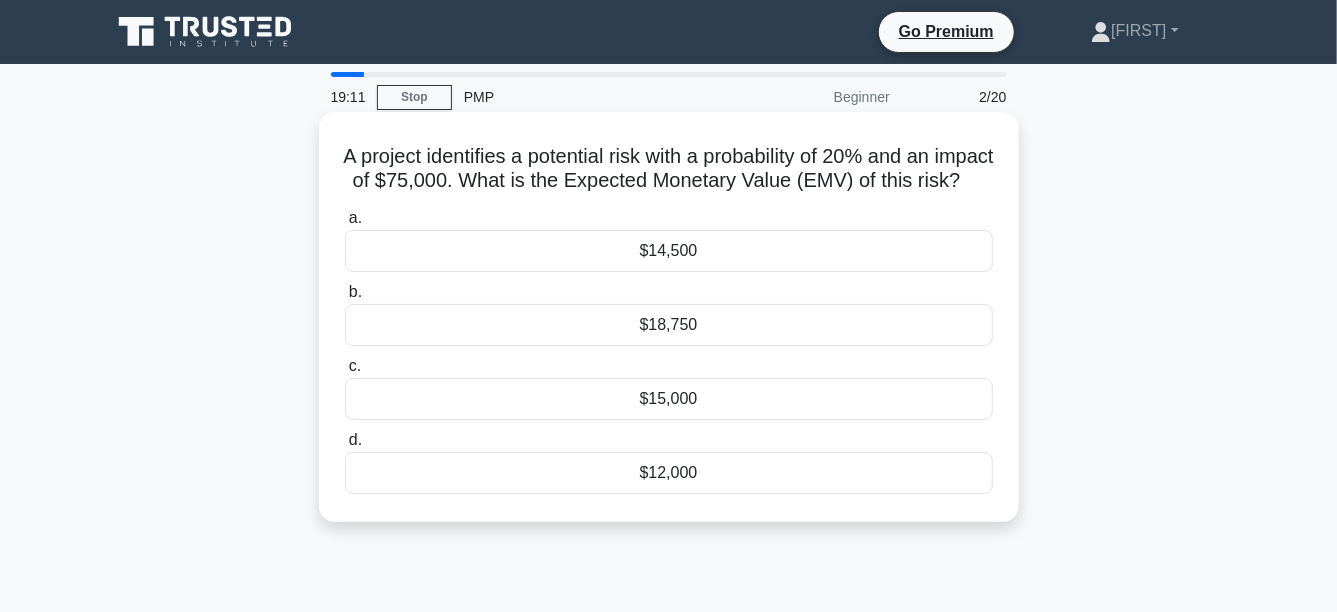 click on "$15,000" at bounding box center (669, 399) 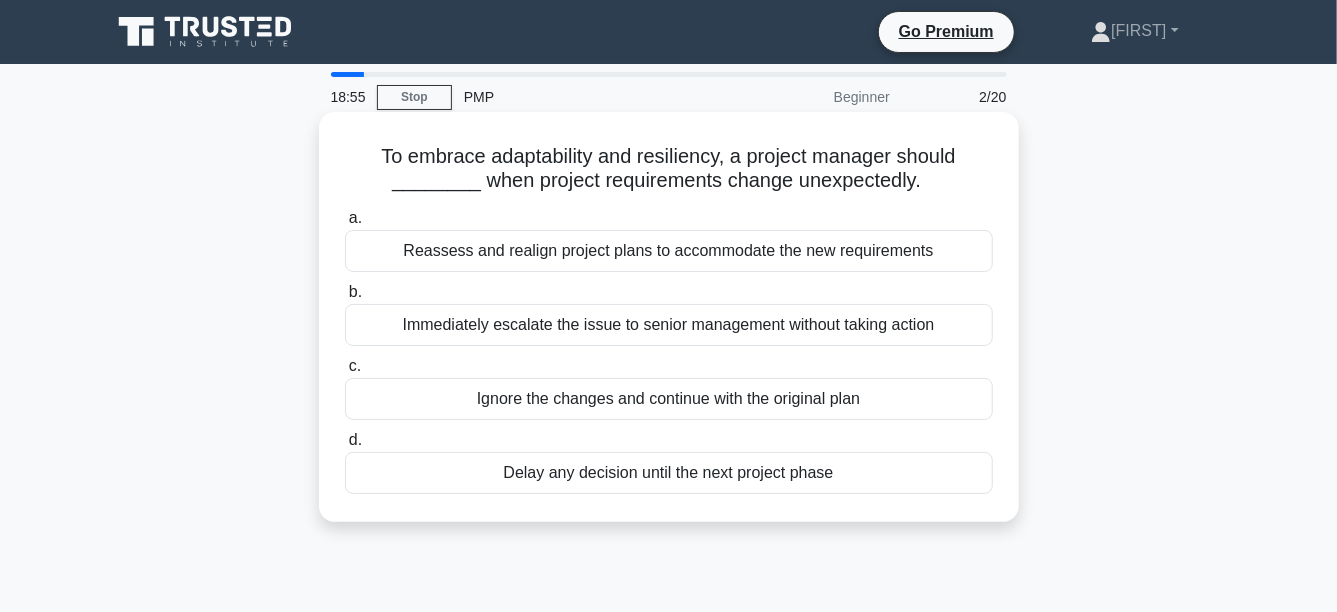 click on "Reassess and realign project plans to accommodate the new requirements" at bounding box center (669, 251) 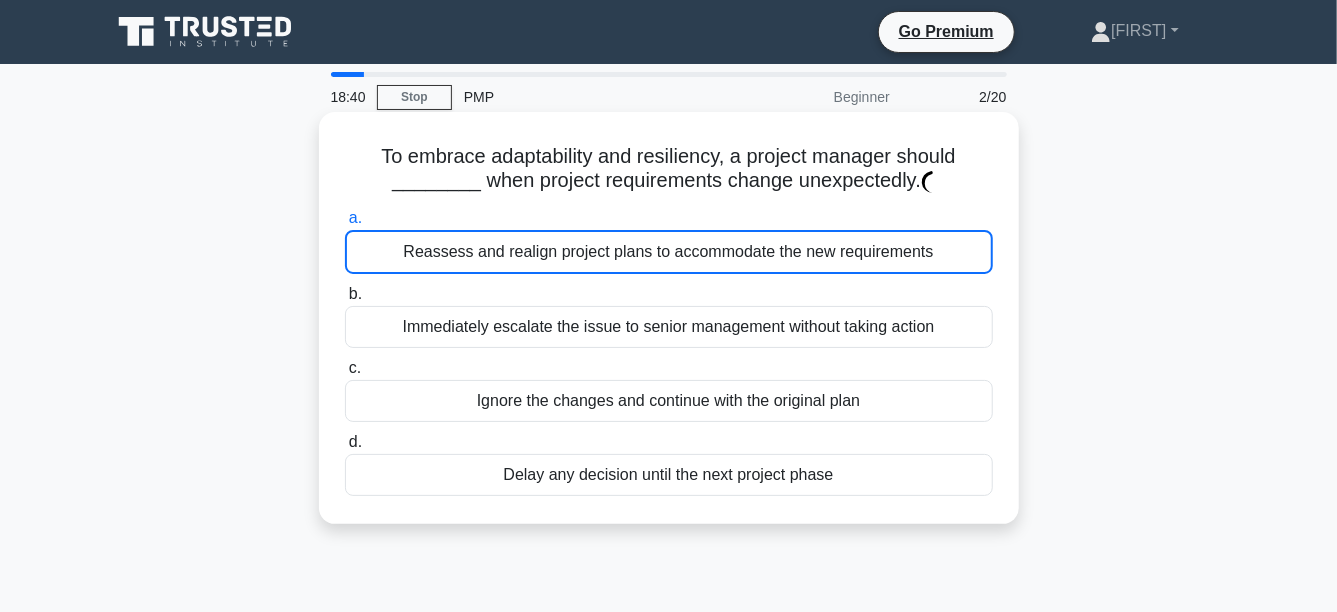 click on "Reassess and realign project plans to accommodate the new requirements" at bounding box center (669, 252) 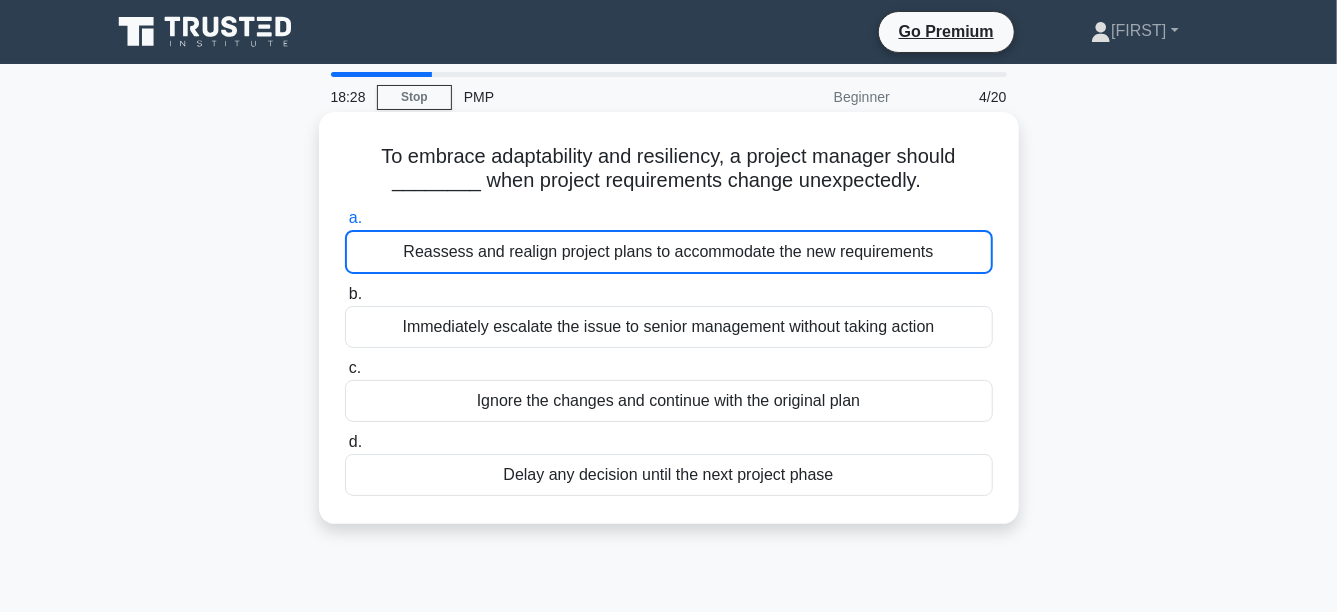 click on "Reassess and realign project plans to accommodate the new requirements" at bounding box center [669, 252] 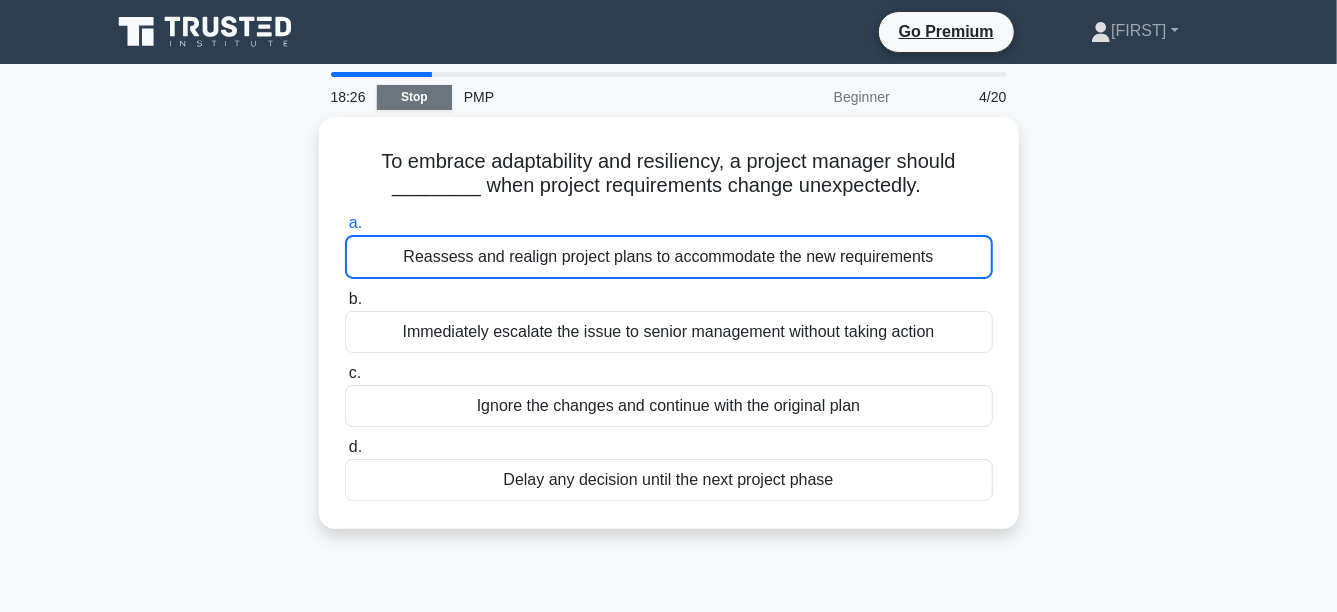 click on "Stop" at bounding box center (414, 97) 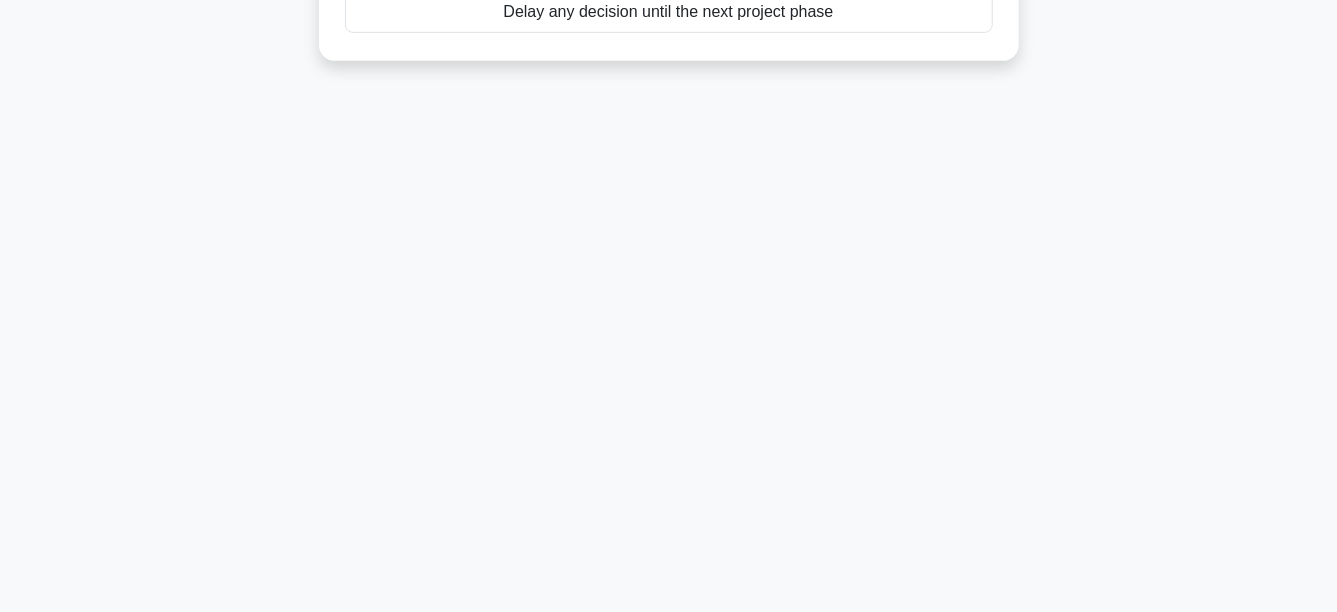 scroll, scrollTop: 0, scrollLeft: 0, axis: both 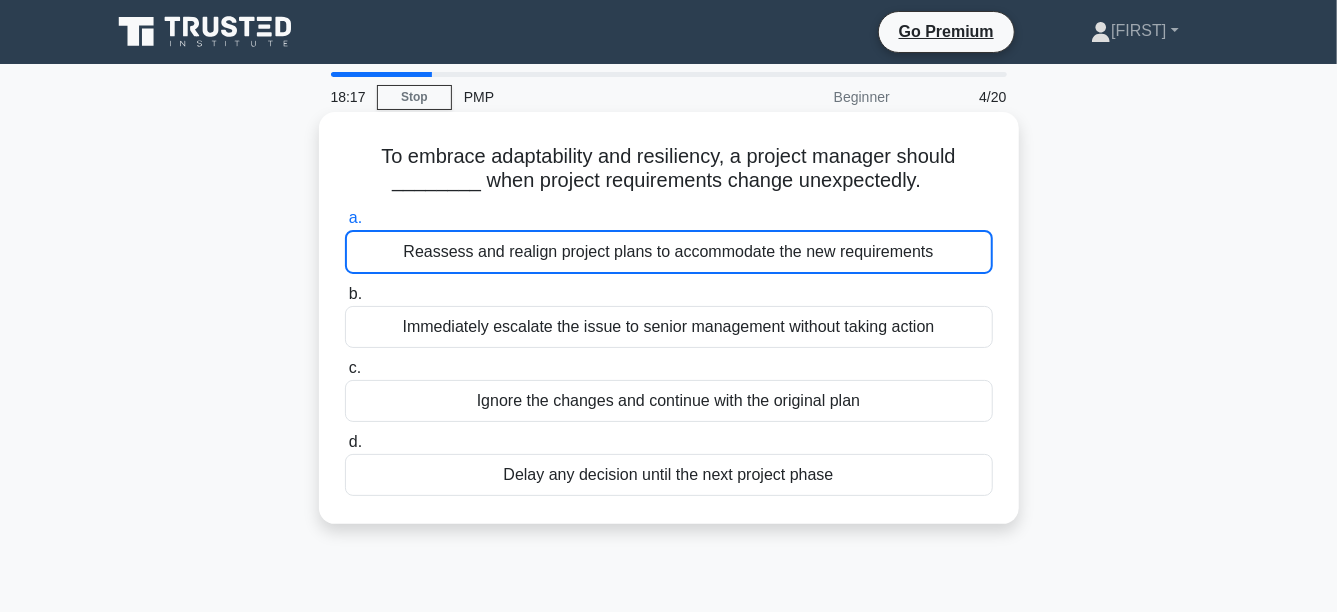 click on "Reassess and realign project plans to accommodate the new requirements" at bounding box center (669, 252) 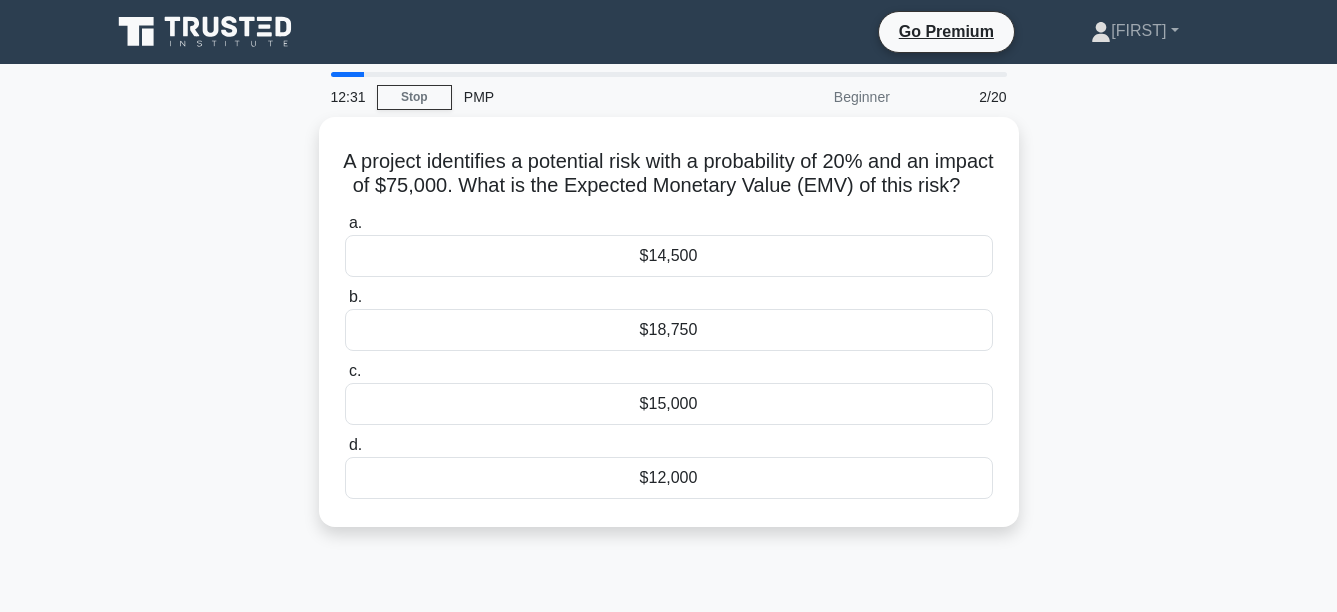 scroll, scrollTop: 0, scrollLeft: 0, axis: both 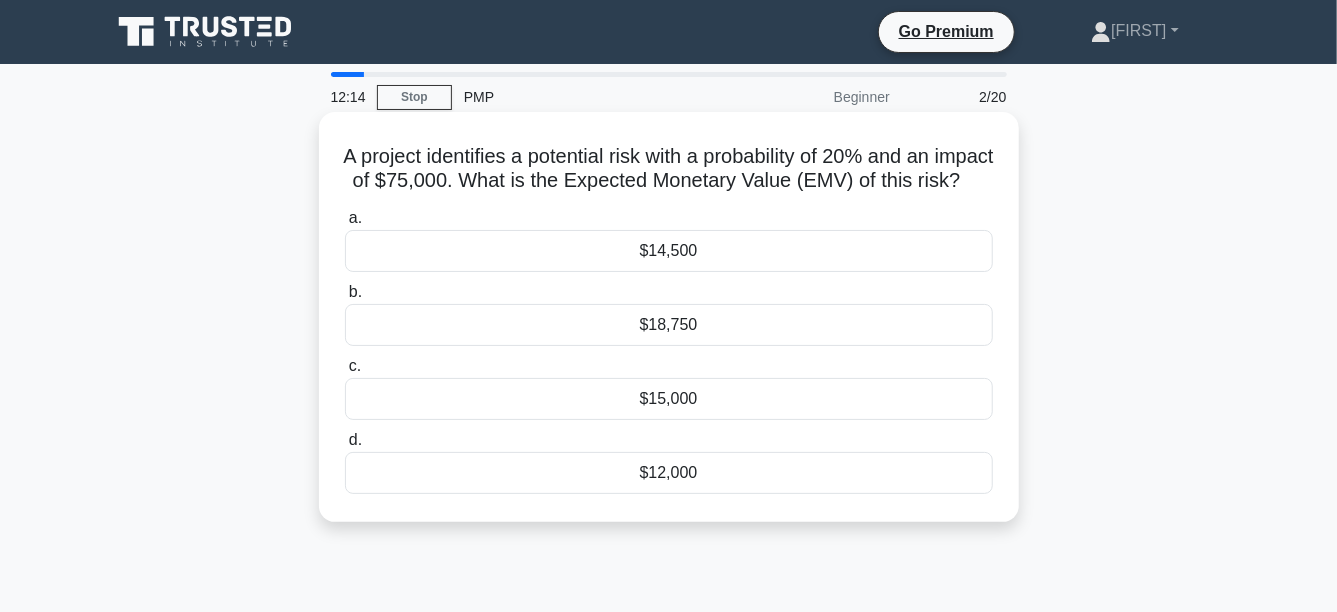 click on "$15,000" at bounding box center [669, 399] 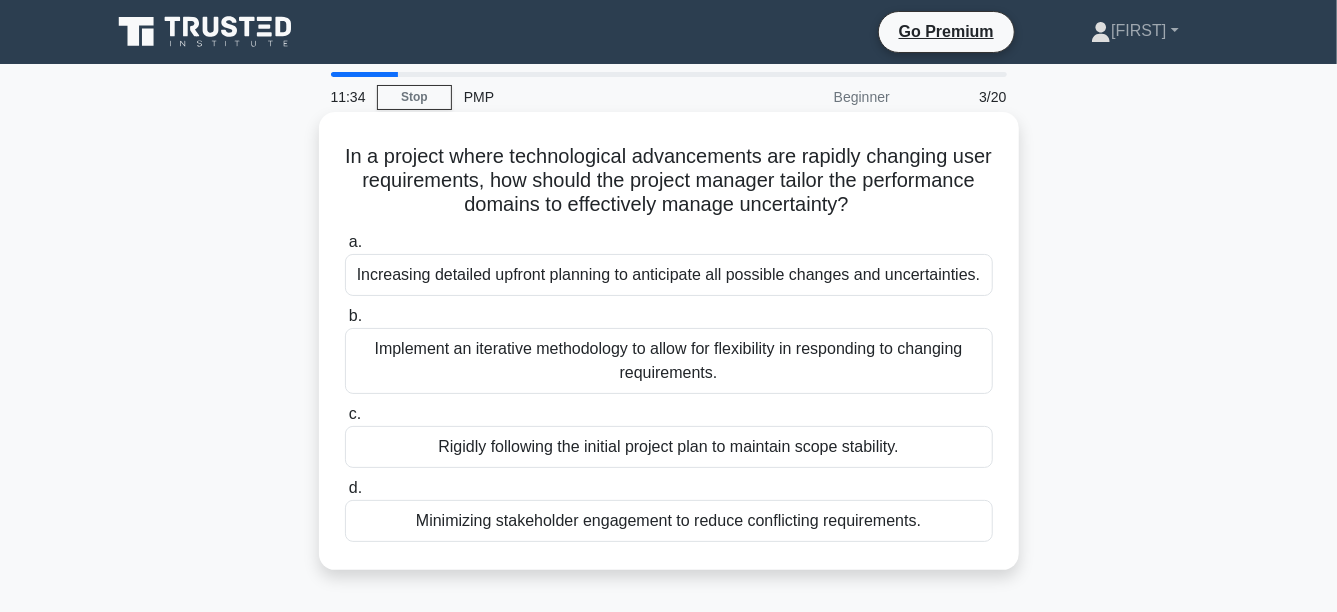 click on "Implement an iterative methodology to allow for flexibility in responding to changing requirements." at bounding box center (669, 361) 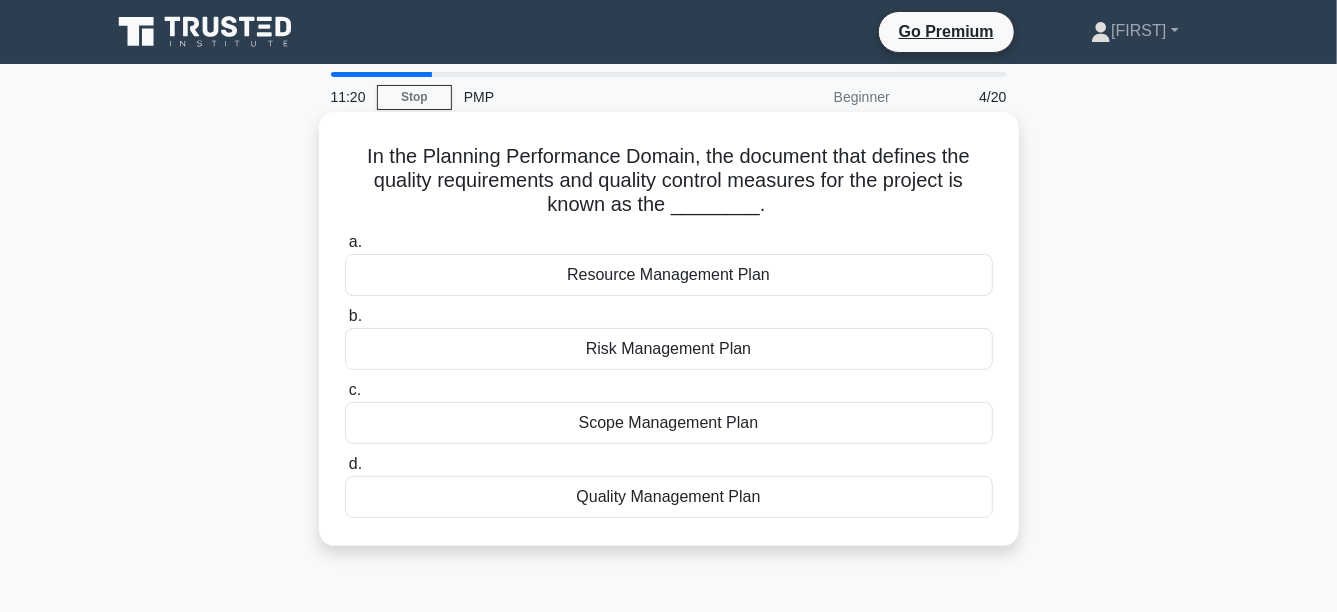 click on "Quality Management Plan" at bounding box center [669, 497] 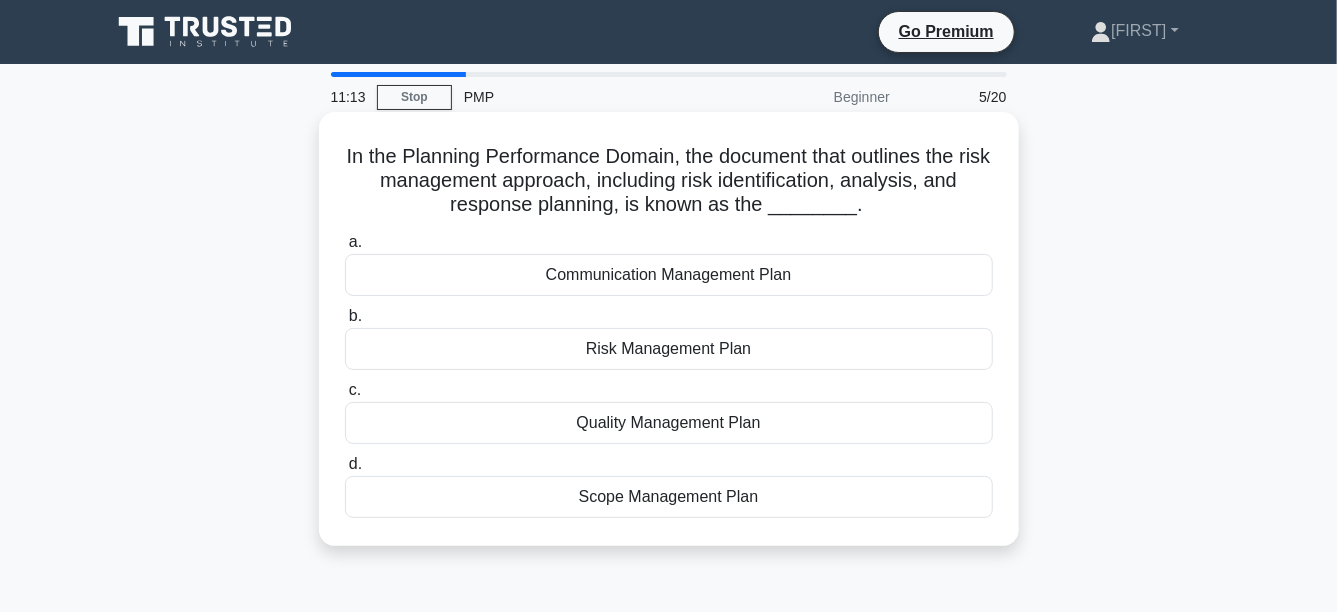 click on "Risk Management Plan" at bounding box center [669, 349] 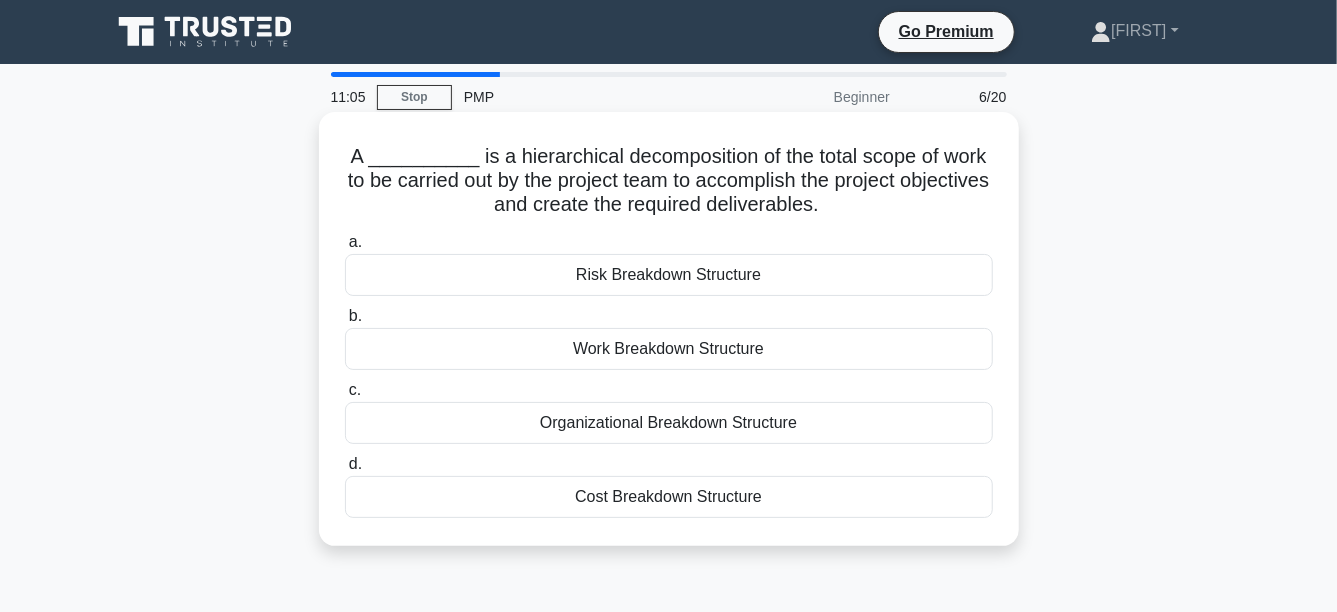 click on "Work Breakdown Structure" at bounding box center (669, 349) 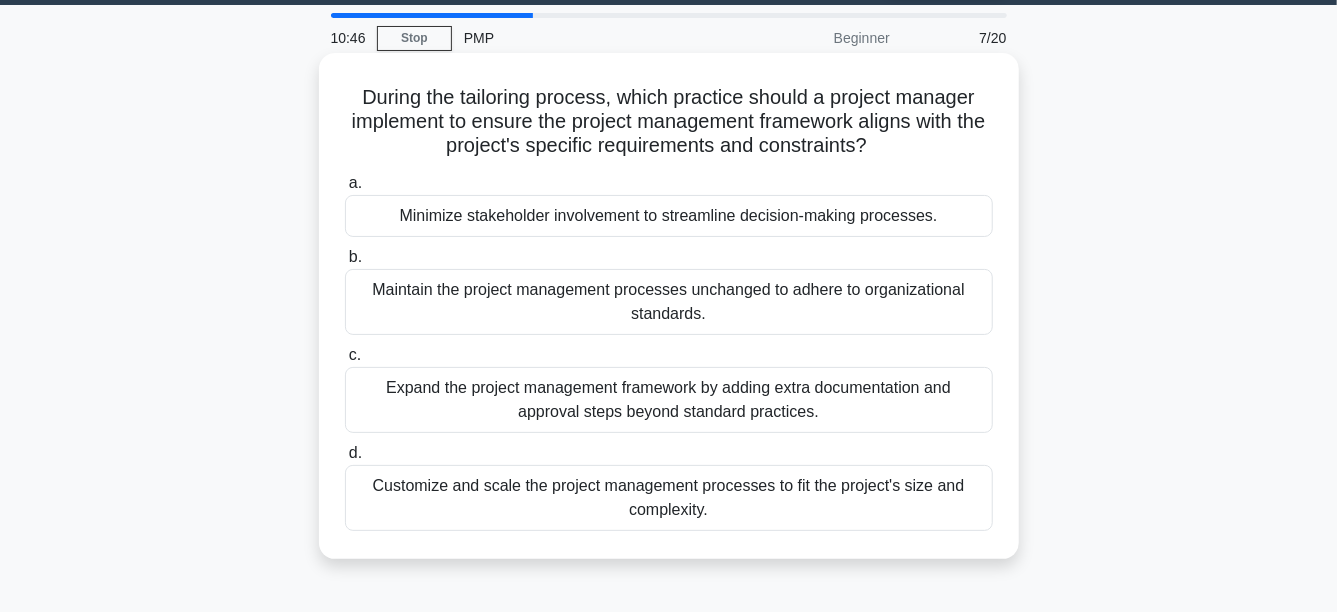 scroll, scrollTop: 99, scrollLeft: 0, axis: vertical 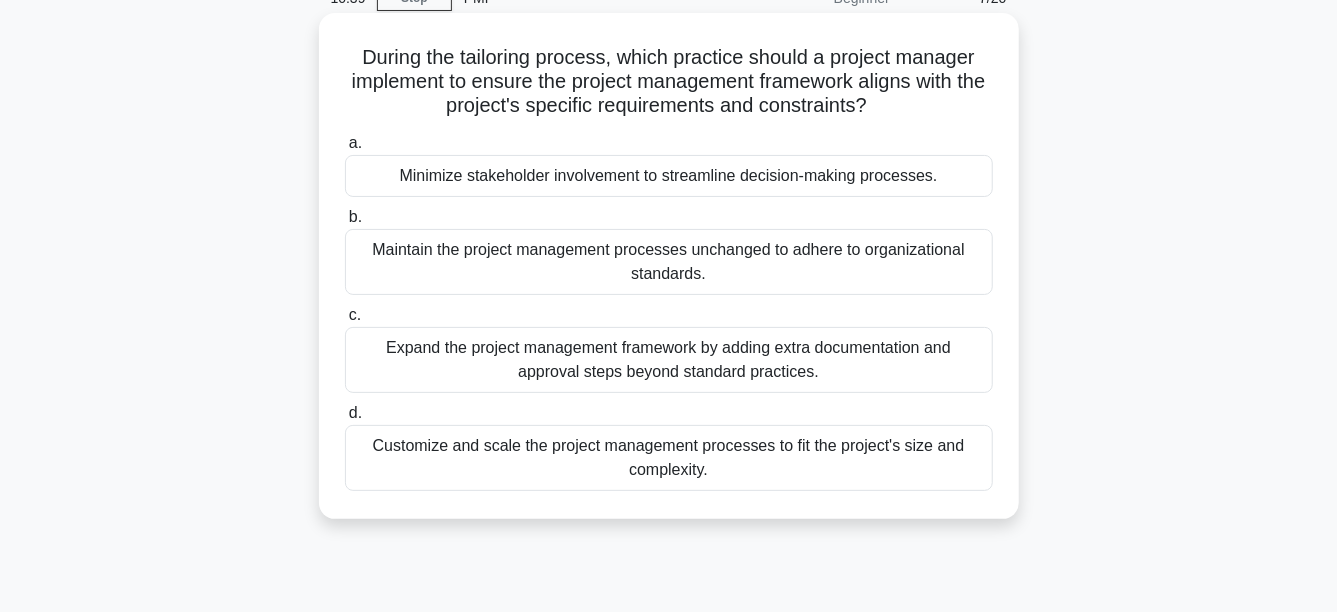 click on "Customize and scale the project management processes to fit the project's size and complexity." at bounding box center [669, 458] 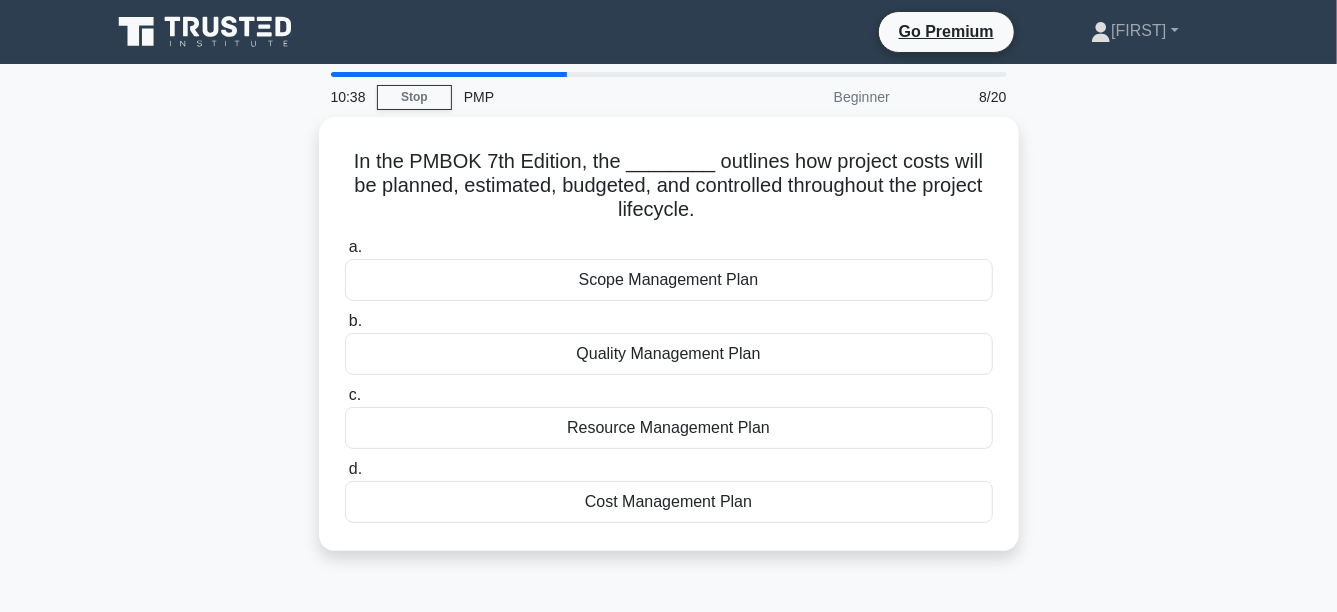 scroll, scrollTop: 0, scrollLeft: 0, axis: both 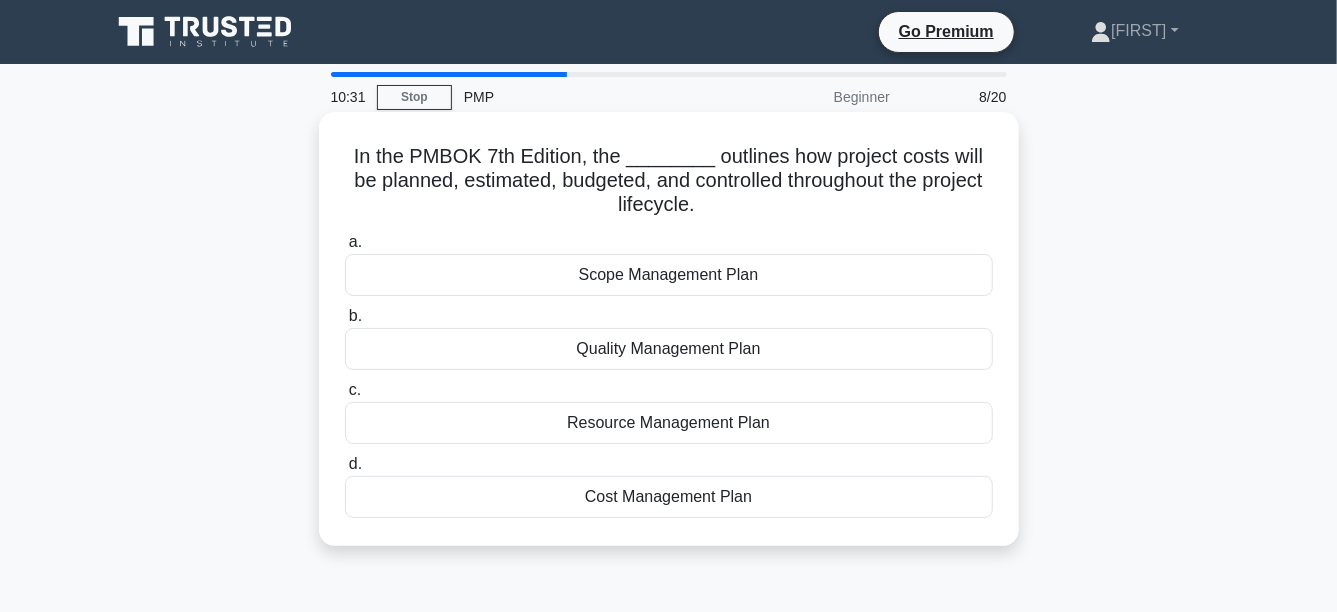 click on "Cost Management Plan" at bounding box center (669, 497) 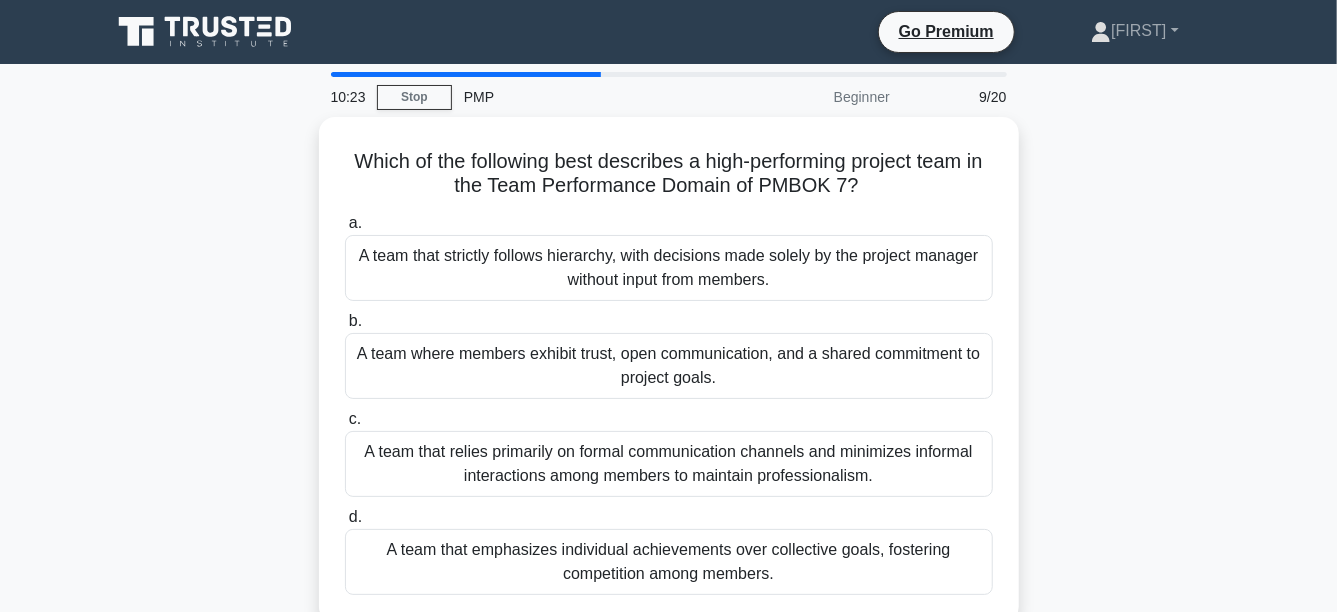 click at bounding box center [466, 74] 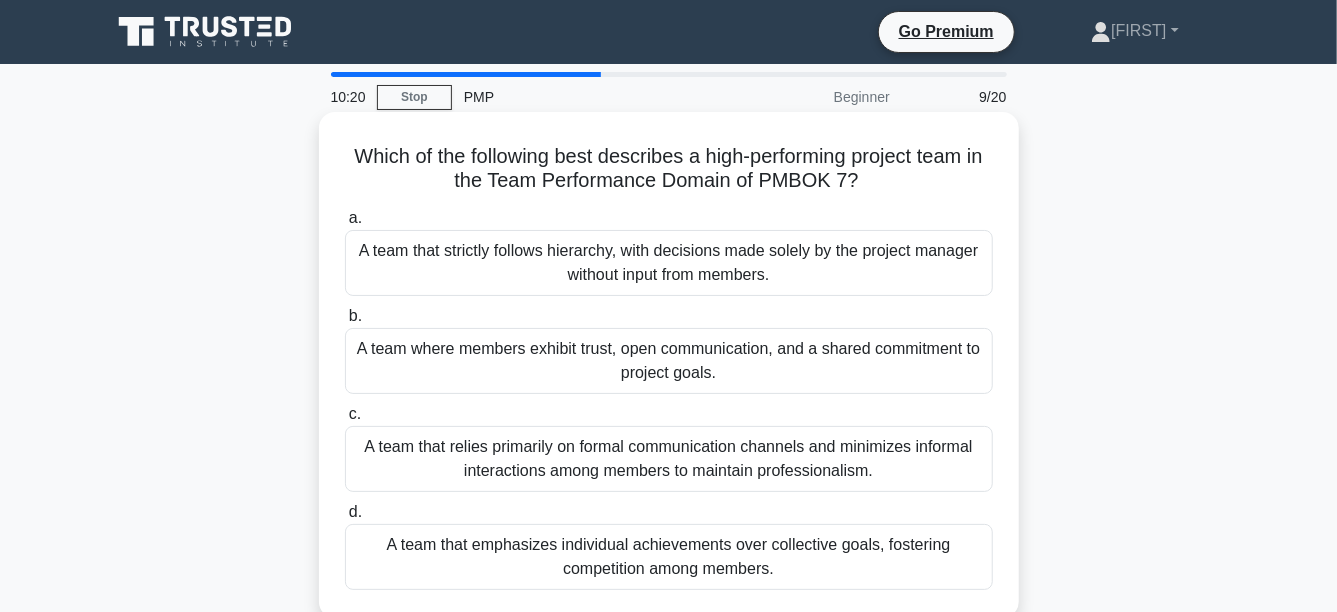 click on "Which of the following best describes a high-performing project team in the Team Performance Domain of PMBOK 7?
.spinner_0XTQ{transform-origin:center;animation:spinner_y6GP .75s linear infinite}@keyframes spinner_y6GP{100%{transform:rotate(360deg)}}
a.
A team that strictly follows hierarchy, with decisions made solely by the project manager without input from members.
b. c. d." at bounding box center [669, 365] 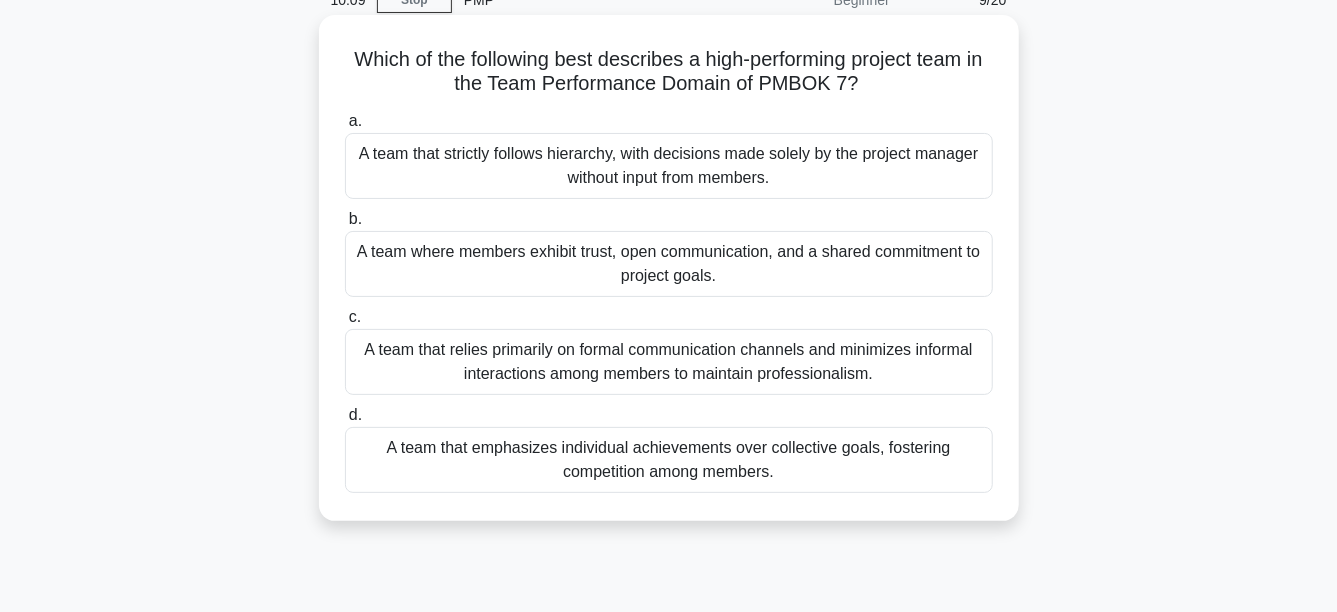 scroll, scrollTop: 99, scrollLeft: 0, axis: vertical 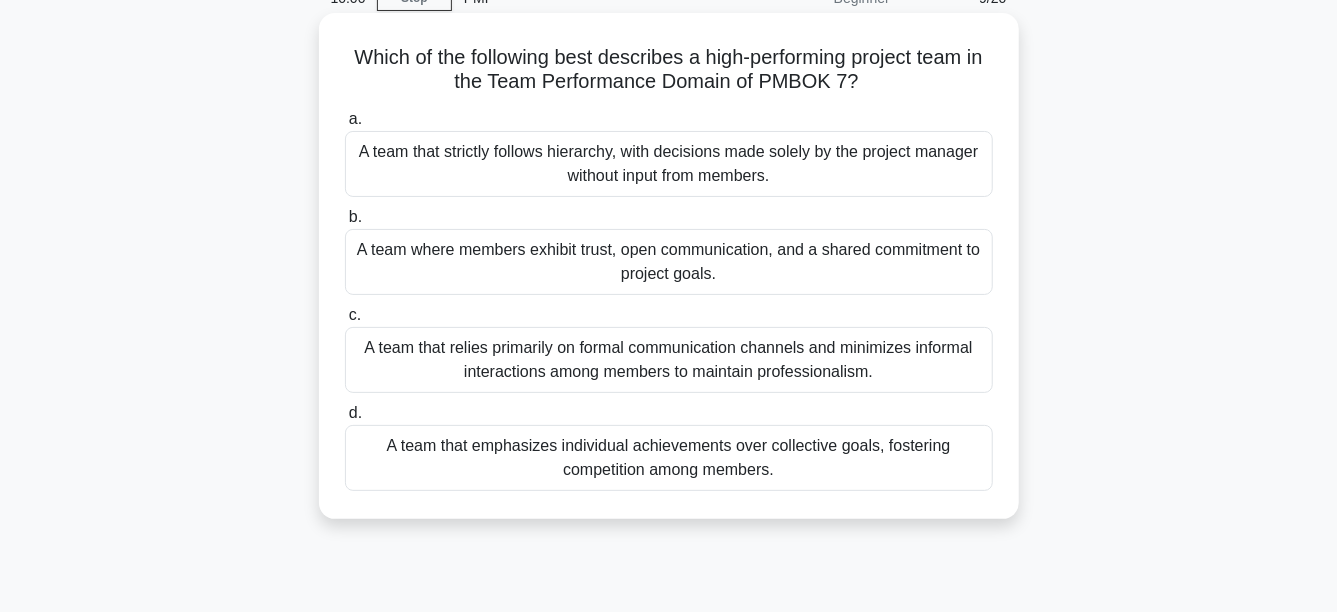 click on "A team where members exhibit trust, open communication, and a shared commitment to project goals." at bounding box center [669, 262] 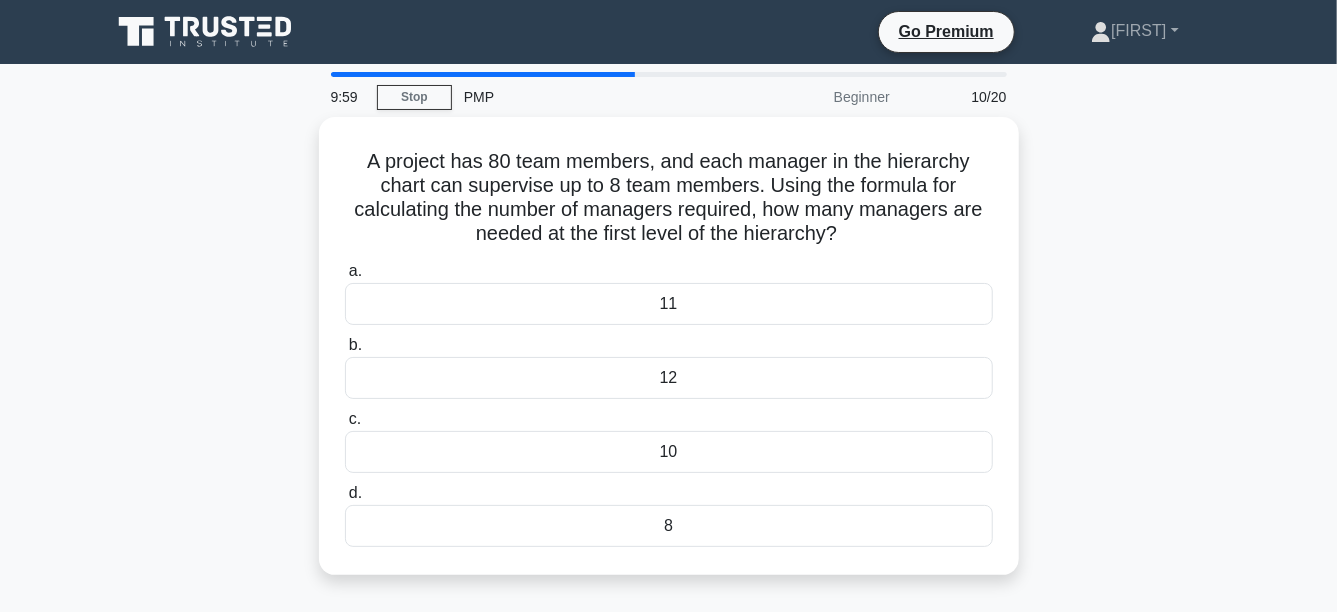 scroll, scrollTop: 0, scrollLeft: 0, axis: both 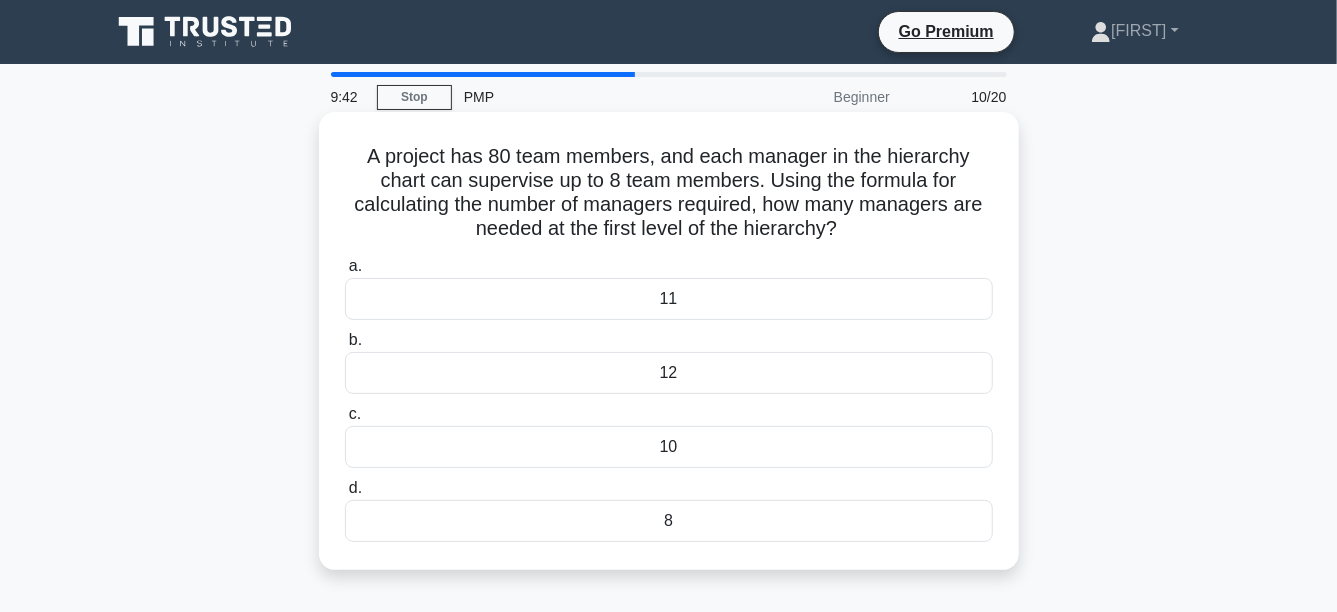 click on "10" at bounding box center (669, 447) 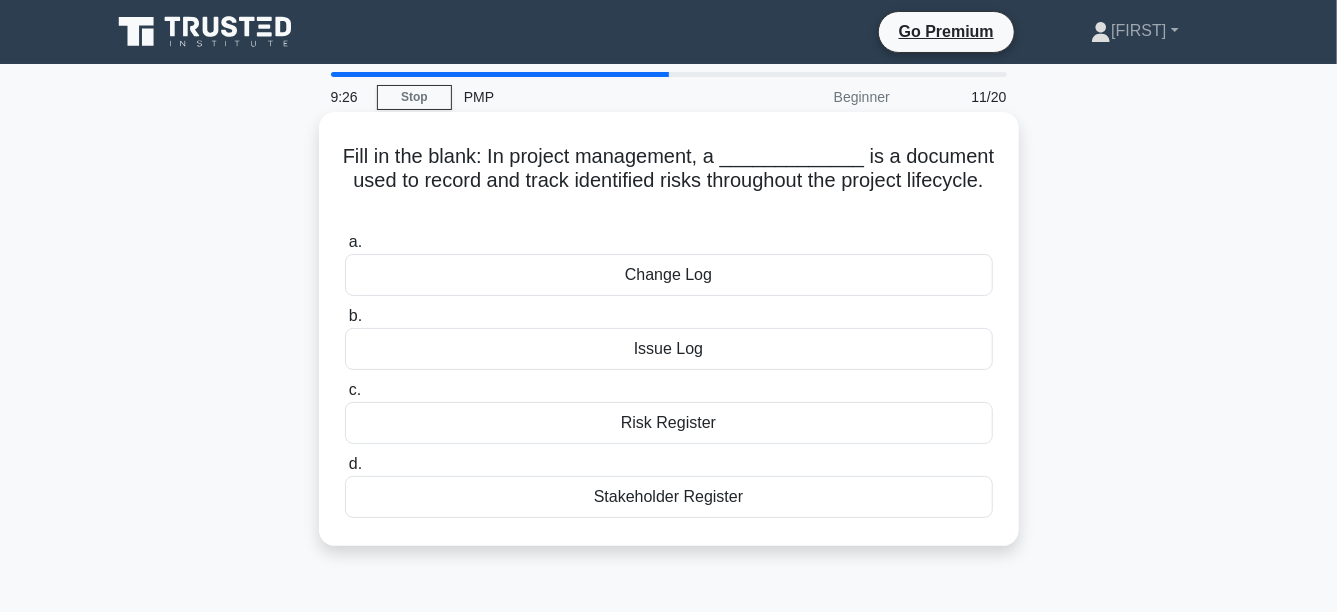 click on "Risk Register" at bounding box center [669, 423] 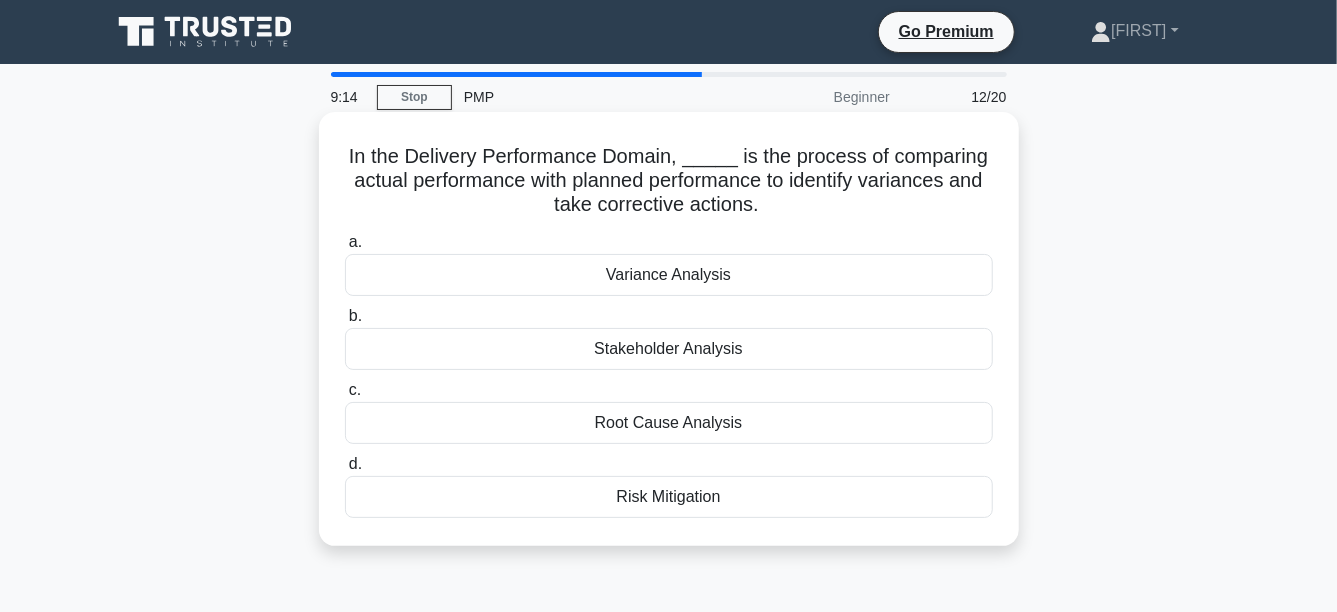 click on "Variance Analysis" at bounding box center (669, 275) 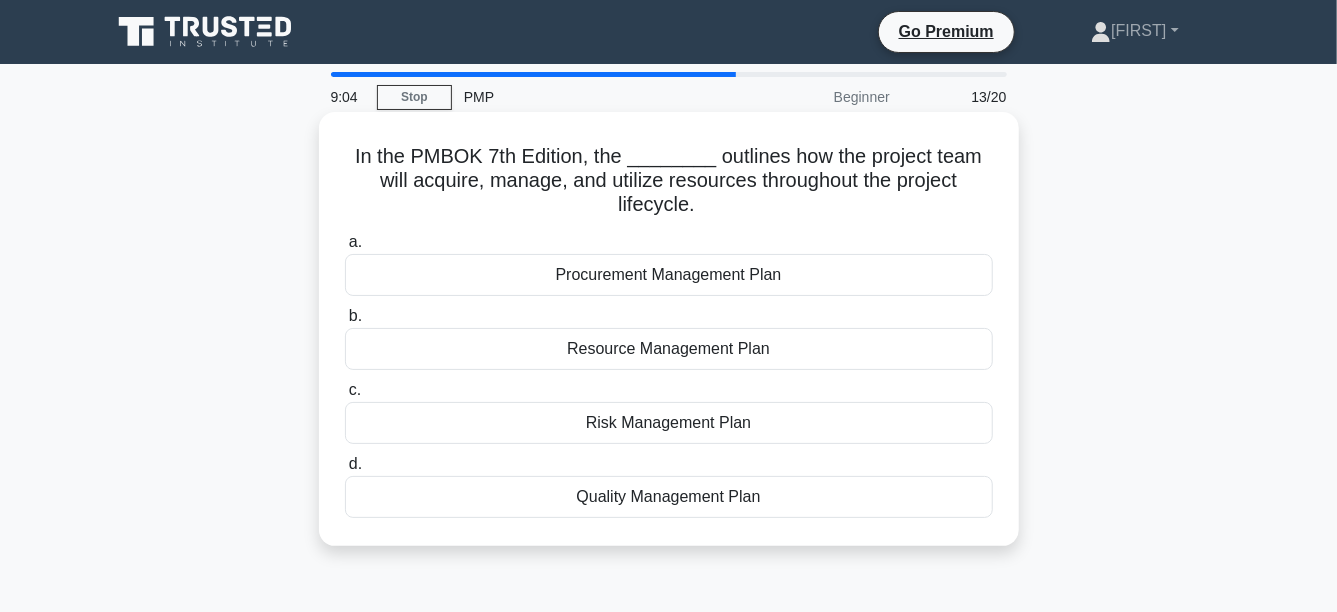 click on "Resource Management Plan" at bounding box center (669, 349) 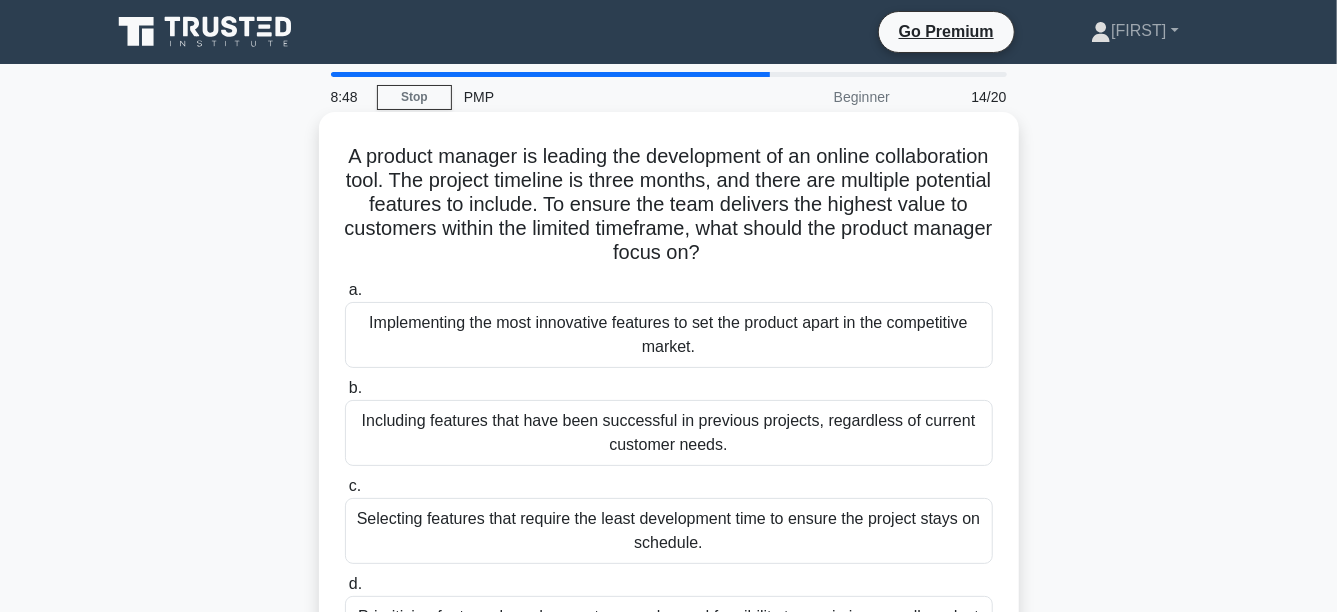 scroll, scrollTop: 99, scrollLeft: 0, axis: vertical 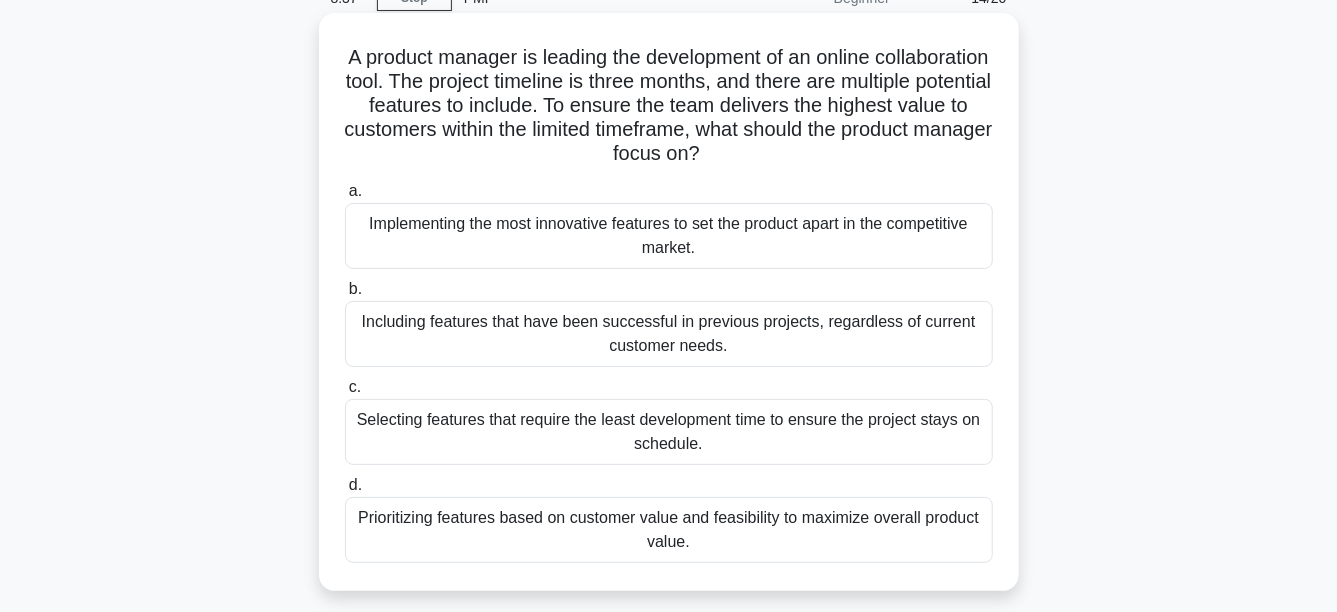click on "Prioritizing features based on customer value and feasibility to maximize overall product value." at bounding box center (669, 530) 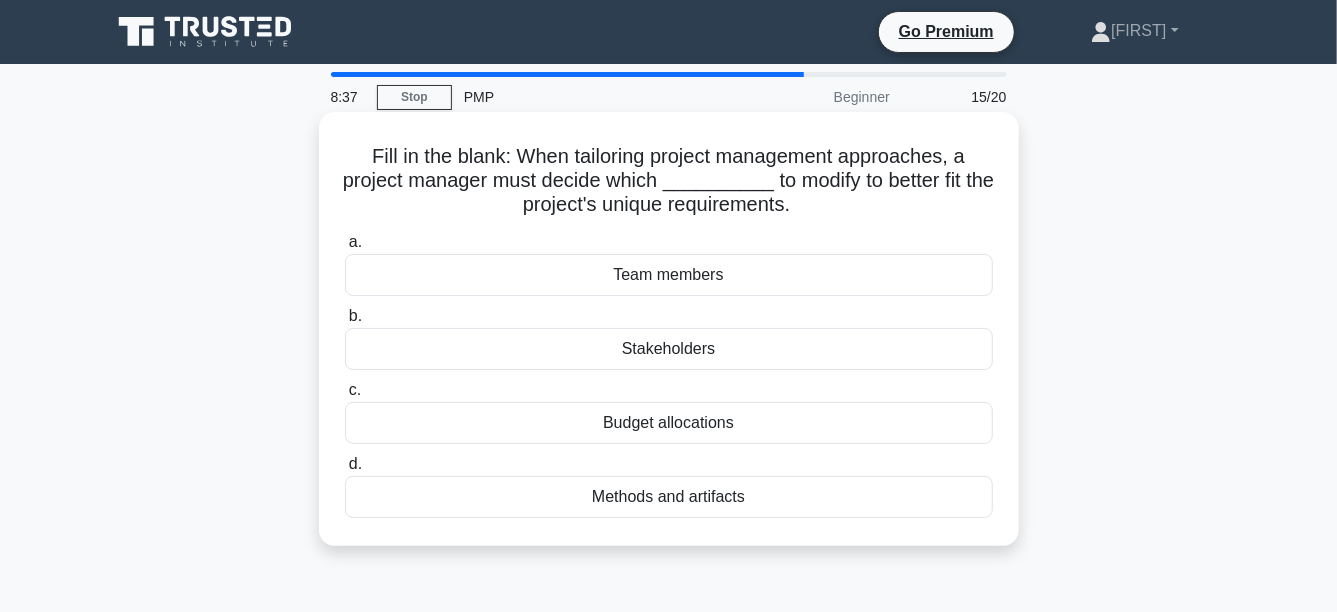 scroll, scrollTop: 0, scrollLeft: 0, axis: both 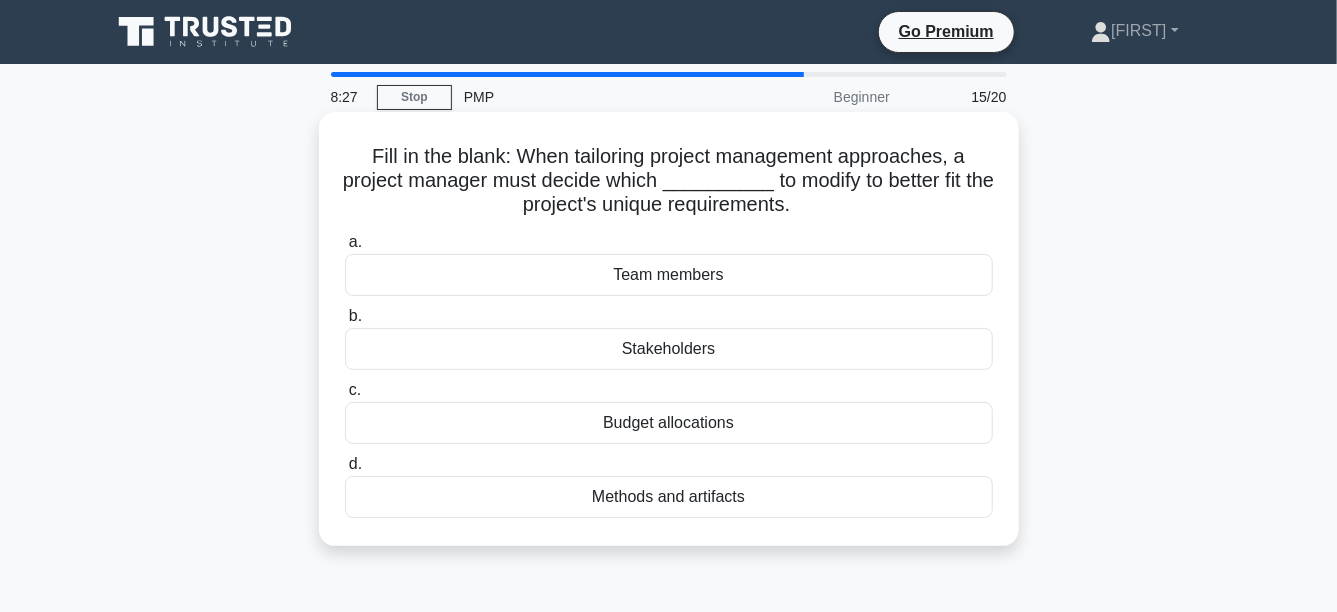click on "Methods and artifacts" at bounding box center [669, 497] 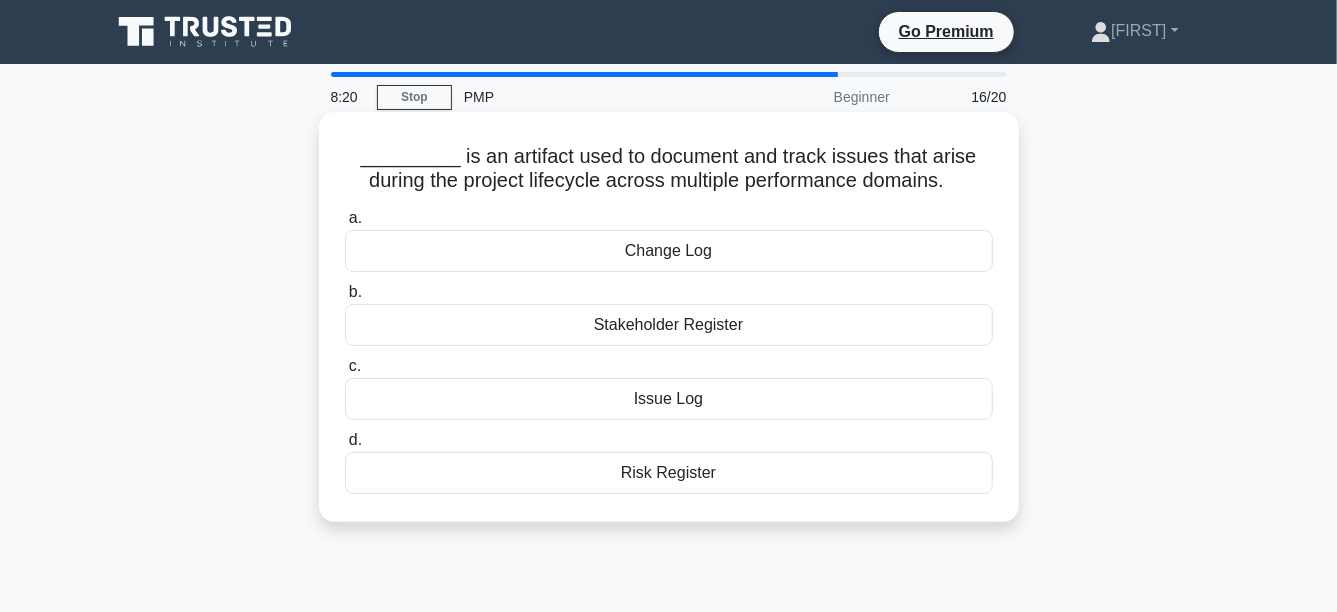 click on "Issue Log" at bounding box center (669, 399) 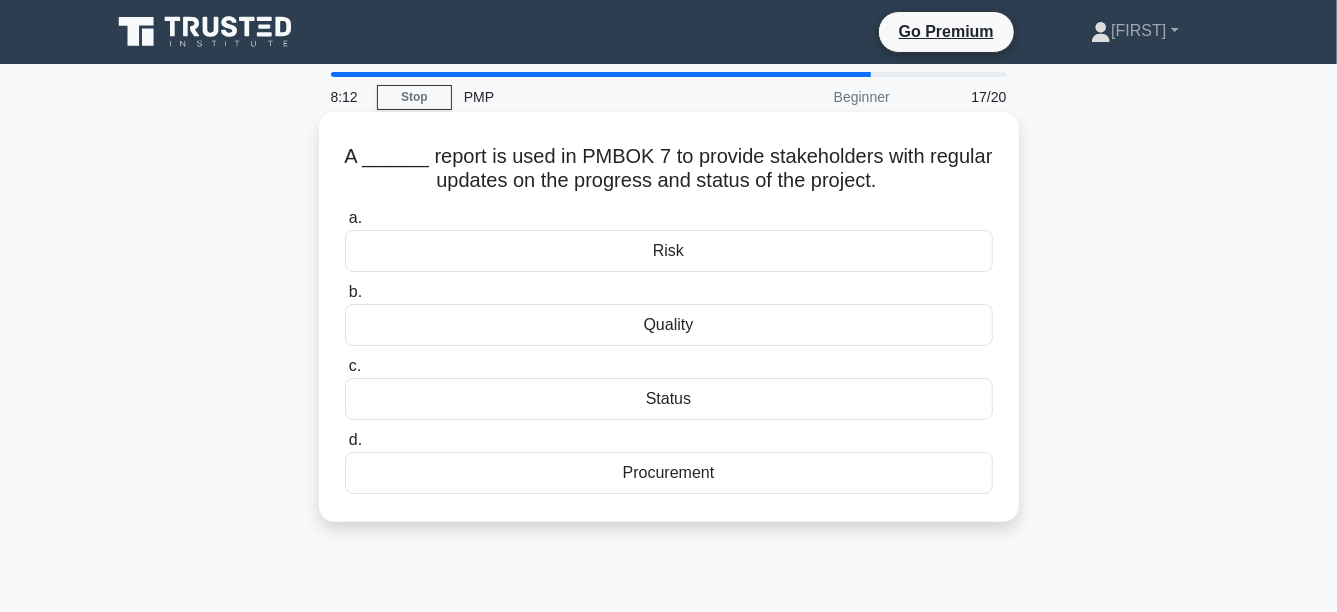 click on "Status" at bounding box center (669, 399) 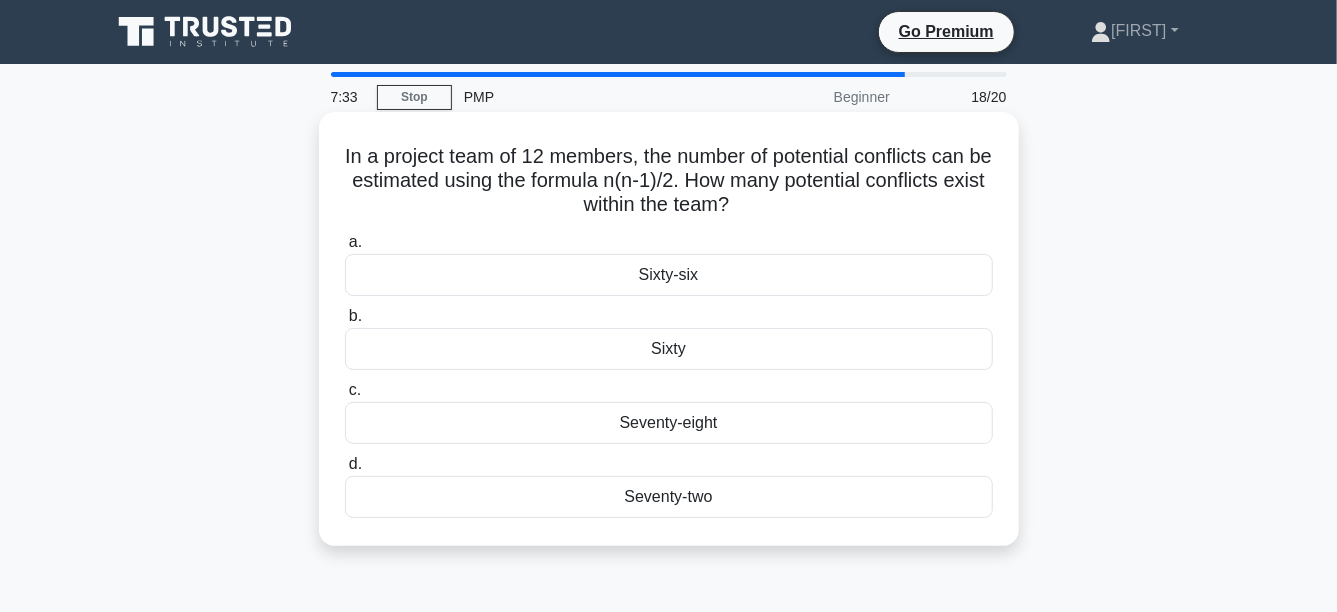 click on "Sixty-six" at bounding box center [669, 275] 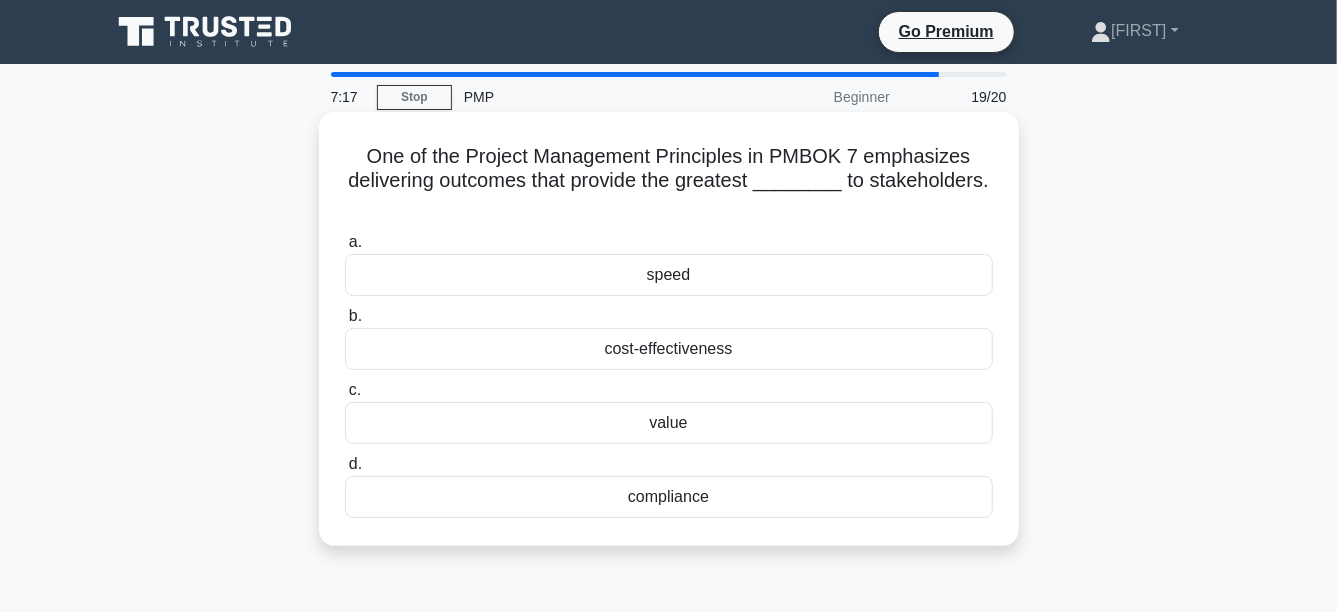 click on "value" at bounding box center [669, 423] 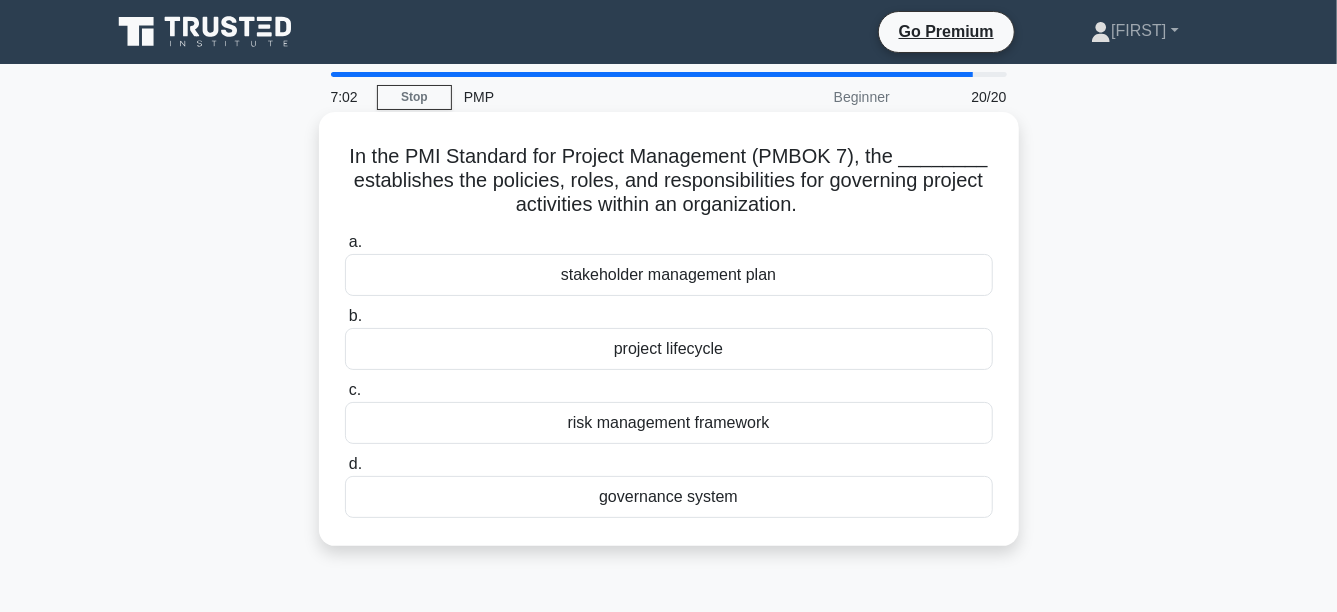click on "governance system" at bounding box center (669, 497) 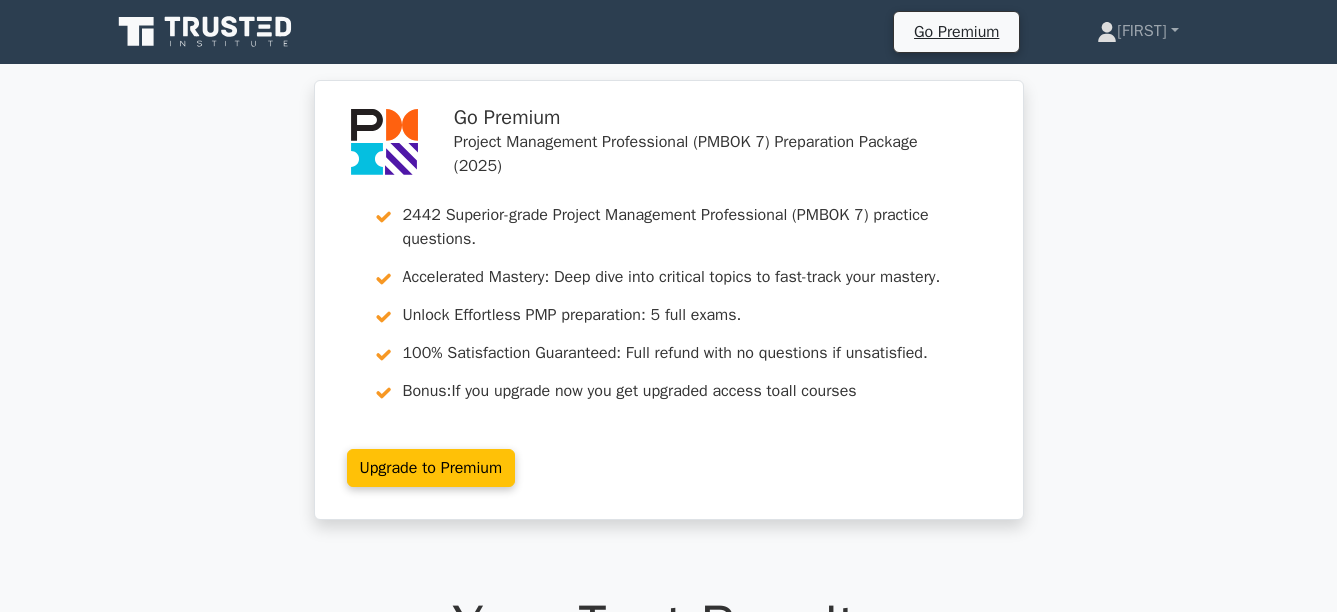scroll, scrollTop: 0, scrollLeft: 0, axis: both 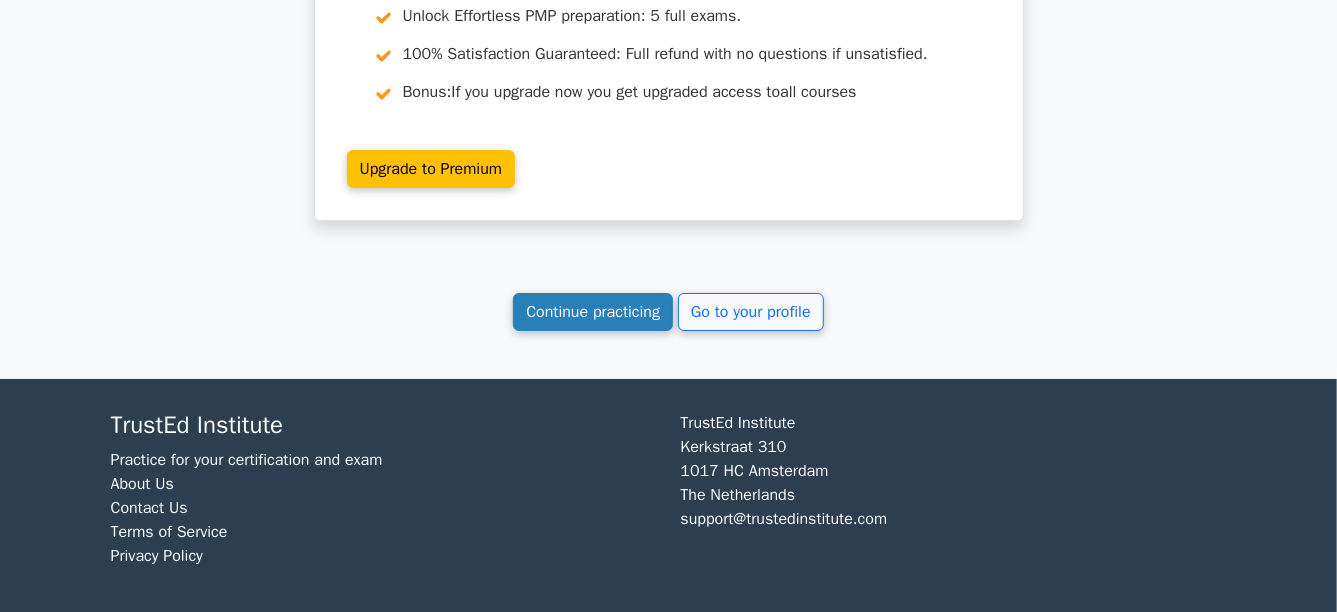 click on "Continue practicing" at bounding box center (593, 312) 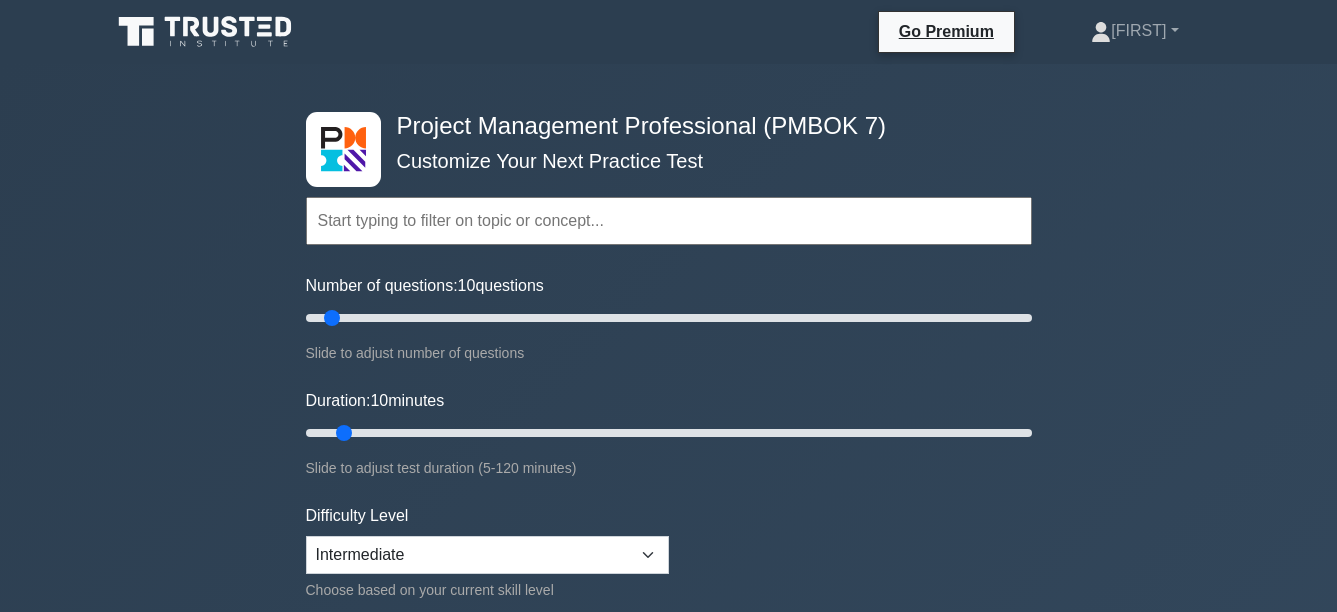 scroll, scrollTop: 0, scrollLeft: 0, axis: both 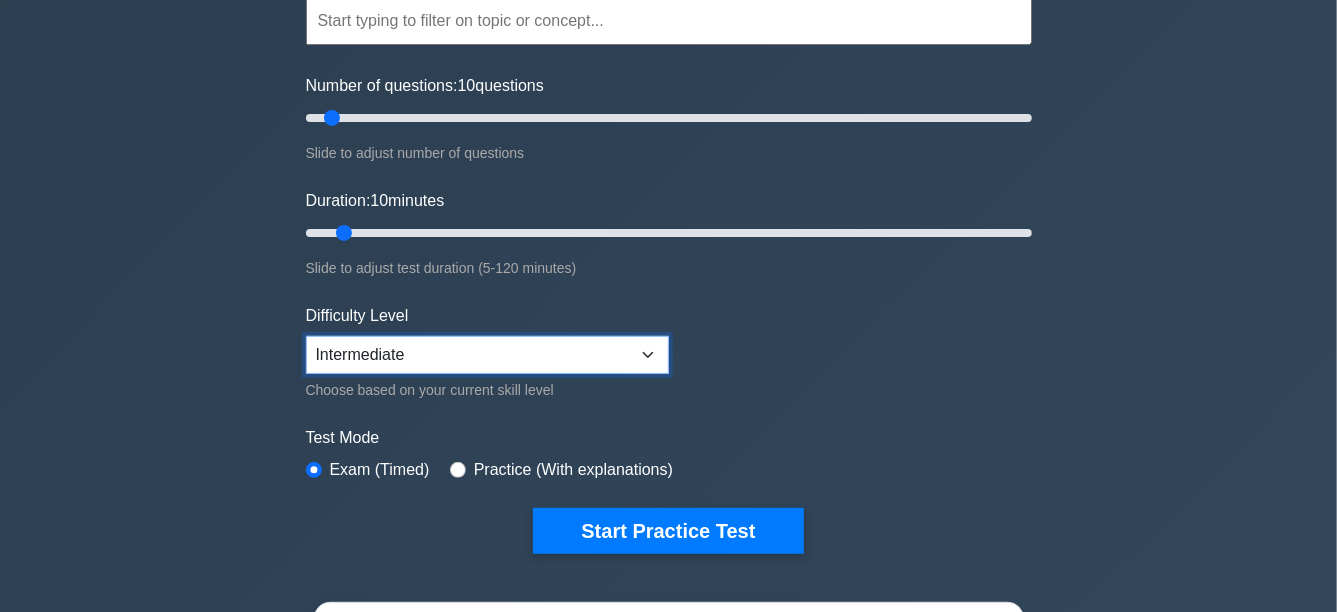drag, startPoint x: 0, startPoint y: 0, endPoint x: 631, endPoint y: 344, distance: 718.67725 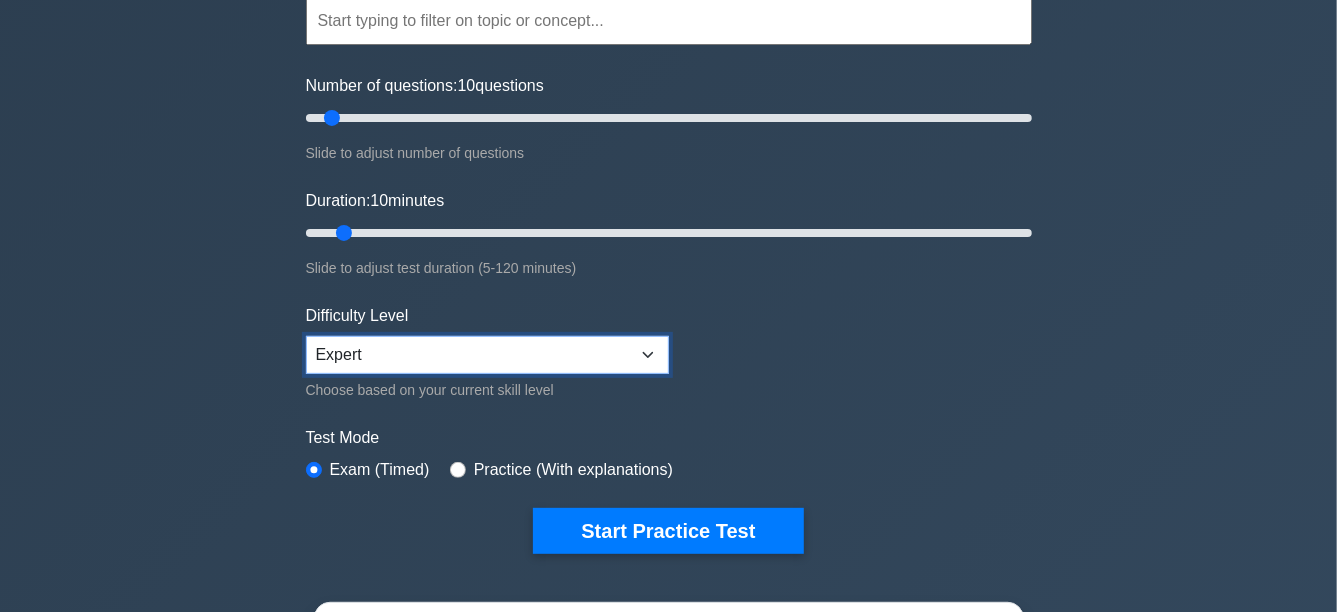 click on "Beginner
Intermediate
Expert" at bounding box center (487, 355) 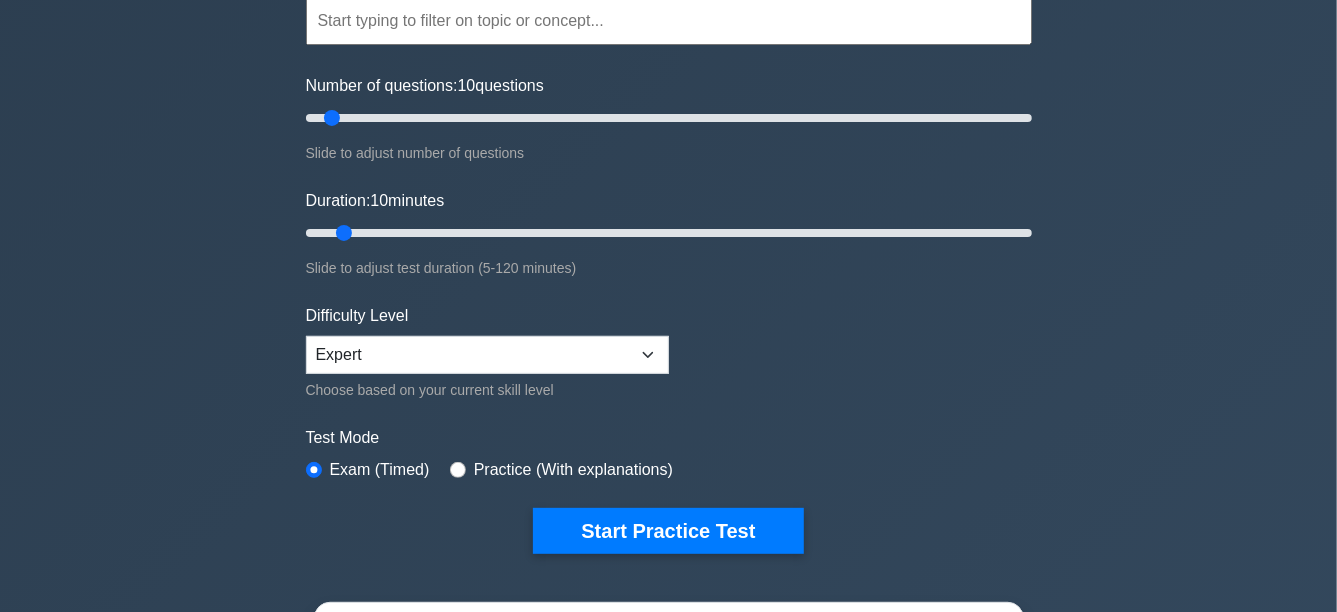click on "Topics
The Standard for Project Management: A System for Value Delivery
The Standard for Project Management: Project Management Principles
Project Performance Domains
Tailoring
Models, Methods, and Artifacts
Concepts
Creating Value: Value Delivery Components (The Standard for Project Management: A System for Value Delivery)" at bounding box center (669, 245) 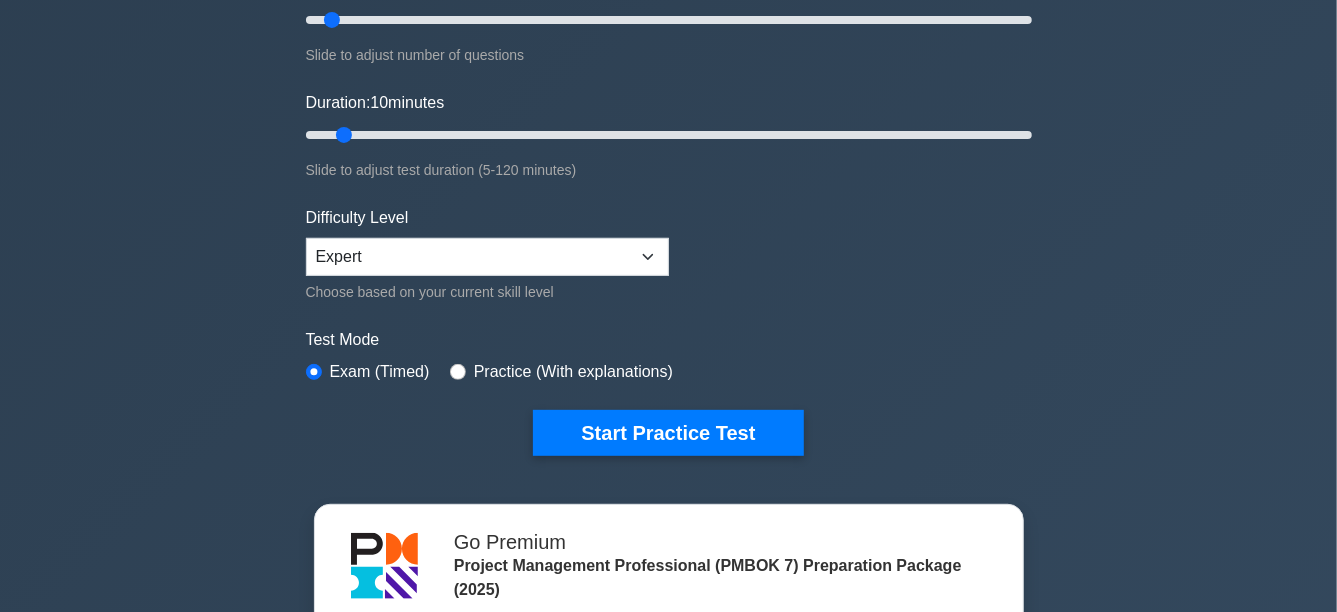 scroll, scrollTop: 300, scrollLeft: 0, axis: vertical 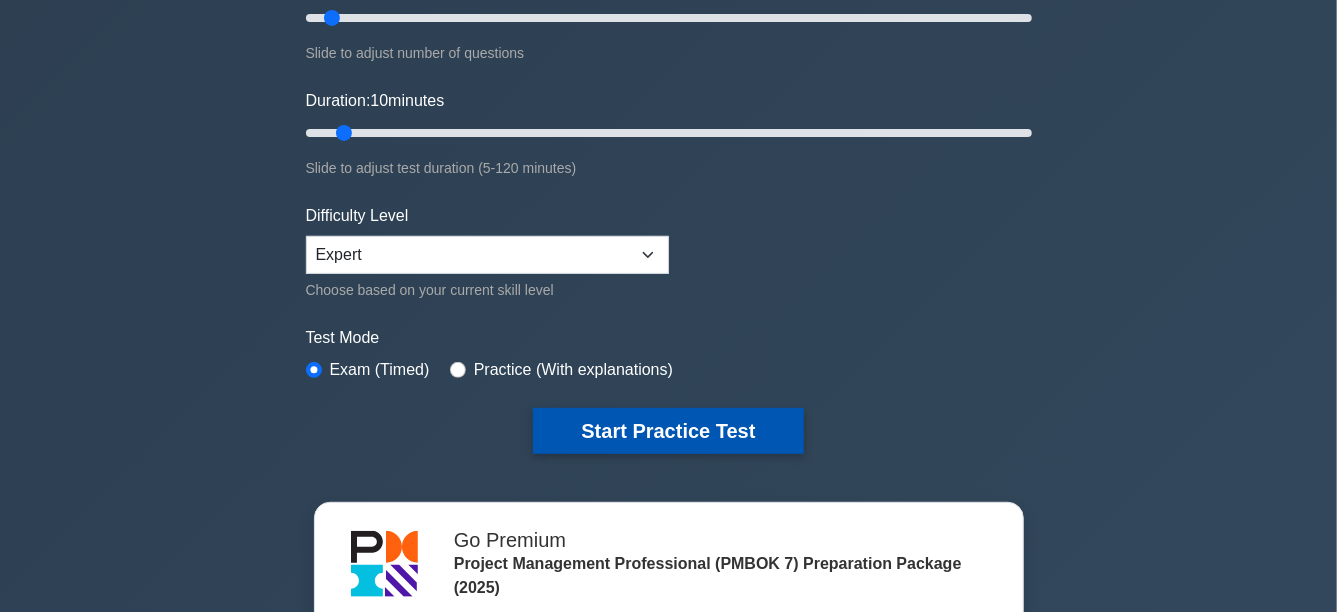 click on "Start Practice Test" at bounding box center (668, 431) 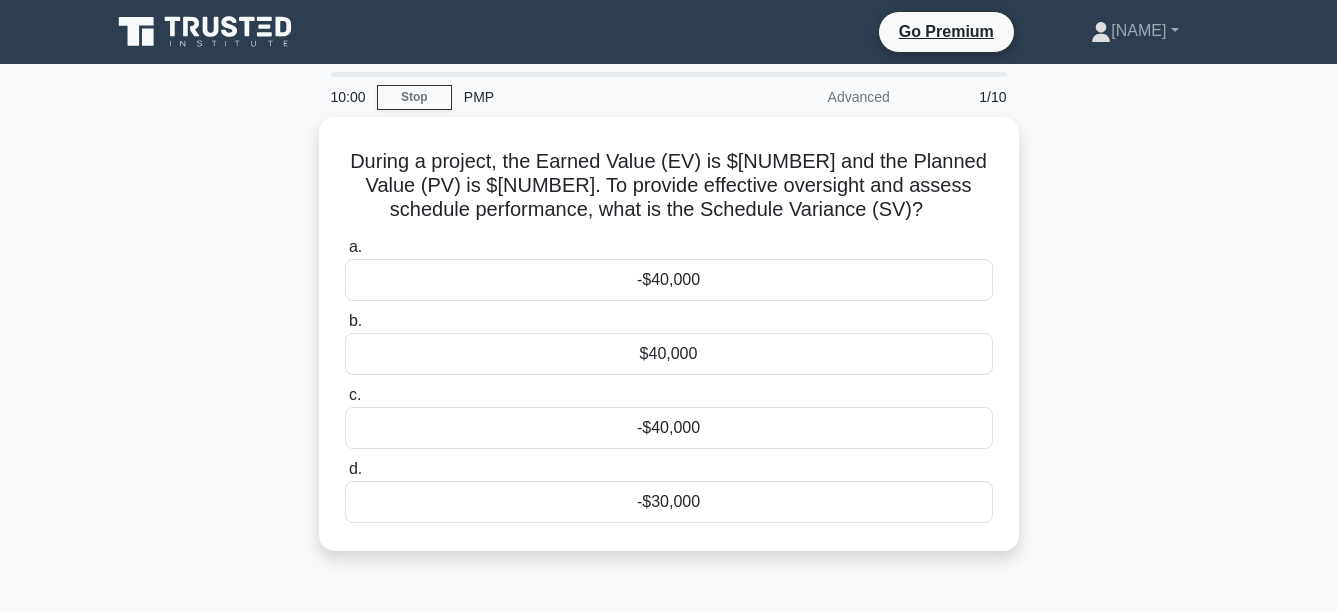 scroll, scrollTop: 0, scrollLeft: 0, axis: both 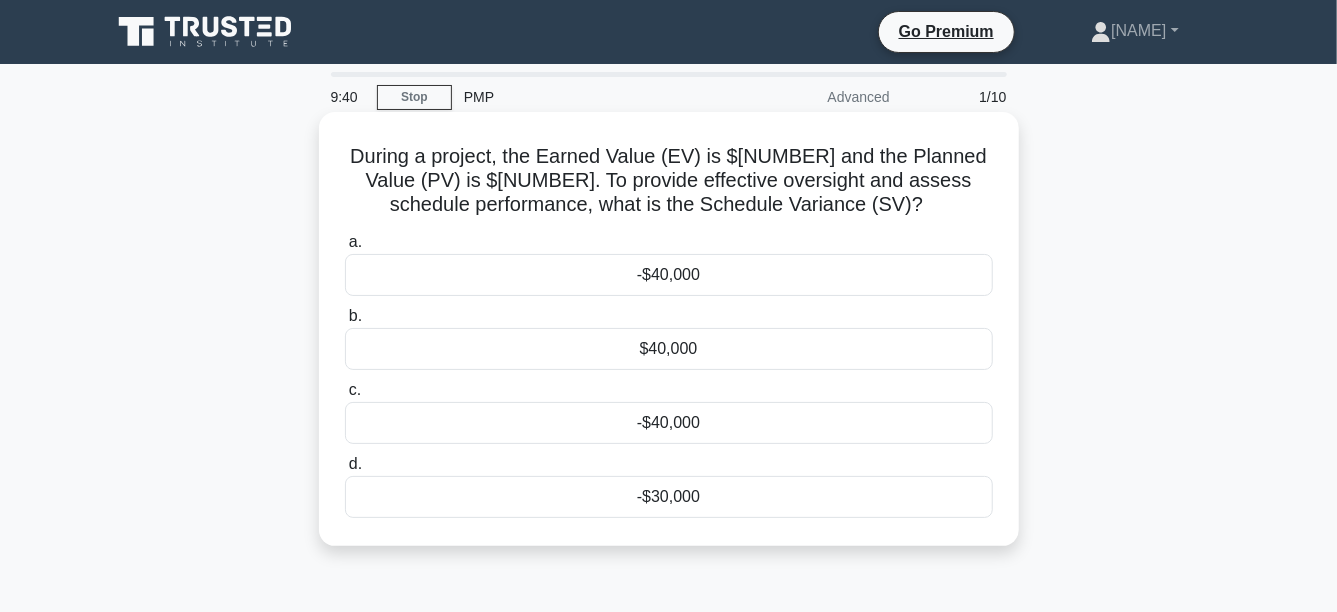click on "-$40,000" at bounding box center (669, 275) 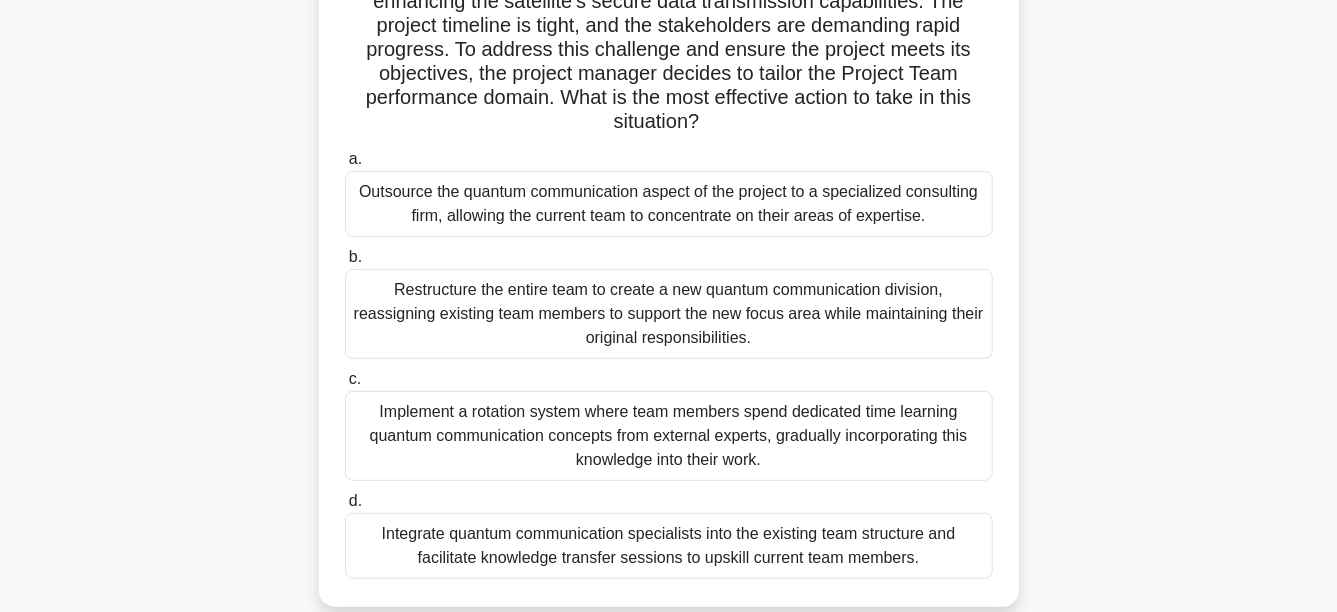 scroll, scrollTop: 300, scrollLeft: 0, axis: vertical 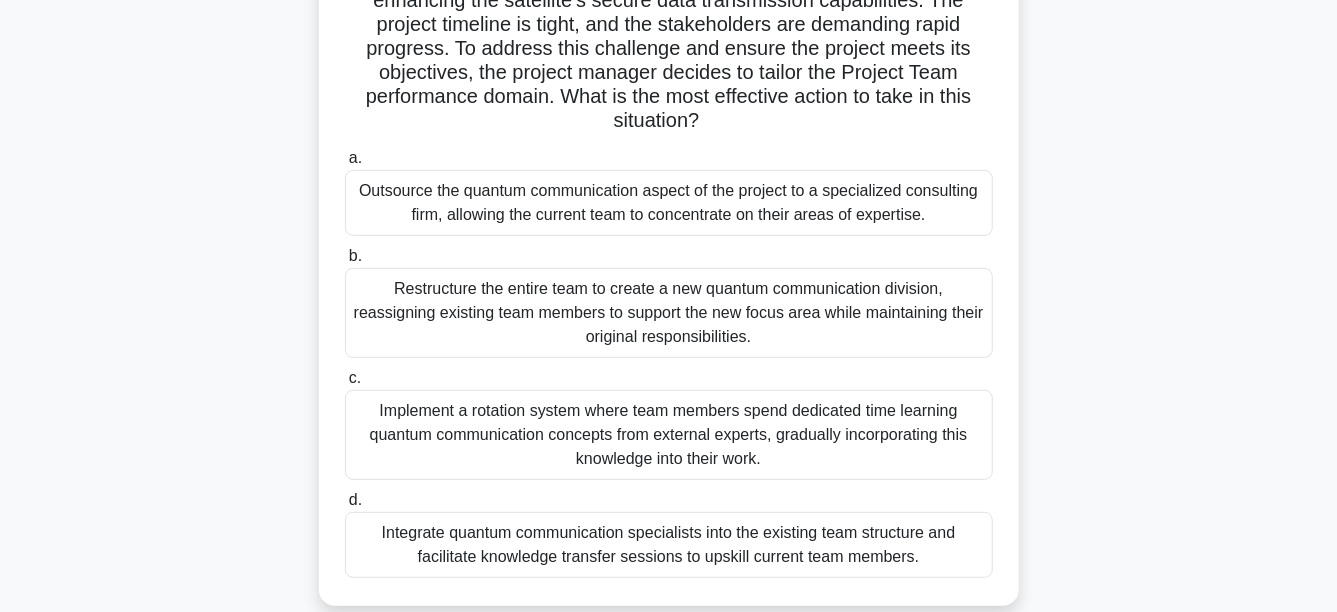click on "Implement a rotation system where team members spend dedicated time learning quantum communication concepts from external experts, gradually incorporating this knowledge into their work." at bounding box center (669, 435) 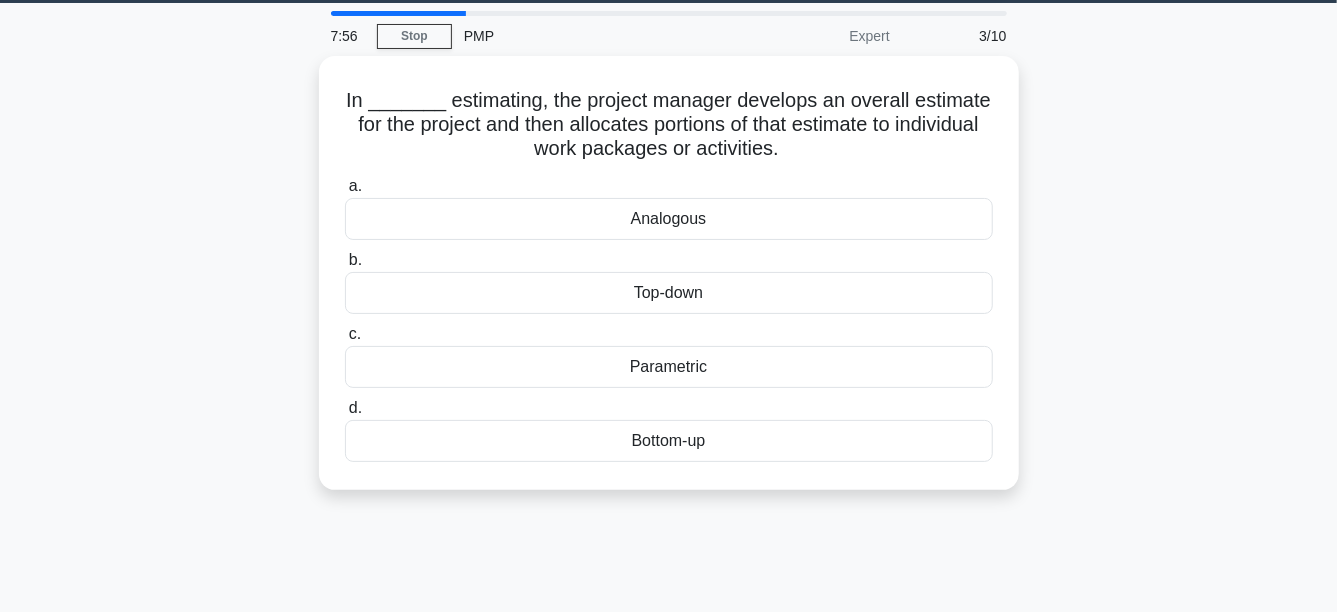 scroll, scrollTop: 0, scrollLeft: 0, axis: both 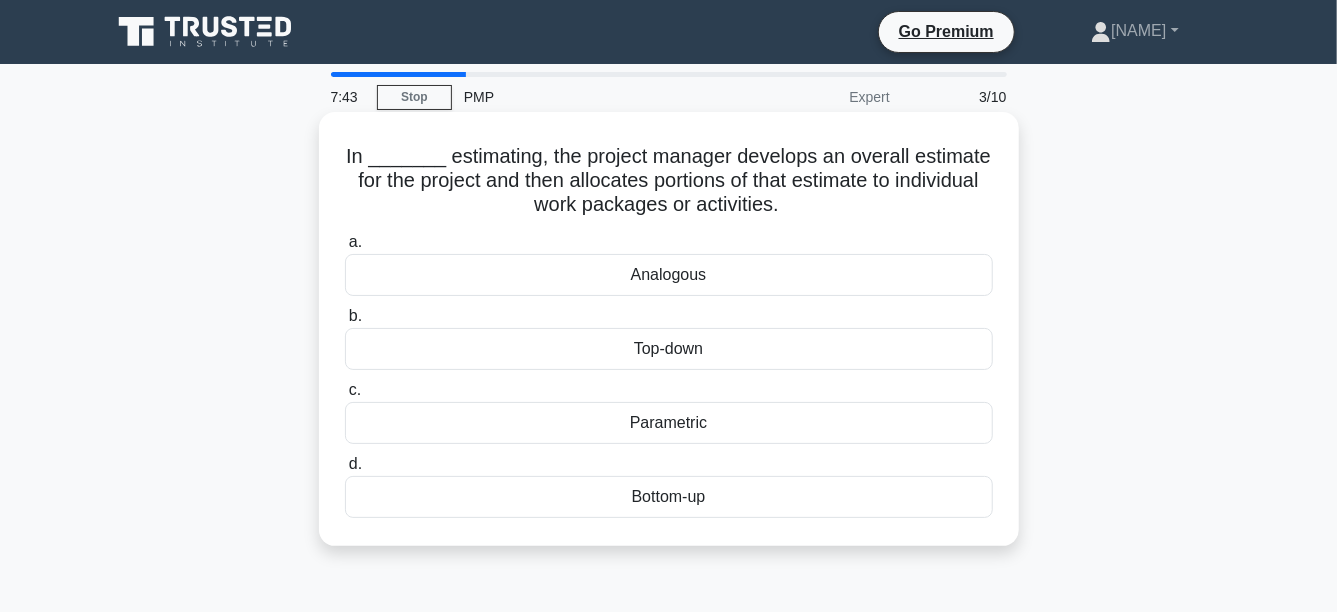 click on "Top-down" at bounding box center [669, 349] 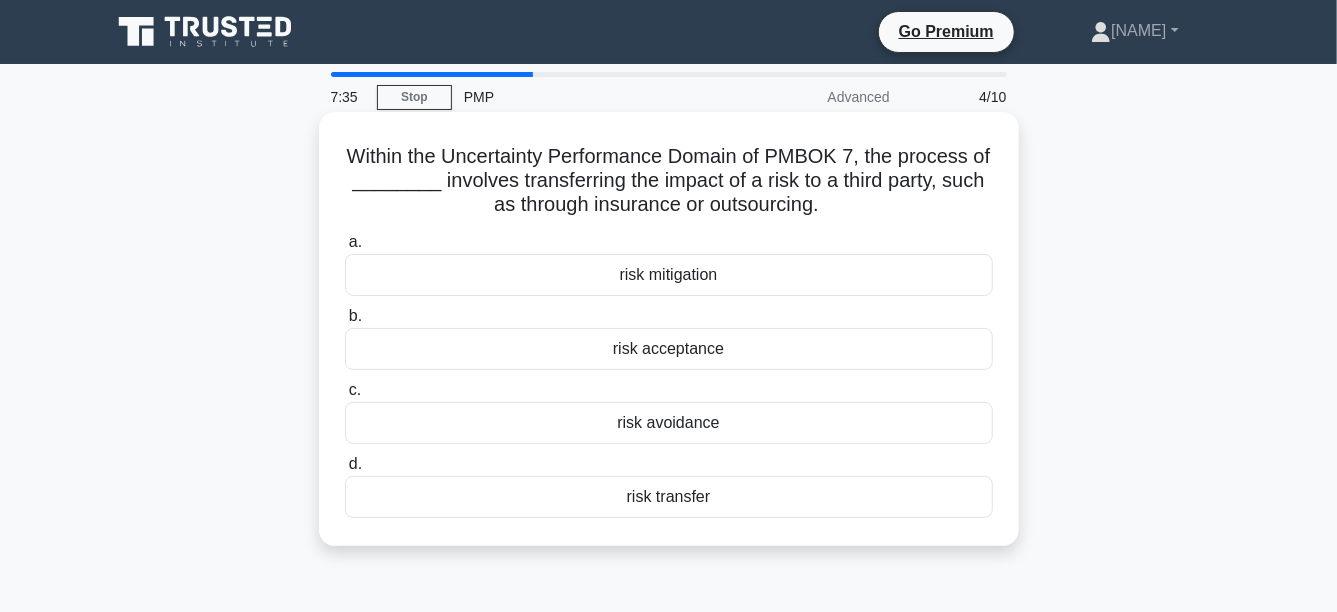 click on "risk transfer" at bounding box center (669, 497) 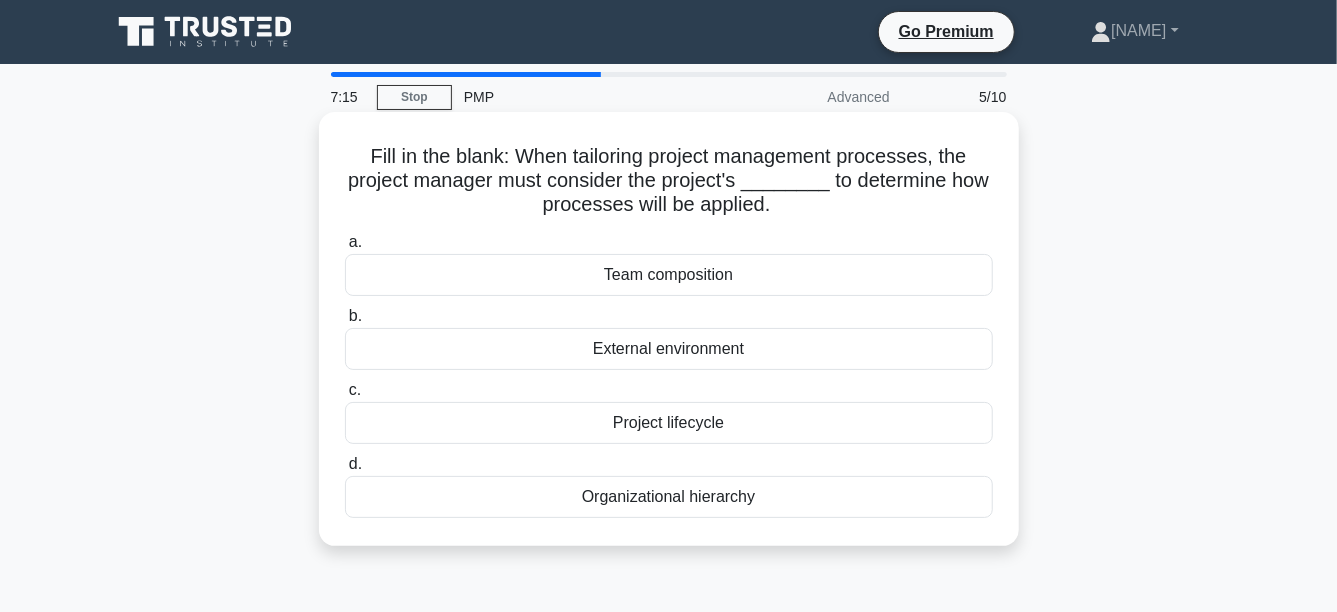 click on "External environment" at bounding box center [669, 349] 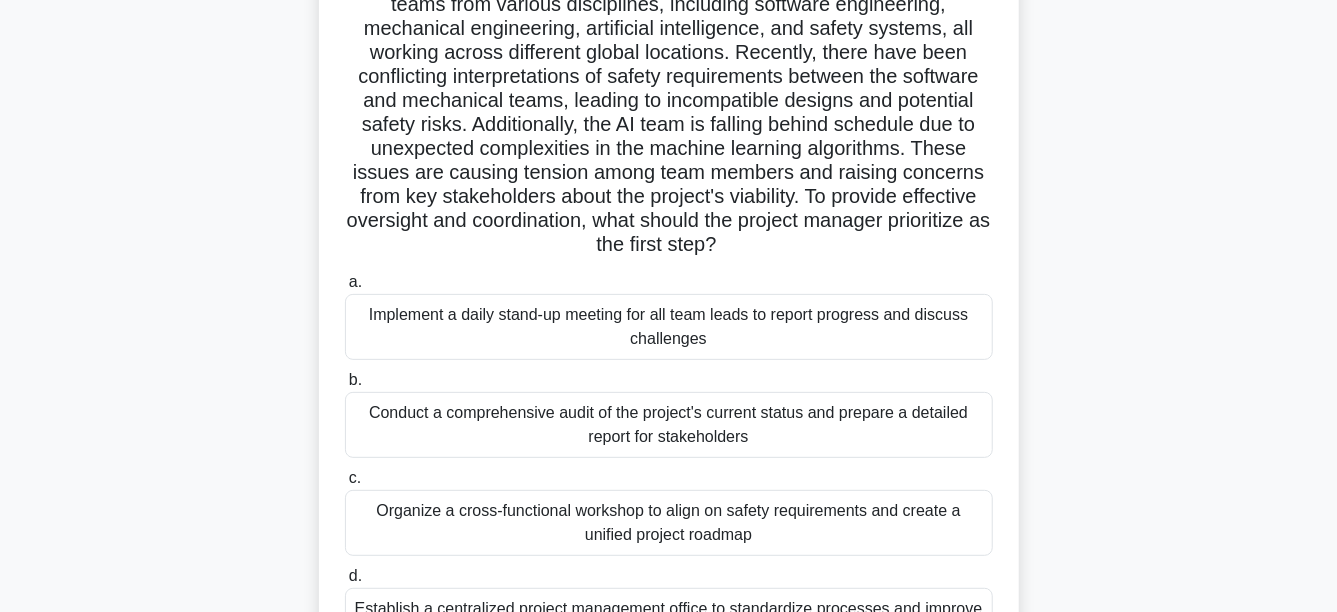 scroll, scrollTop: 300, scrollLeft: 0, axis: vertical 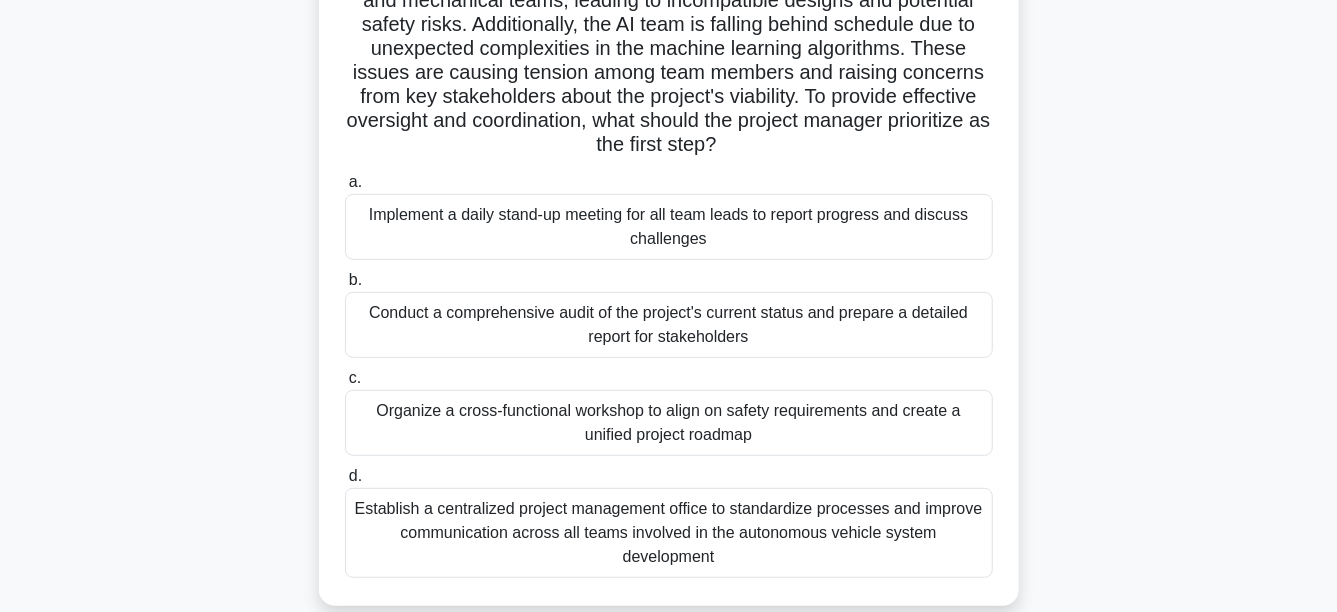 click on "Implement a daily stand-up meeting for all team leads to report progress and discuss challenges" at bounding box center (669, 227) 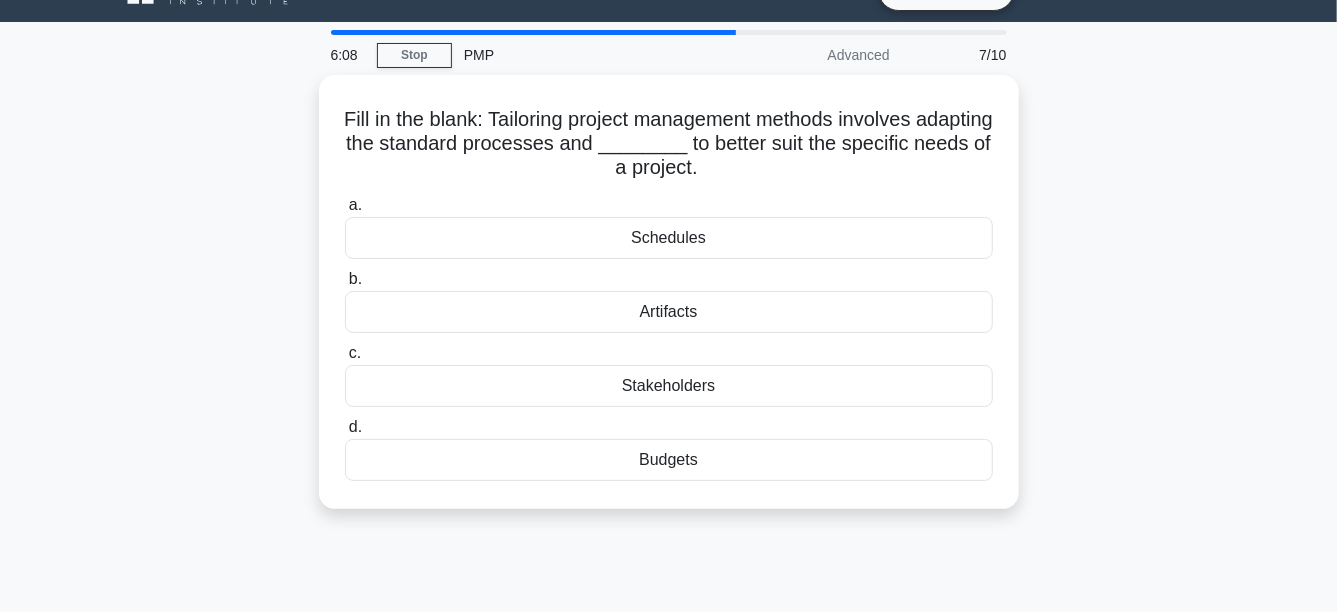 scroll, scrollTop: 40, scrollLeft: 0, axis: vertical 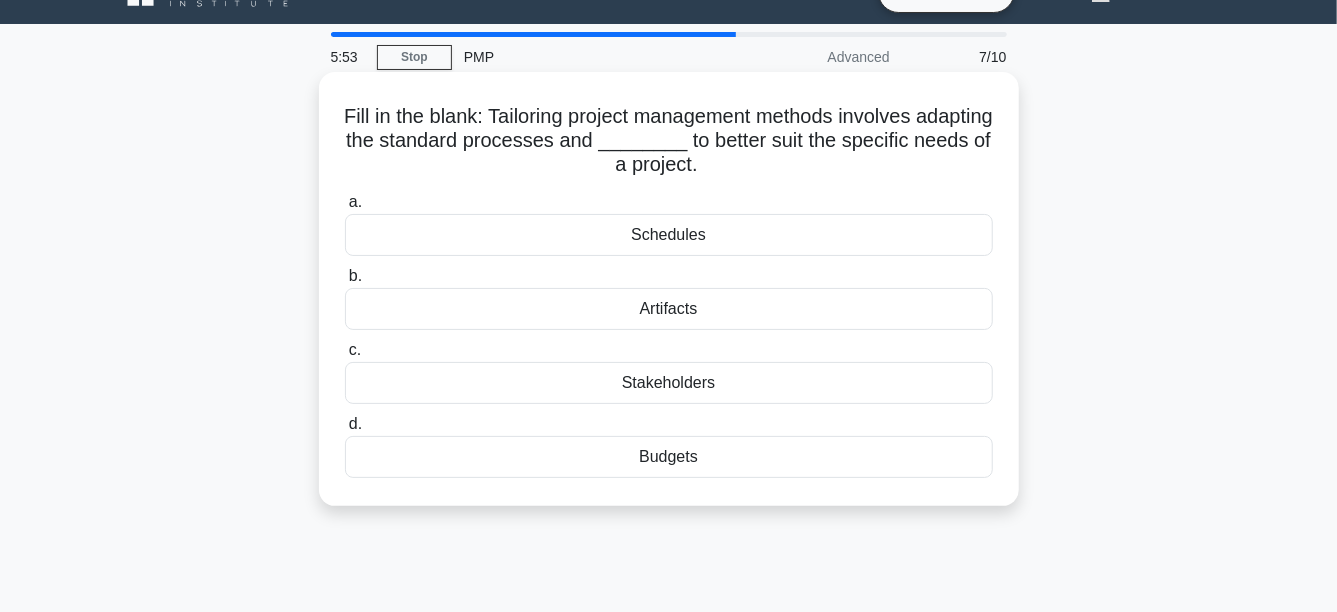 click on "Artifacts" at bounding box center (669, 309) 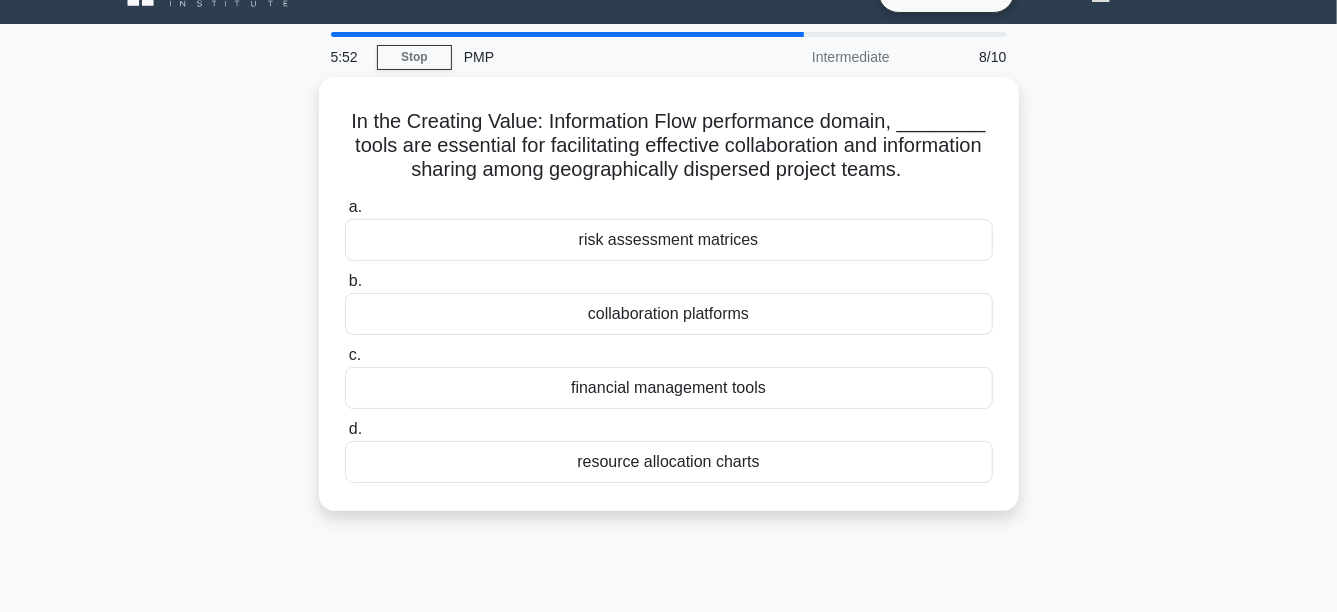 scroll, scrollTop: 0, scrollLeft: 0, axis: both 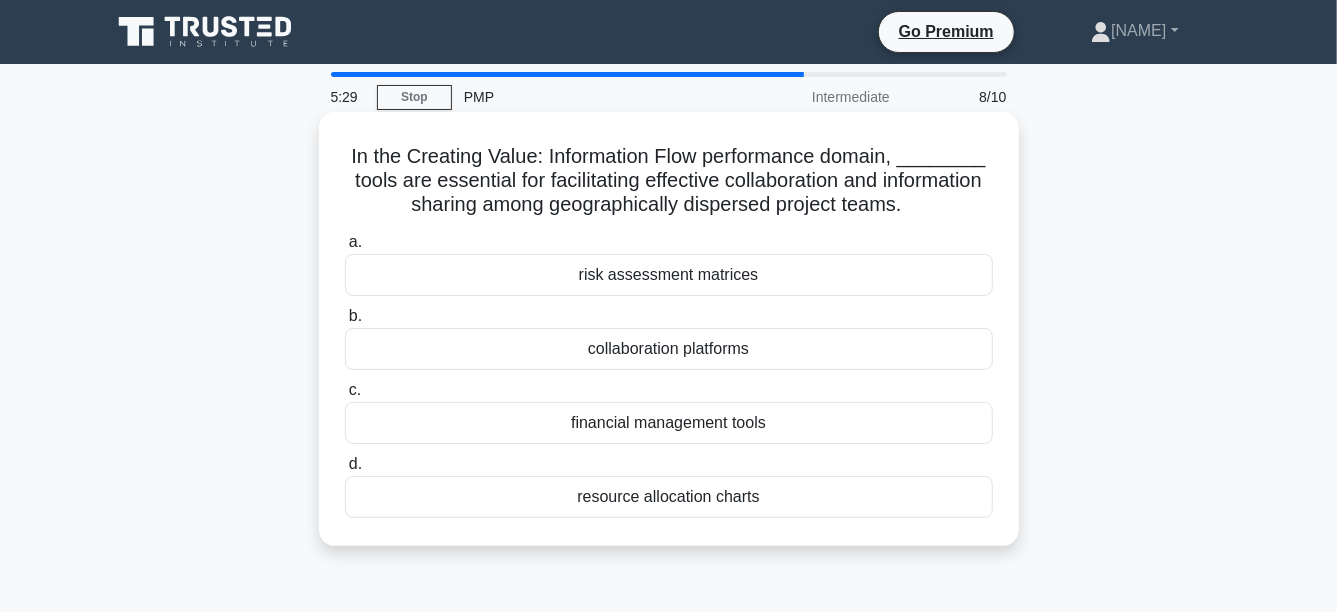 click on "collaboration platforms" at bounding box center (669, 349) 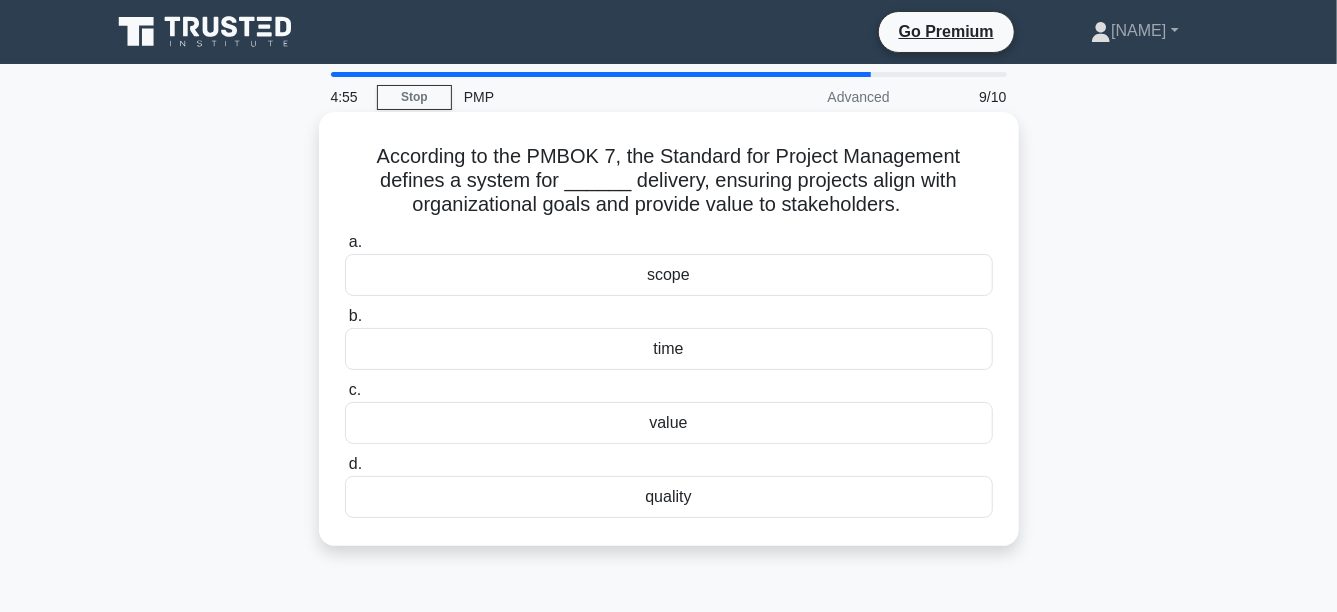 click on "value" at bounding box center [669, 423] 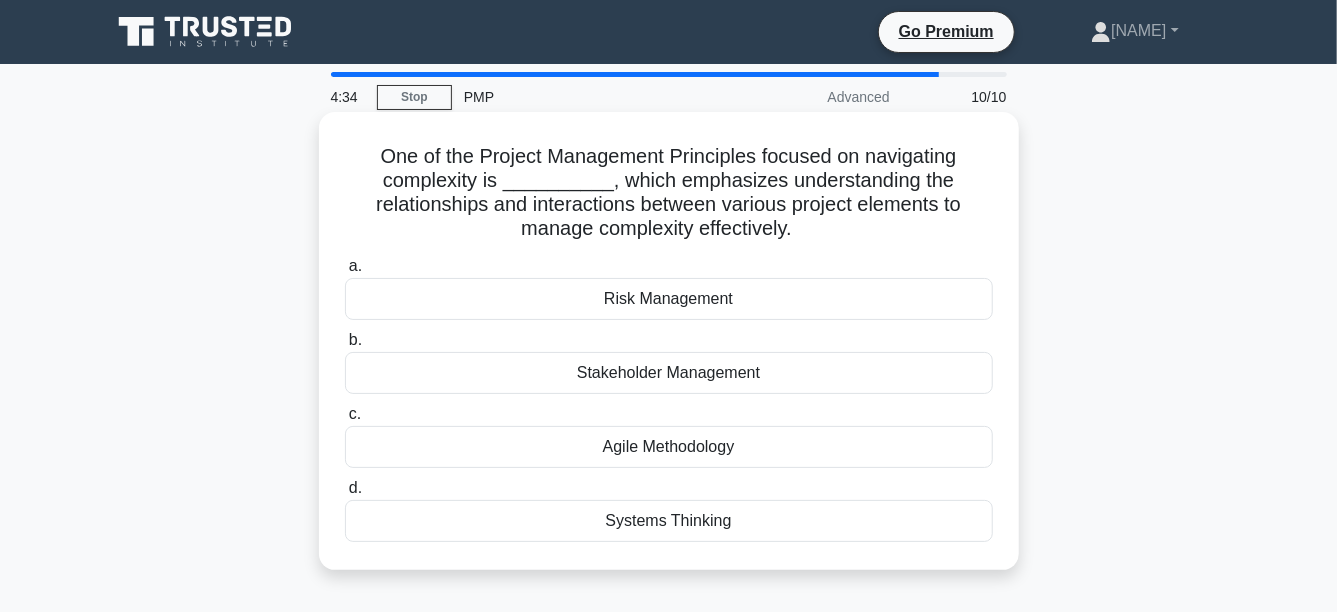 click on "Systems Thinking" at bounding box center [669, 521] 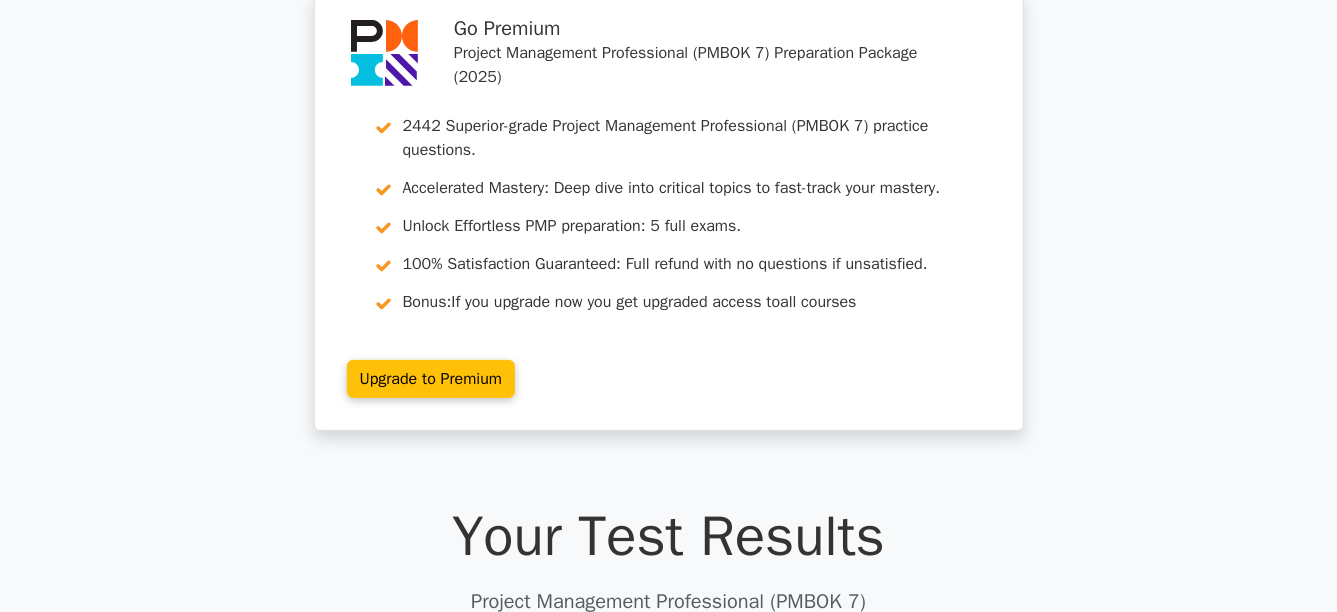 scroll, scrollTop: 99, scrollLeft: 0, axis: vertical 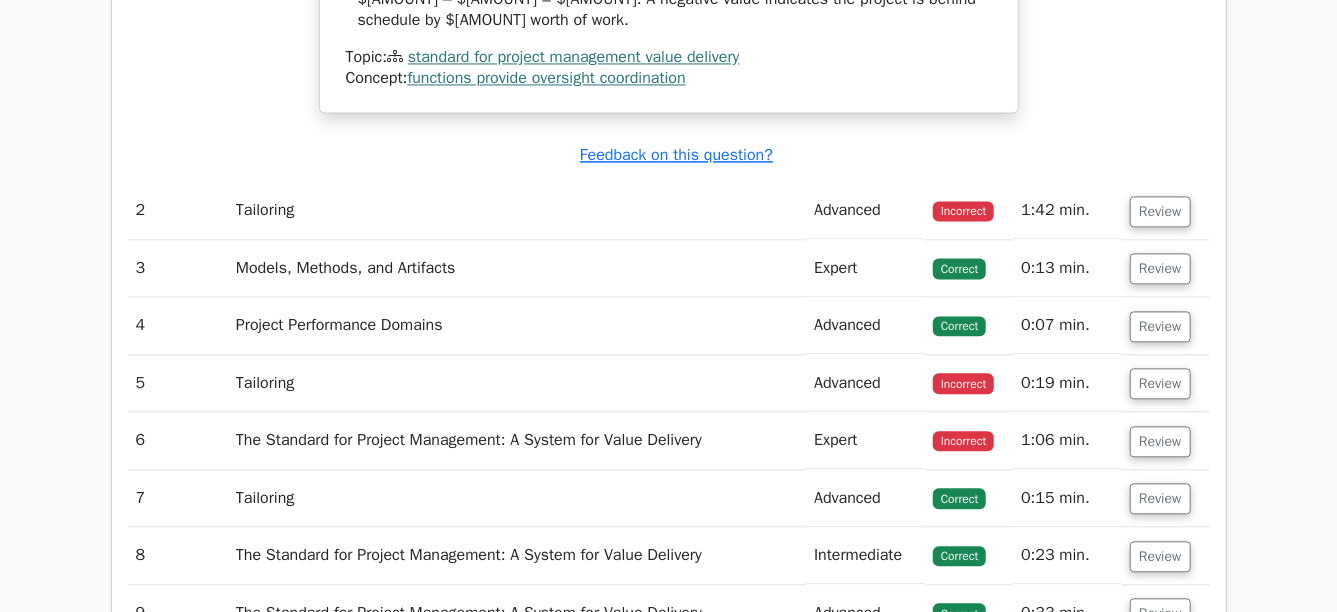 click on "Review" at bounding box center [1165, 210] 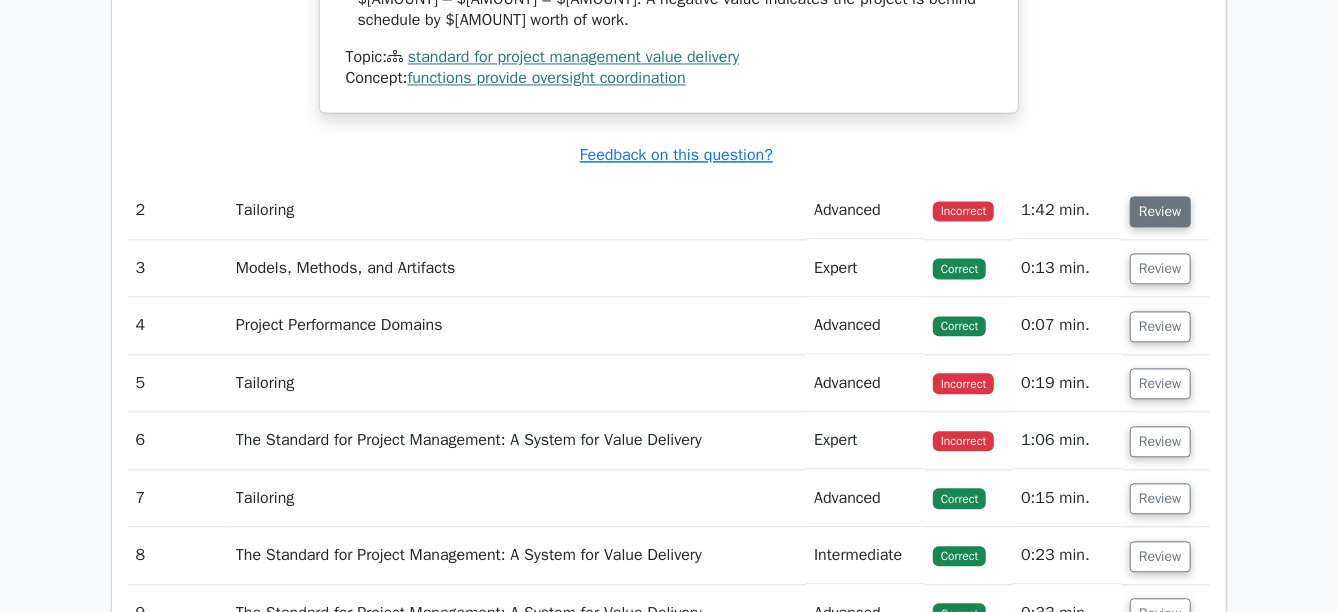 click on "Review" at bounding box center (1160, 211) 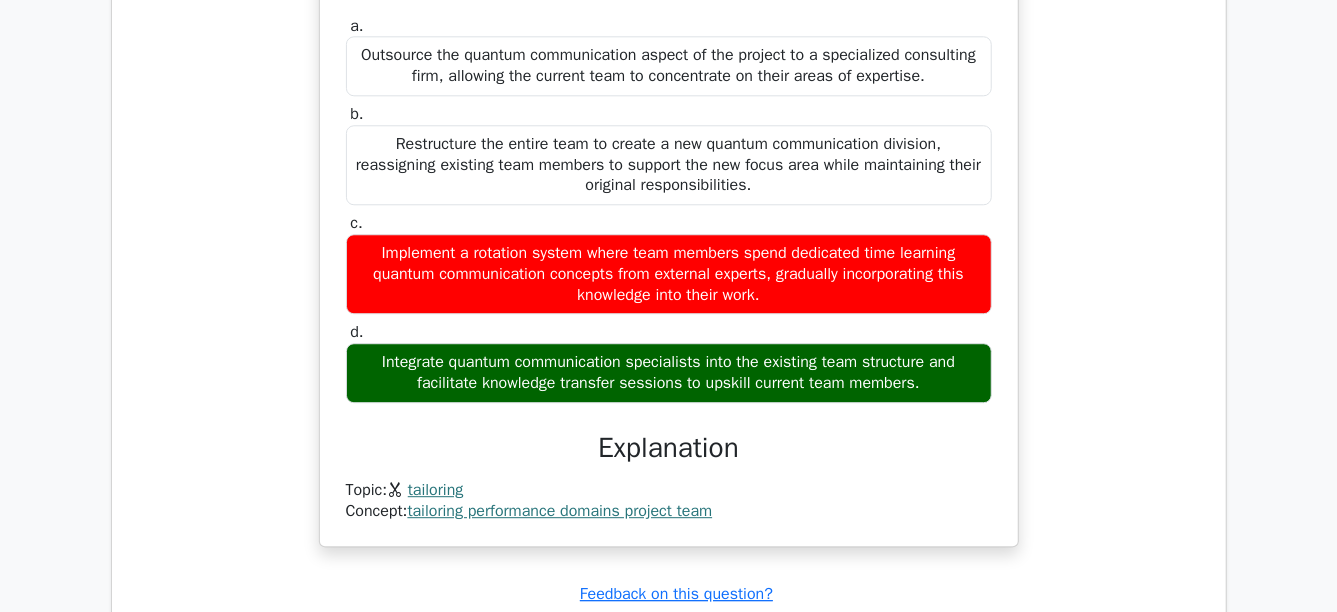 scroll, scrollTop: 2700, scrollLeft: 0, axis: vertical 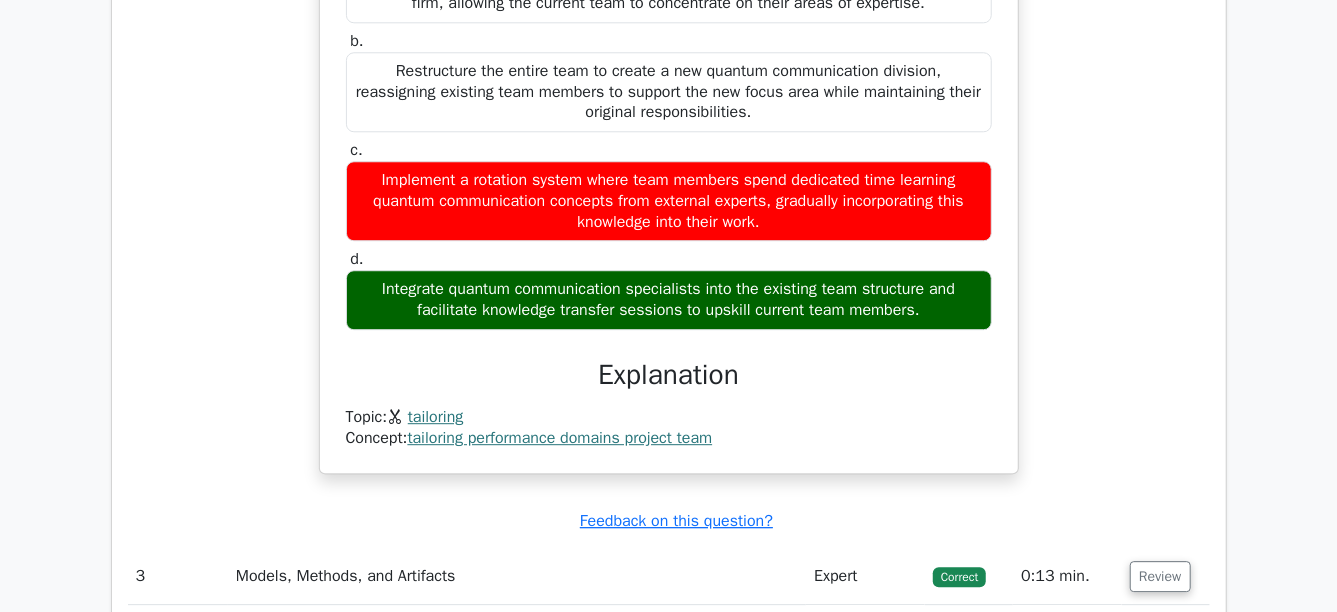 click on "tailoring" at bounding box center [436, 417] 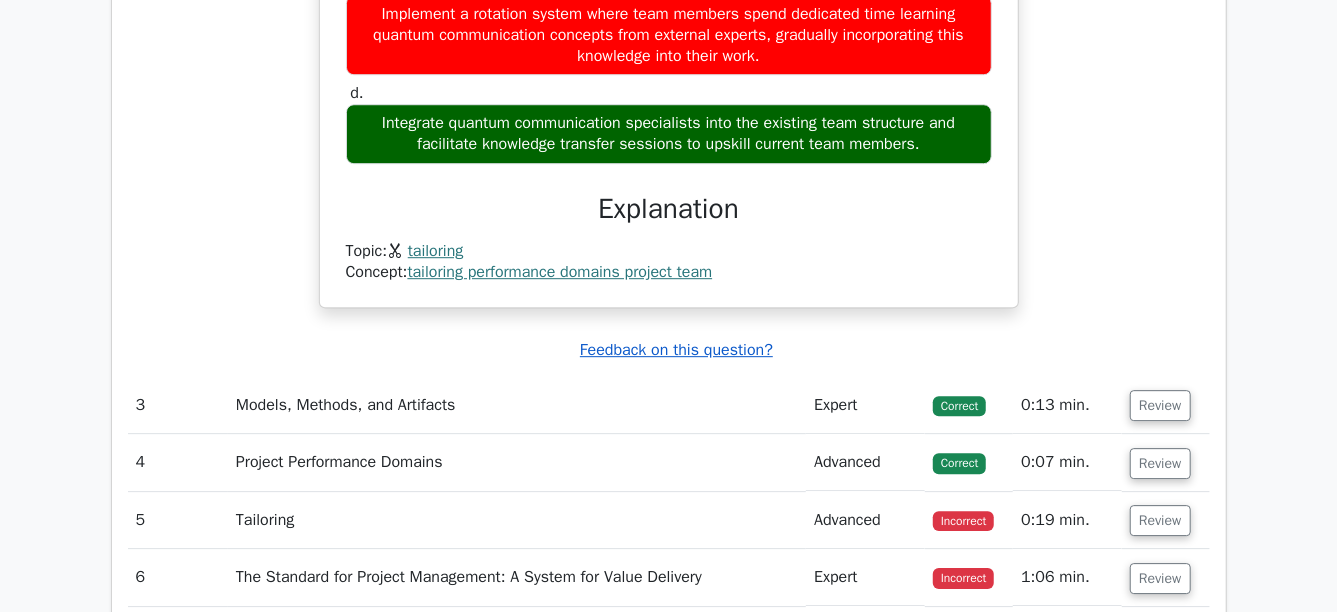 scroll, scrollTop: 3000, scrollLeft: 0, axis: vertical 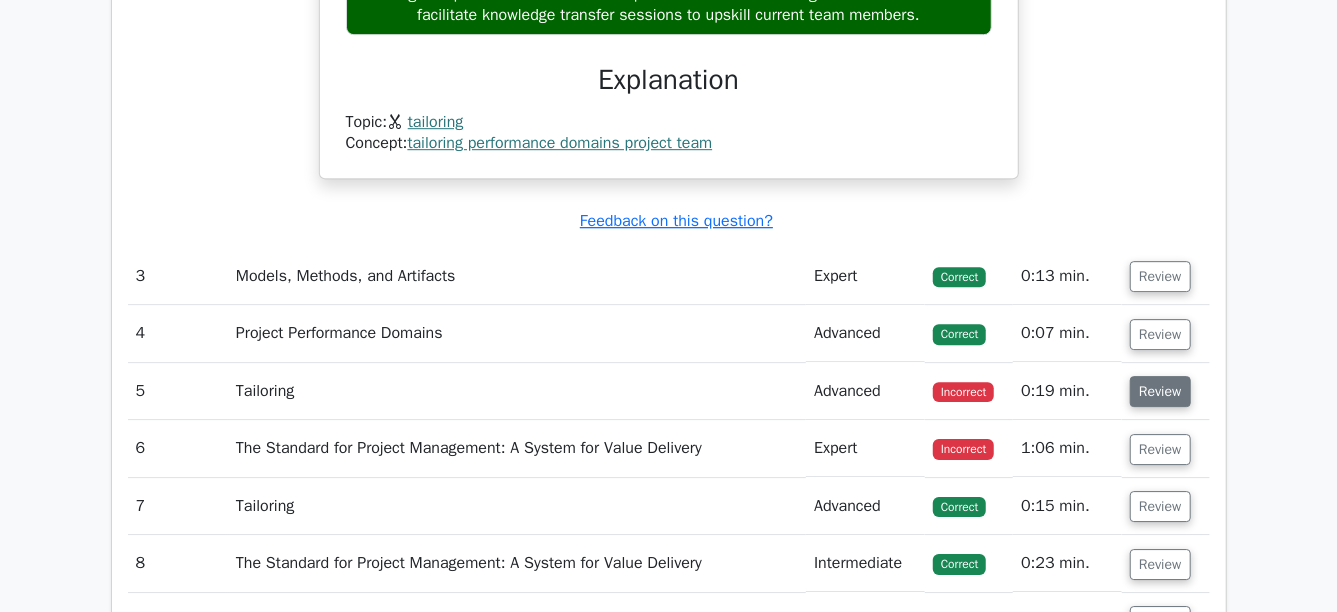 click on "Review" at bounding box center [1160, 391] 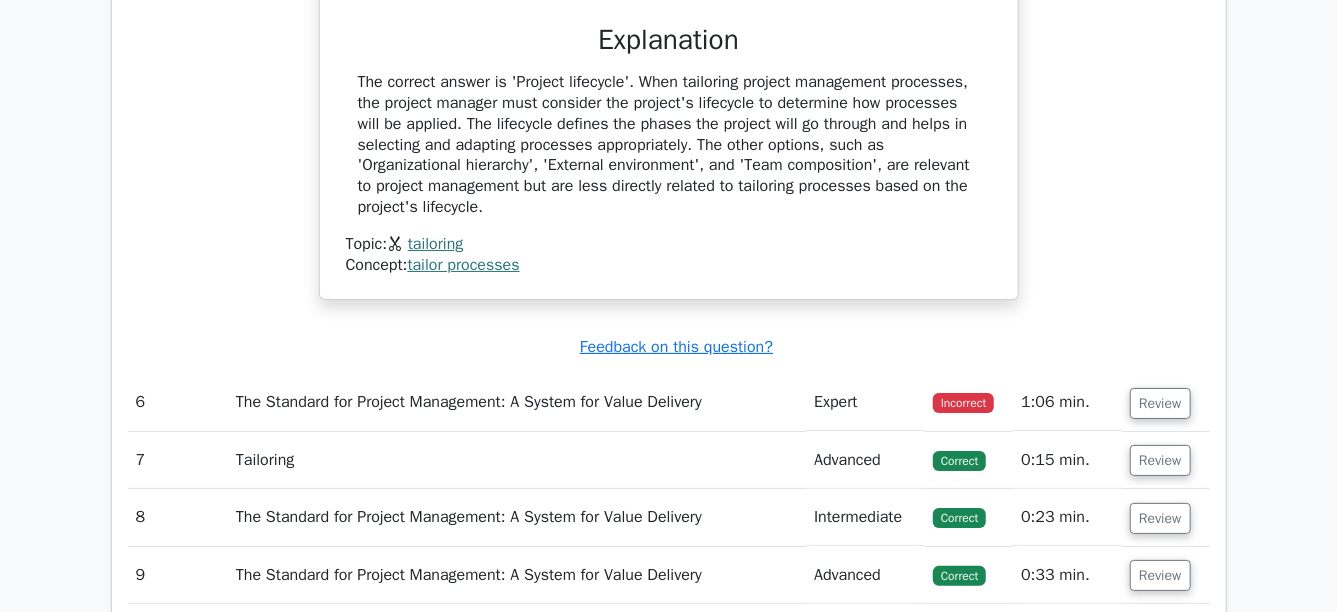 scroll, scrollTop: 3900, scrollLeft: 0, axis: vertical 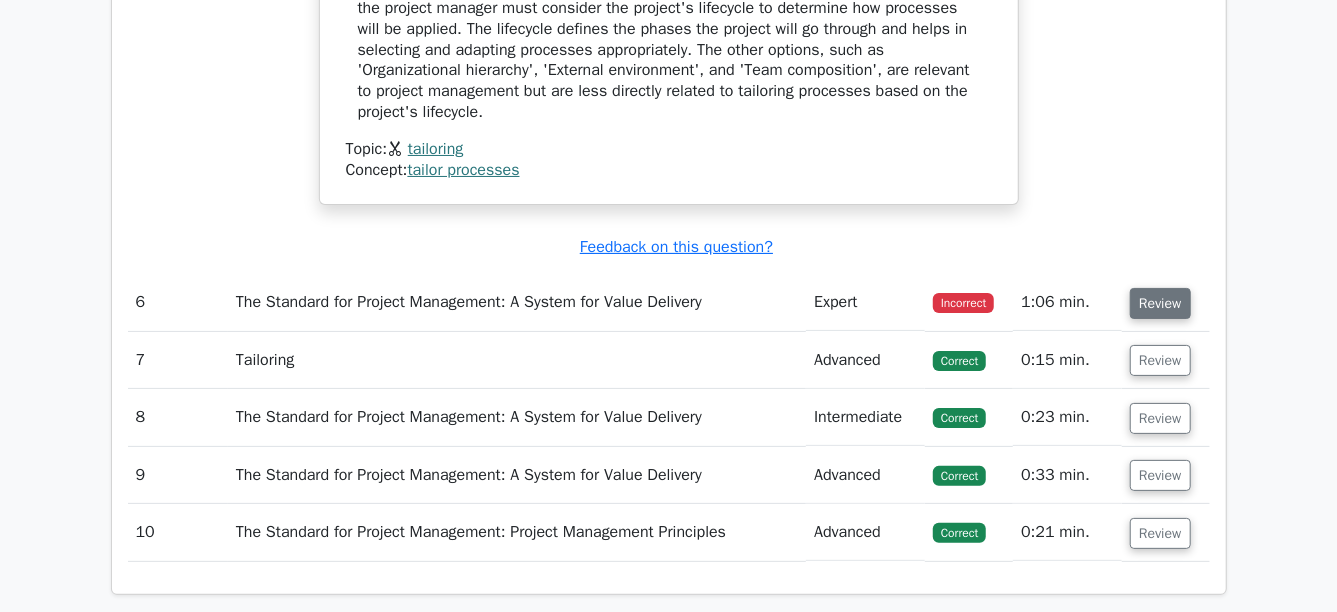 click on "Review" at bounding box center [1160, 303] 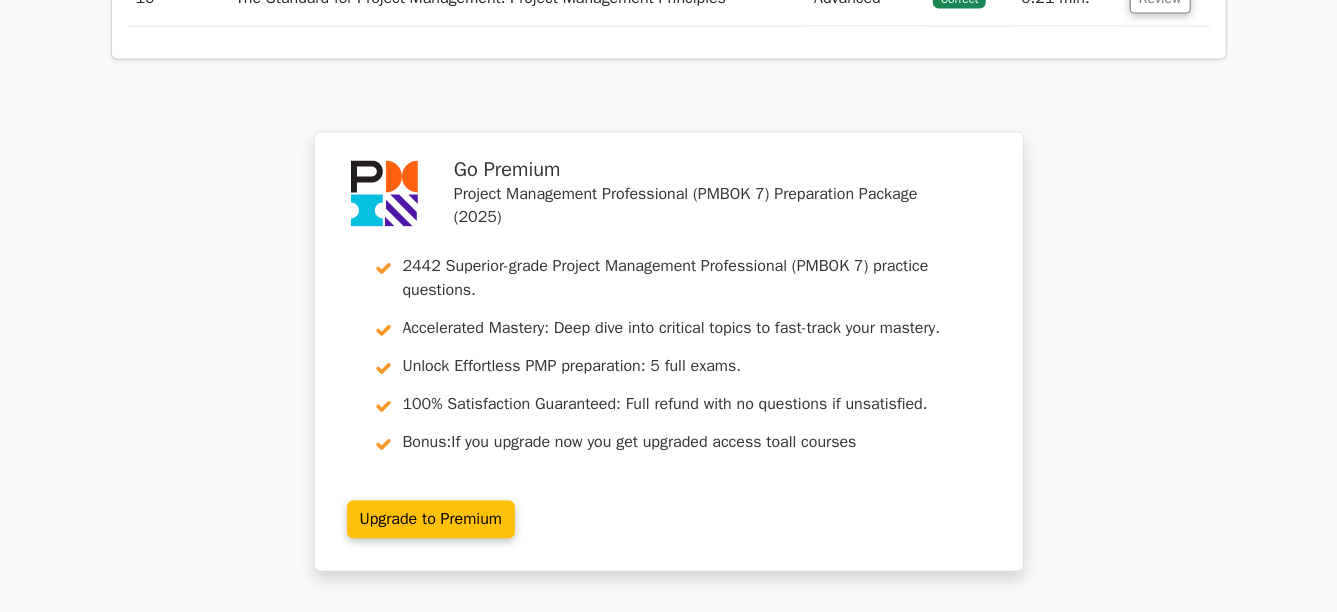 scroll, scrollTop: 5992, scrollLeft: 0, axis: vertical 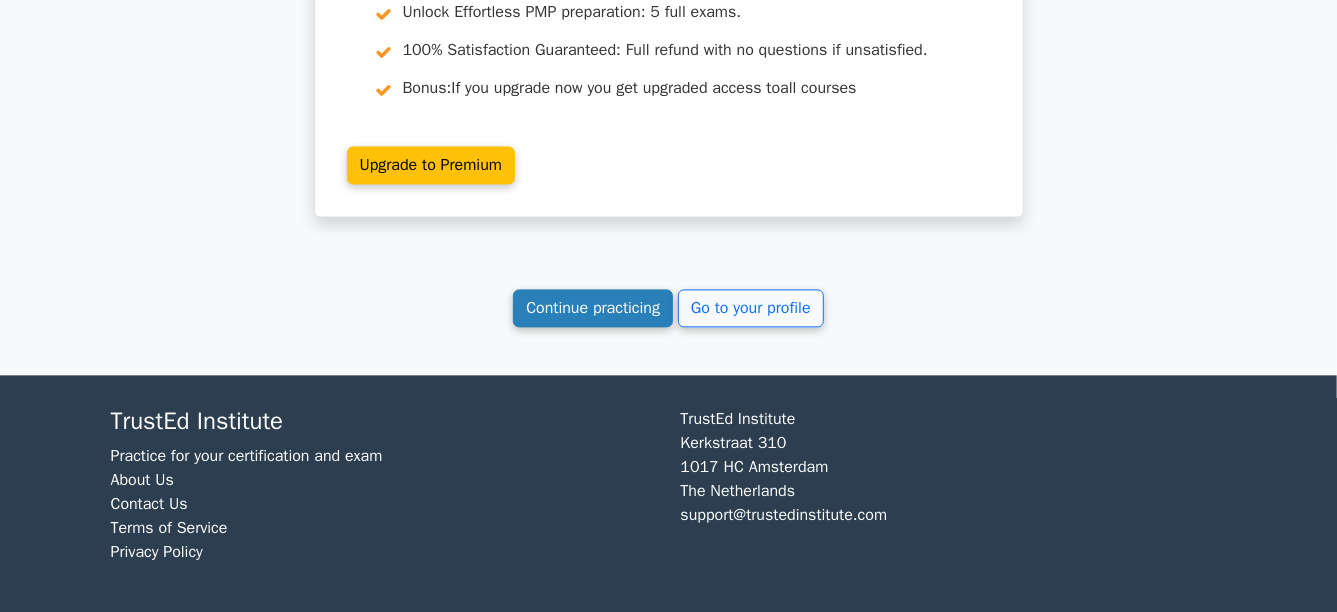 click on "Continue practicing" at bounding box center [593, 308] 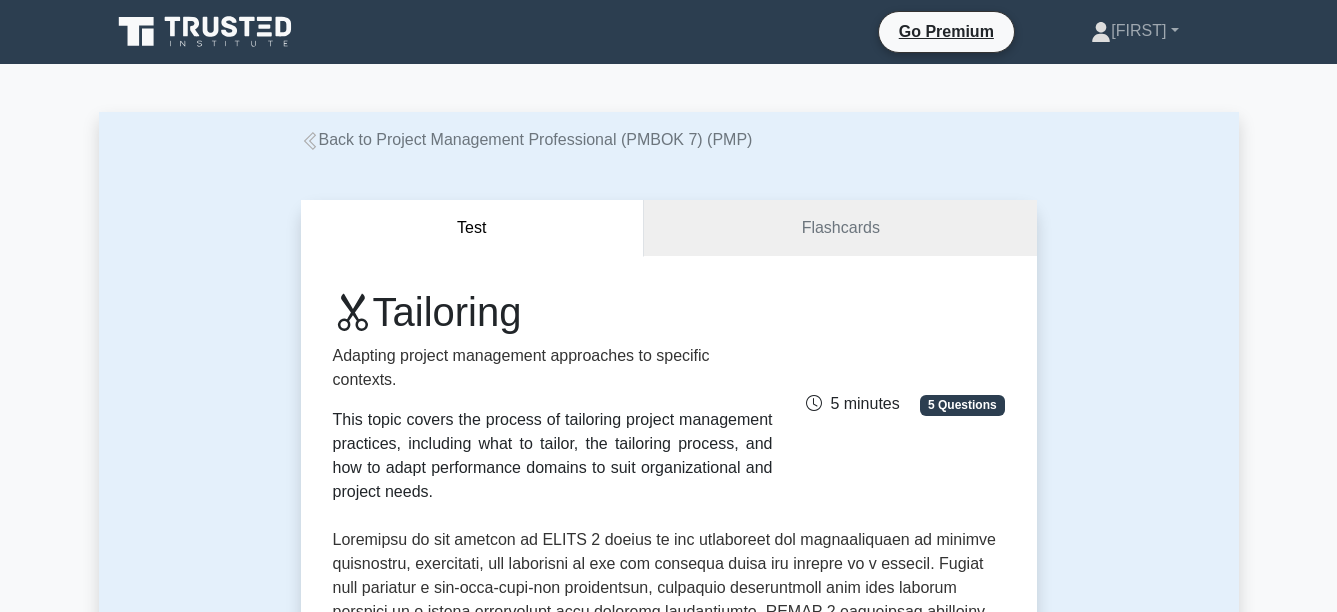 scroll, scrollTop: 0, scrollLeft: 0, axis: both 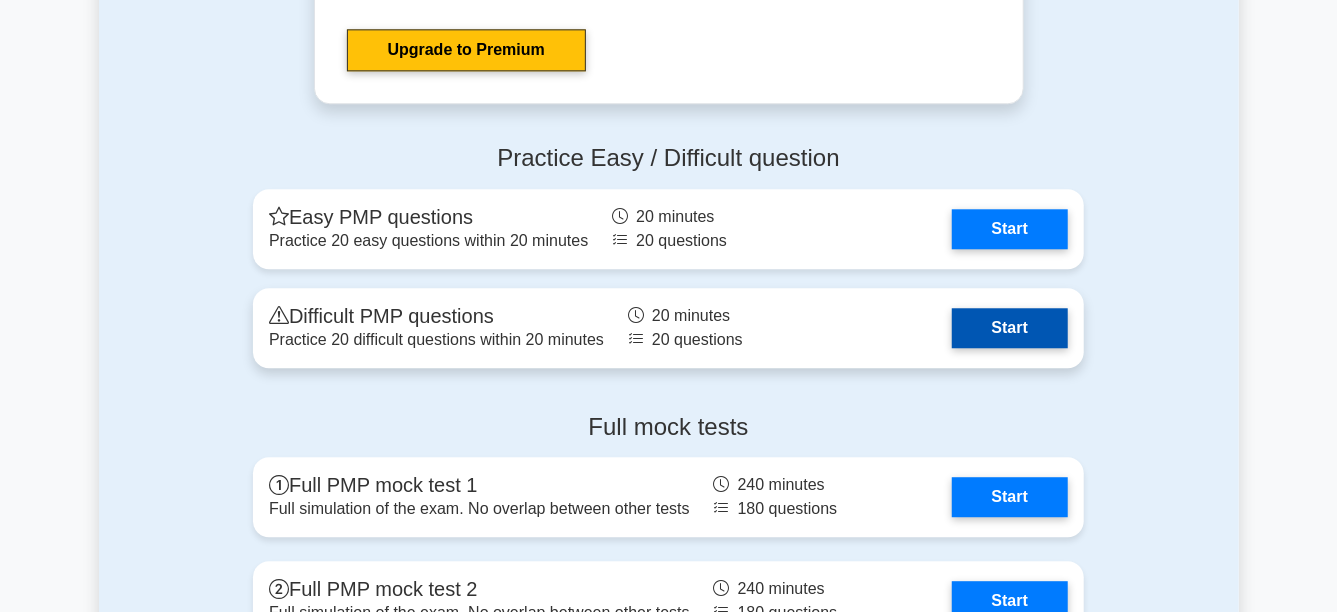 click on "Start" at bounding box center (1010, 328) 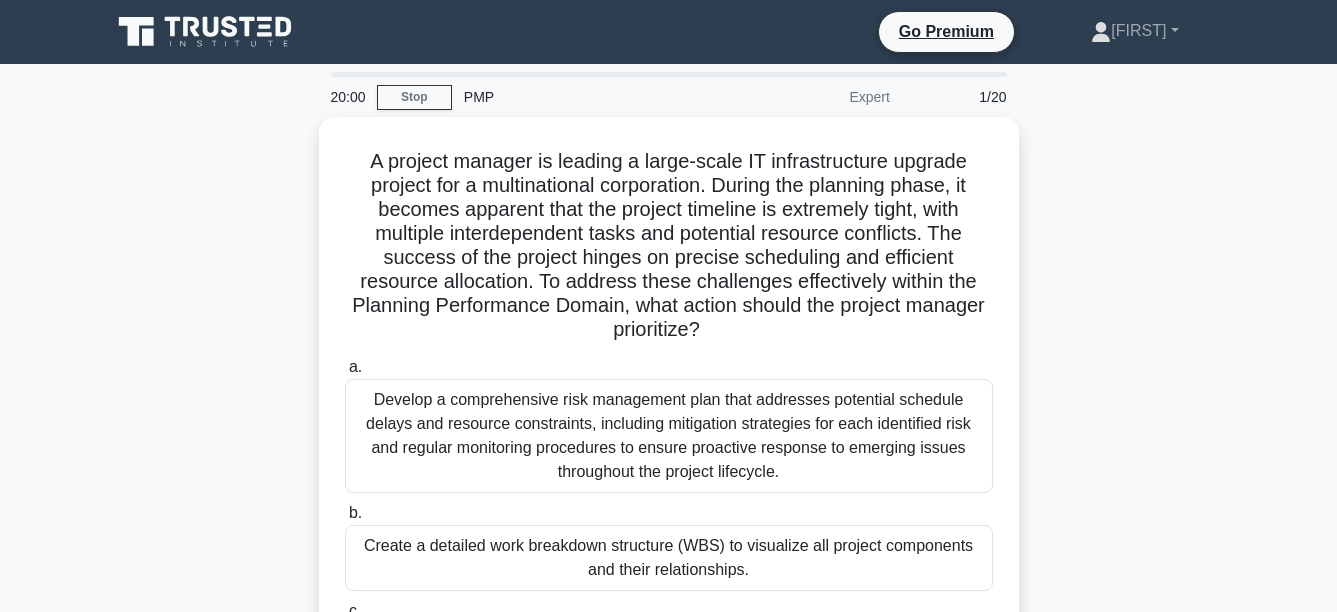 scroll, scrollTop: 0, scrollLeft: 0, axis: both 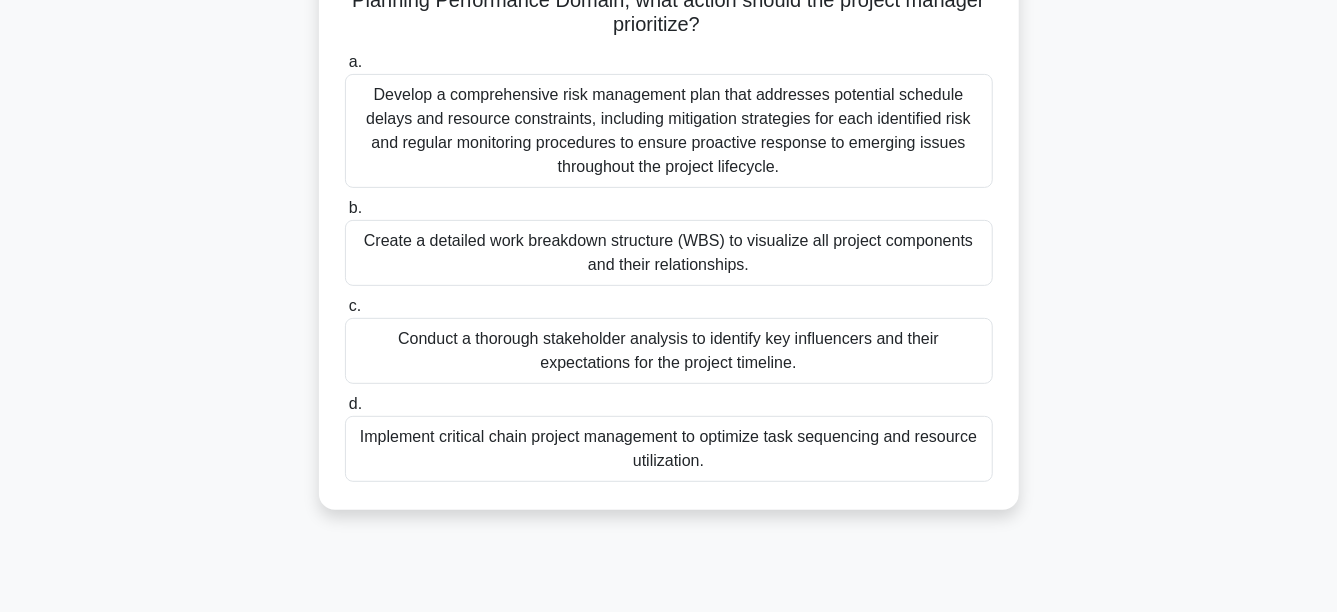 click on "Implement critical chain project management to optimize task sequencing and resource utilization." at bounding box center (669, 449) 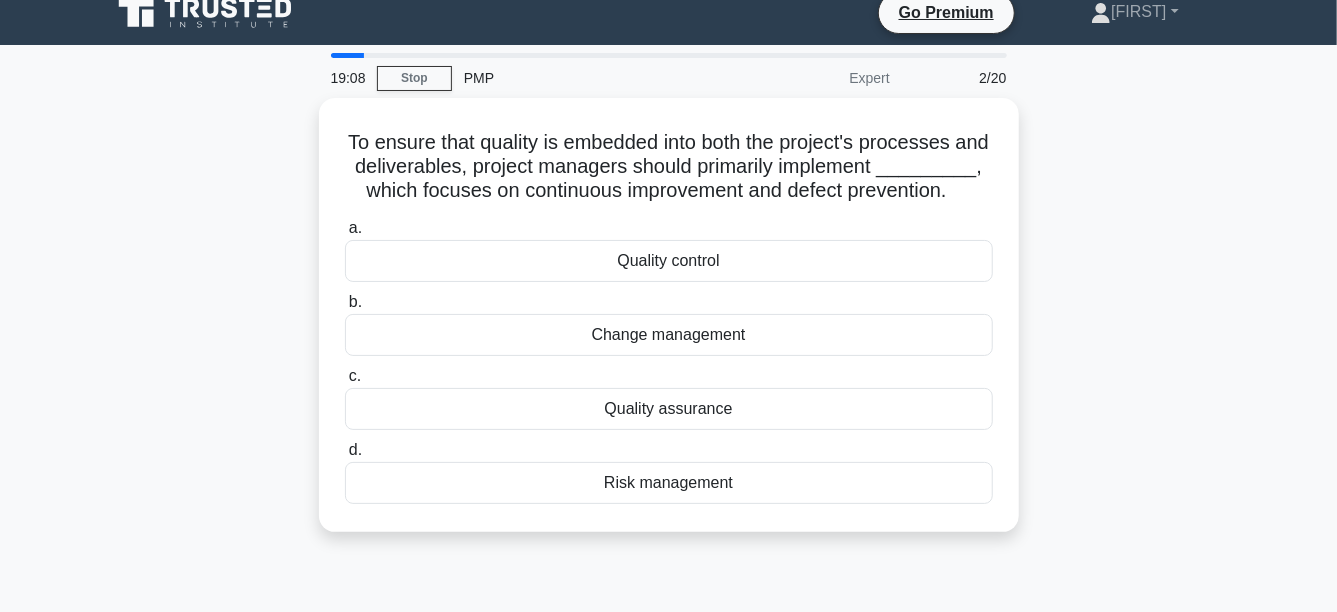 scroll, scrollTop: 0, scrollLeft: 0, axis: both 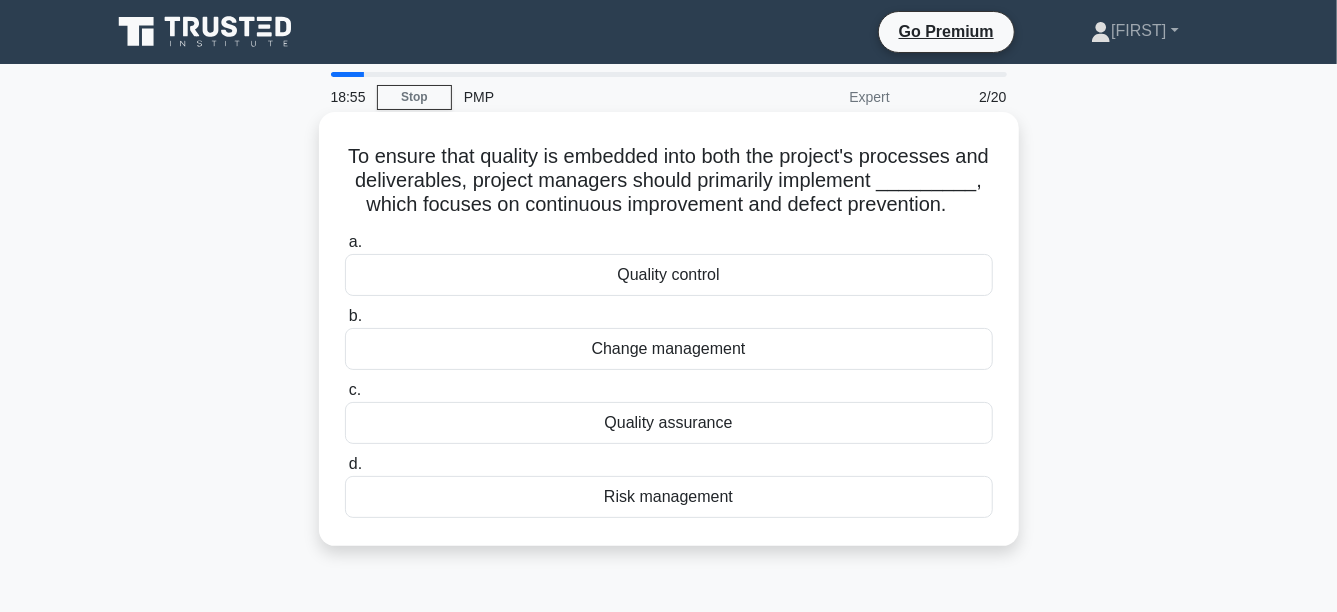 click on "Quality assurance" at bounding box center (669, 423) 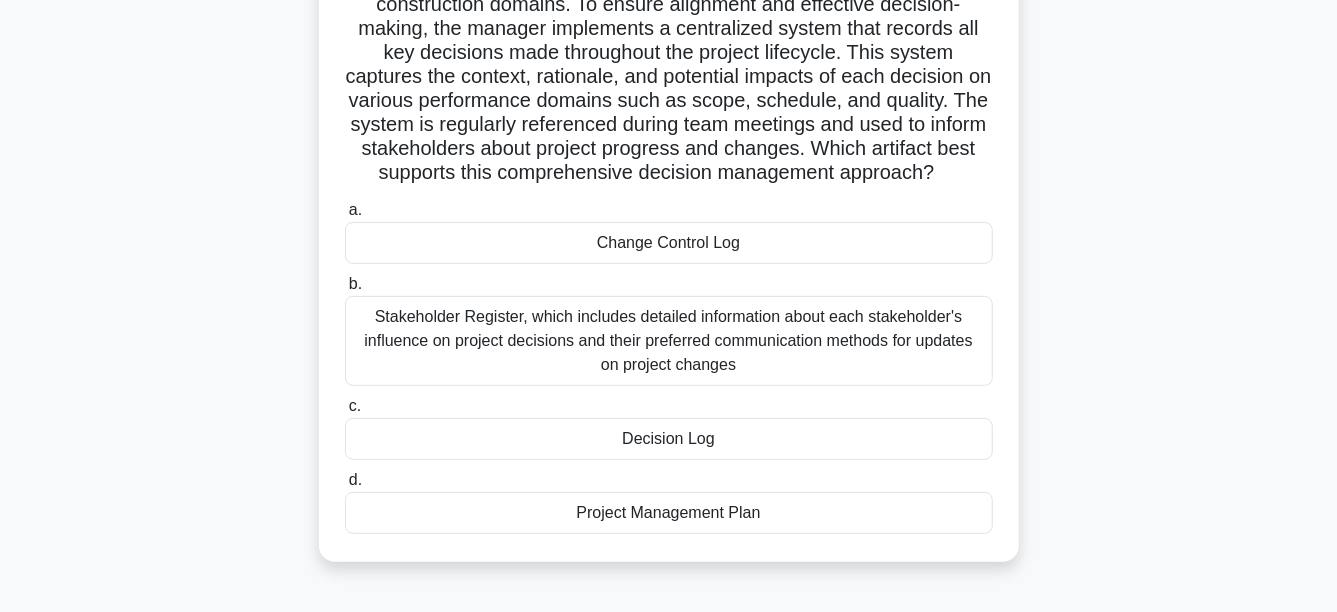 scroll, scrollTop: 99, scrollLeft: 0, axis: vertical 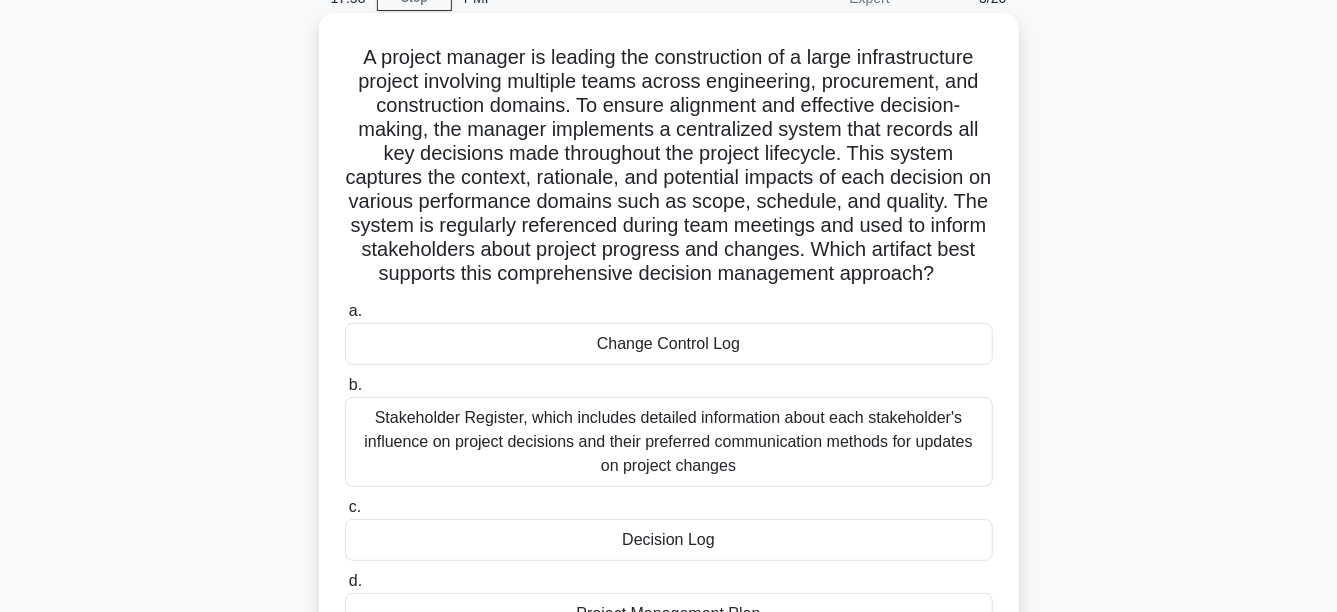 click on "Decision Log" at bounding box center (669, 540) 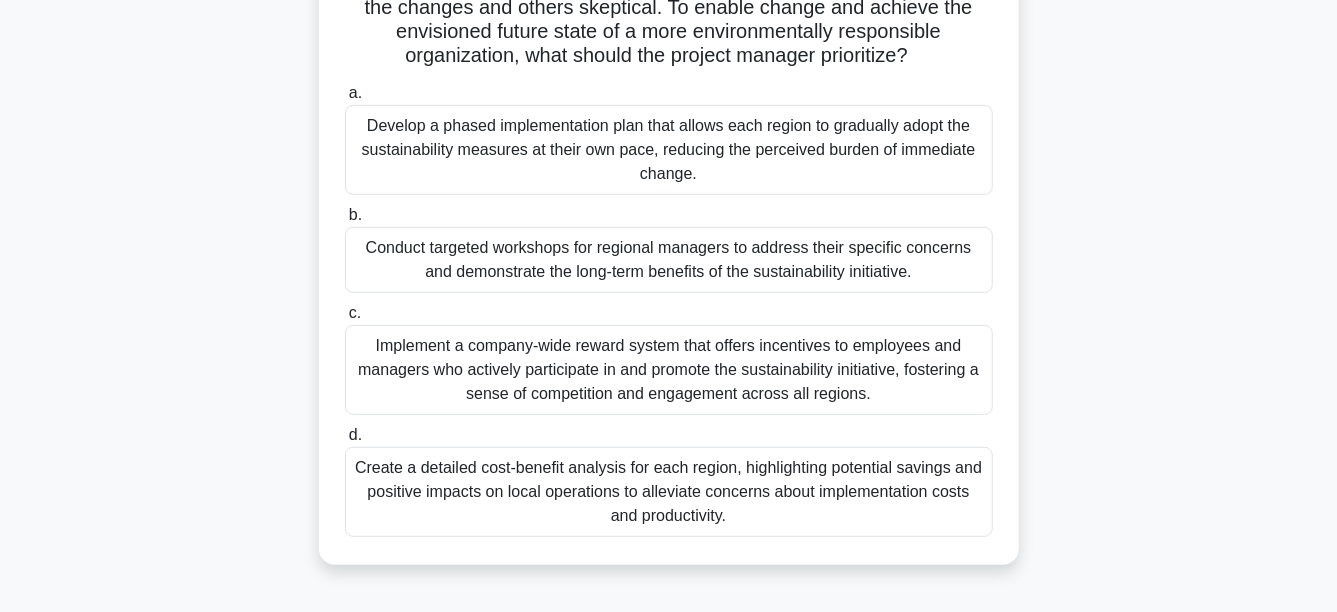 scroll, scrollTop: 300, scrollLeft: 0, axis: vertical 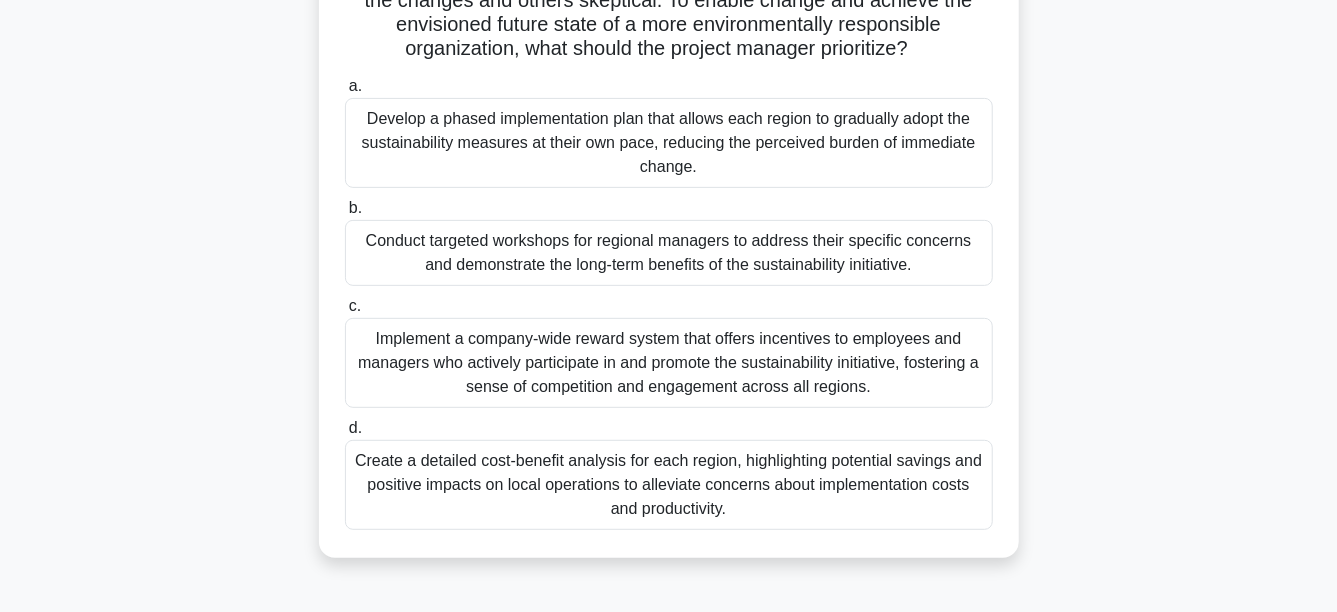 click on "Create a detailed cost-benefit analysis for each region, highlighting potential savings and positive impacts on local operations to alleviate concerns about implementation costs and productivity." at bounding box center (669, 485) 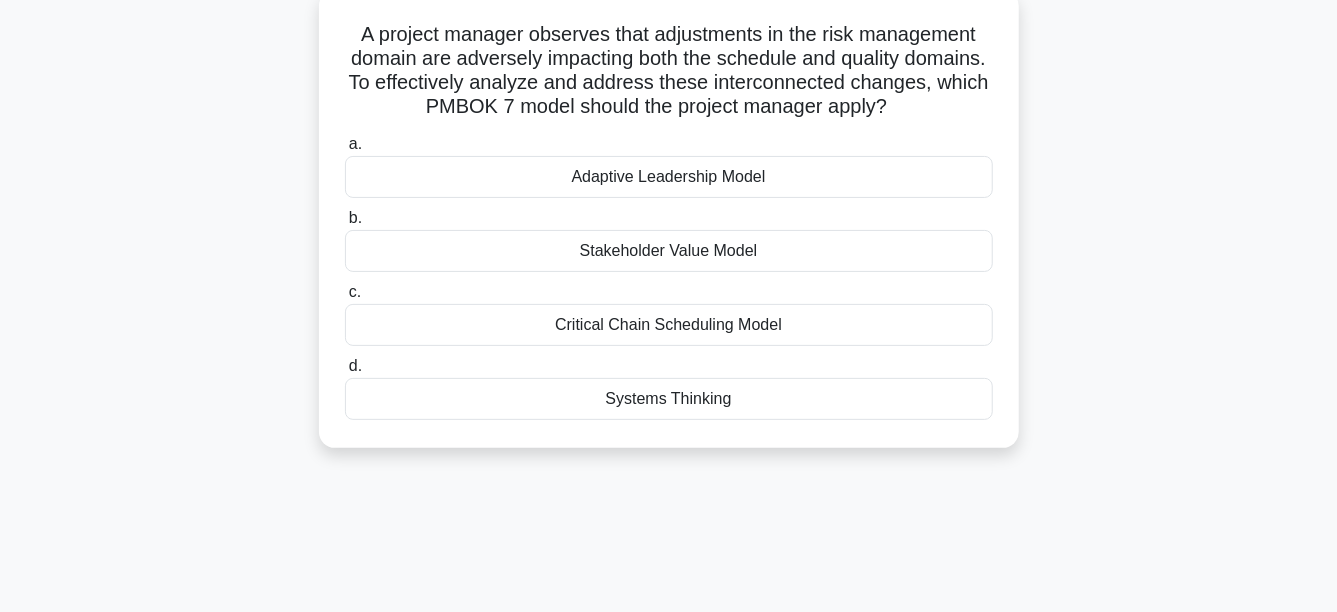 scroll, scrollTop: 46, scrollLeft: 0, axis: vertical 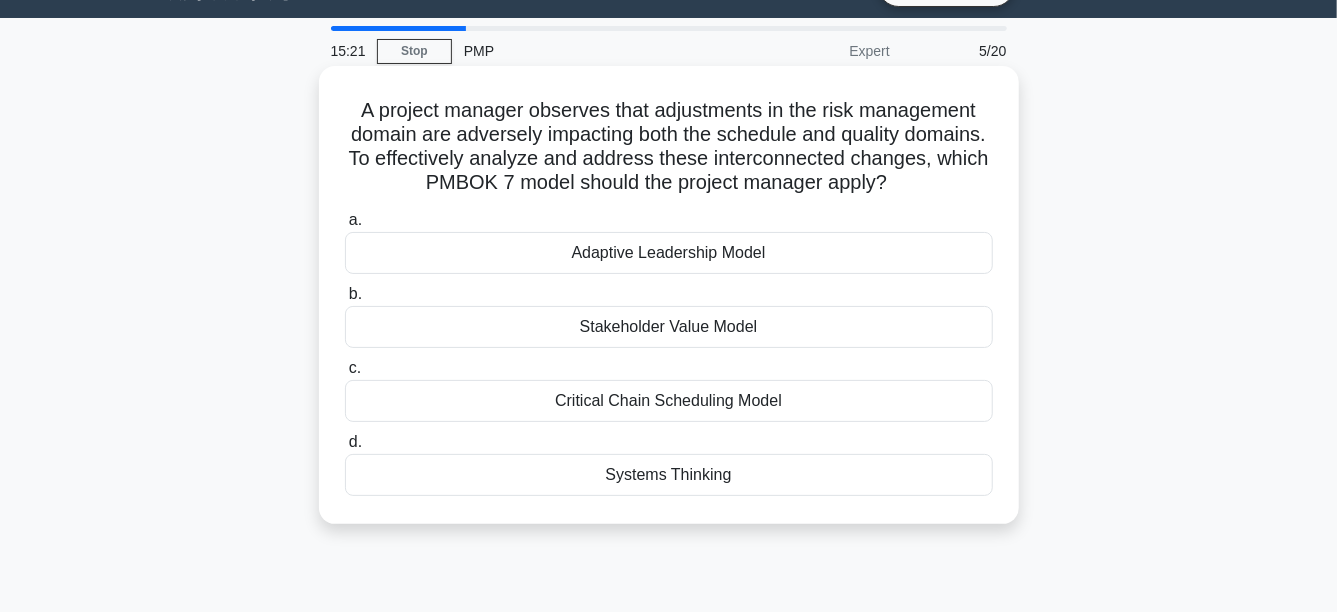 click on "Systems Thinking" at bounding box center [669, 475] 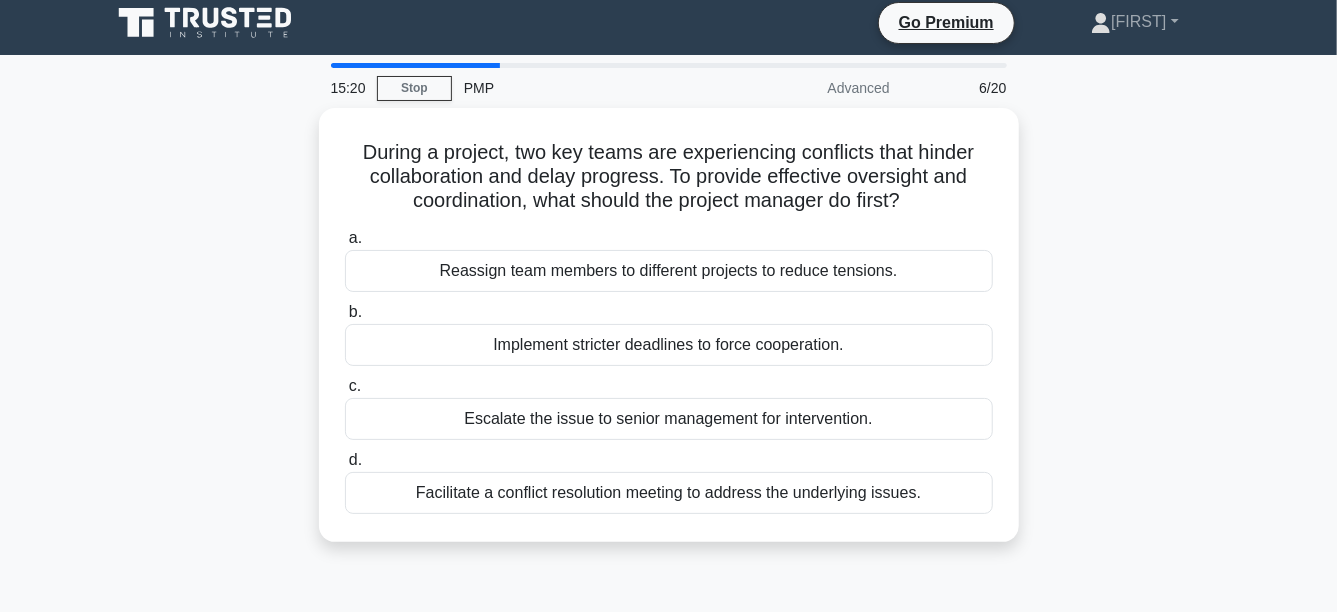 scroll, scrollTop: 0, scrollLeft: 0, axis: both 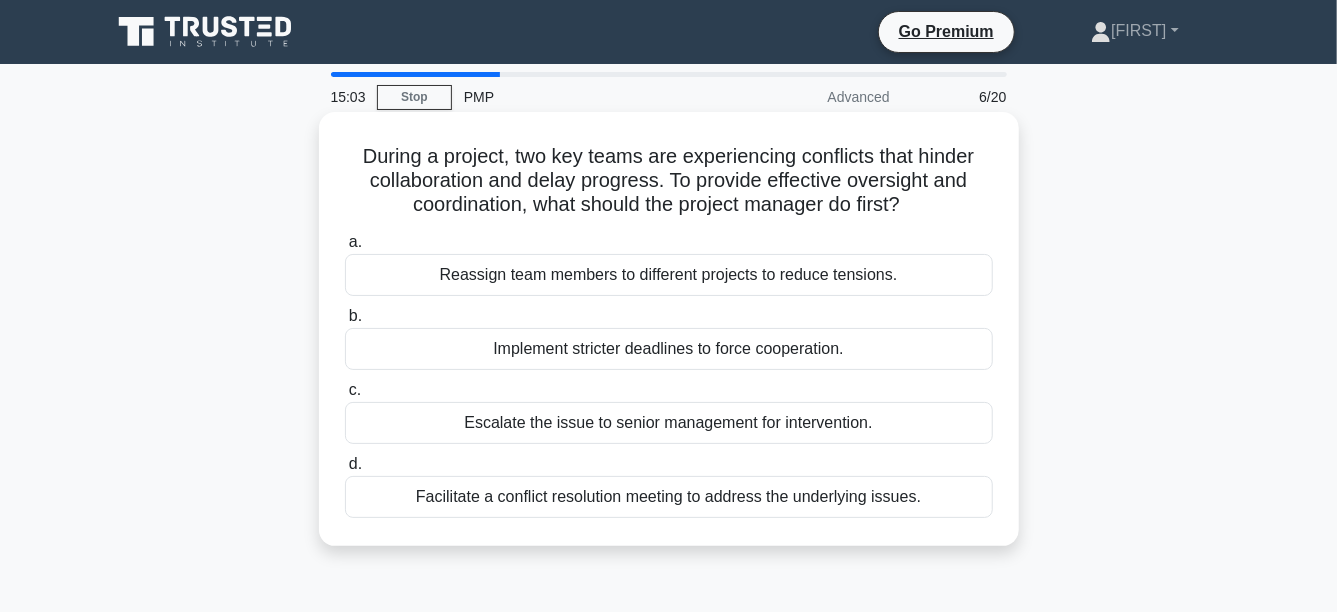 click on "Facilitate a conflict resolution meeting to address the underlying issues." at bounding box center (669, 497) 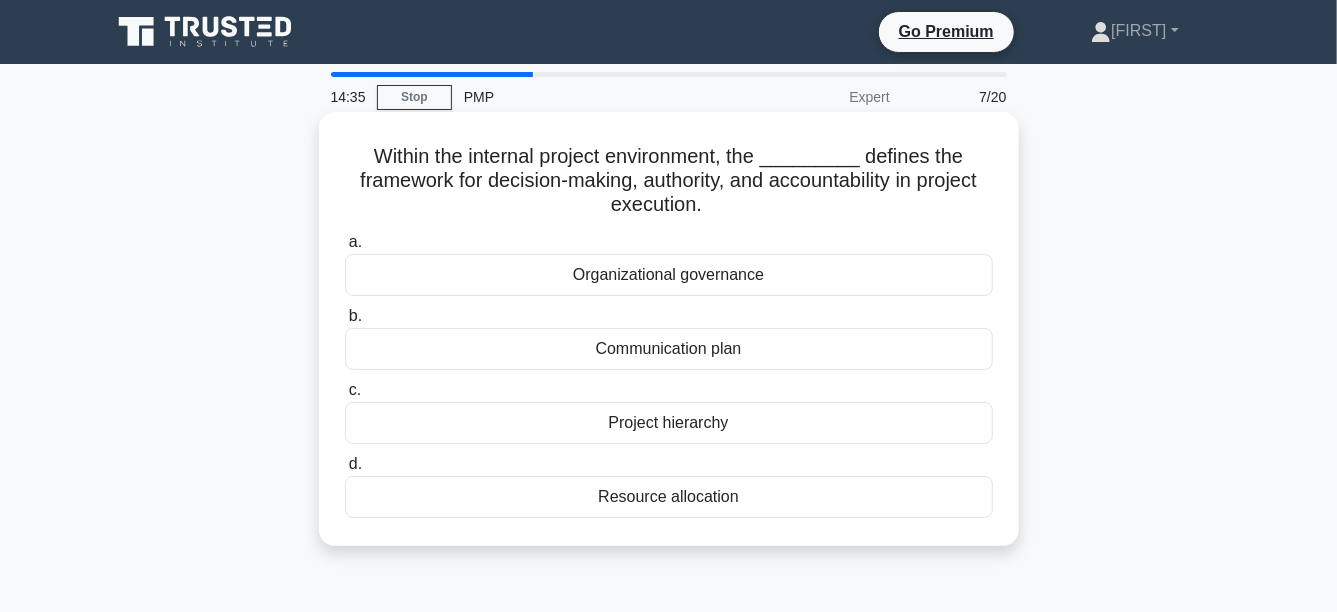 click on "Project hierarchy" at bounding box center [669, 423] 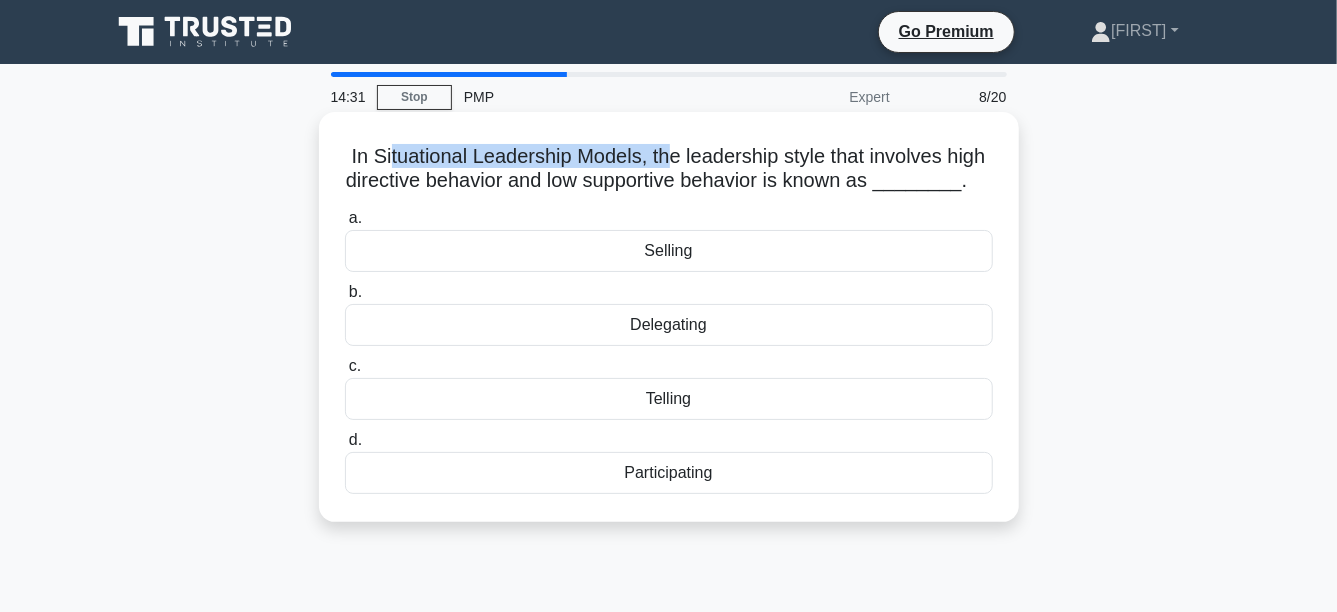 drag, startPoint x: 386, startPoint y: 153, endPoint x: 664, endPoint y: 158, distance: 278.04495 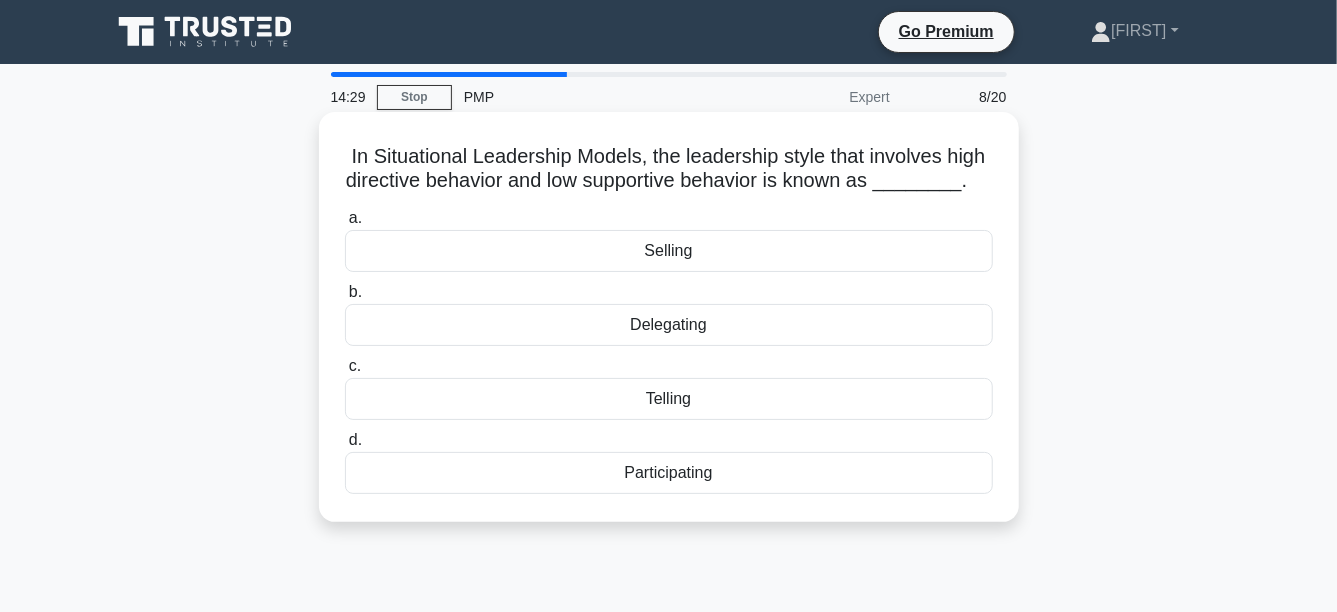 drag, startPoint x: 664, startPoint y: 158, endPoint x: 712, endPoint y: 168, distance: 49.0306 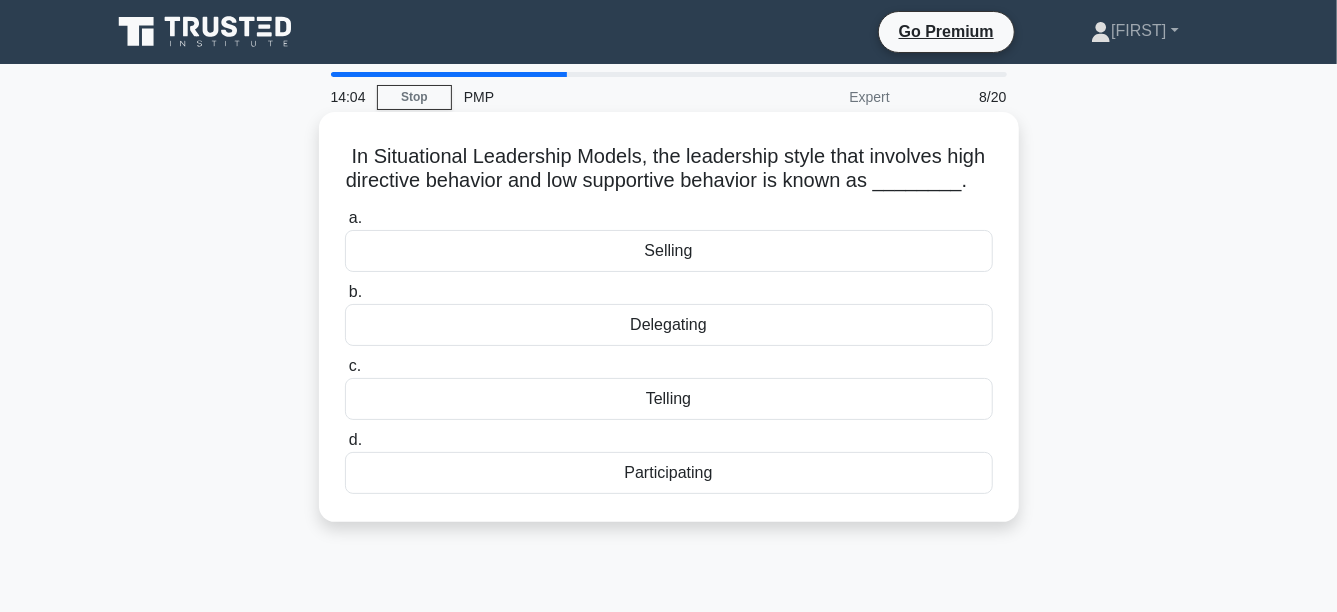 click on "Telling" at bounding box center (669, 399) 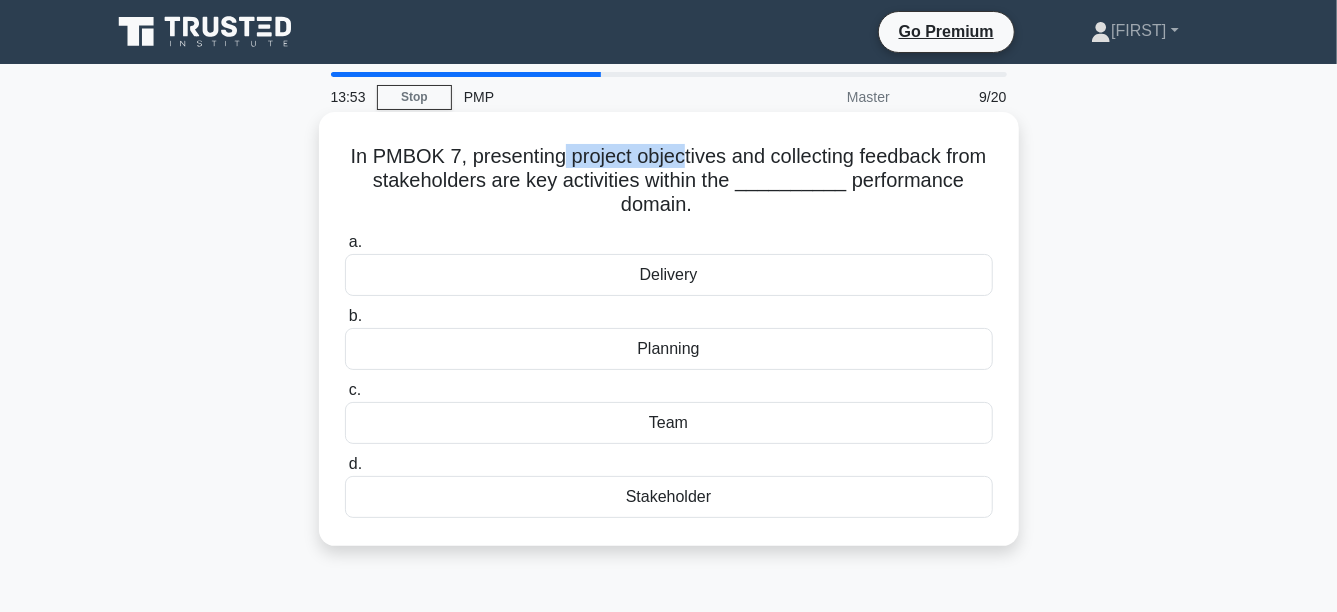 drag, startPoint x: 581, startPoint y: 162, endPoint x: 709, endPoint y: 161, distance: 128.0039 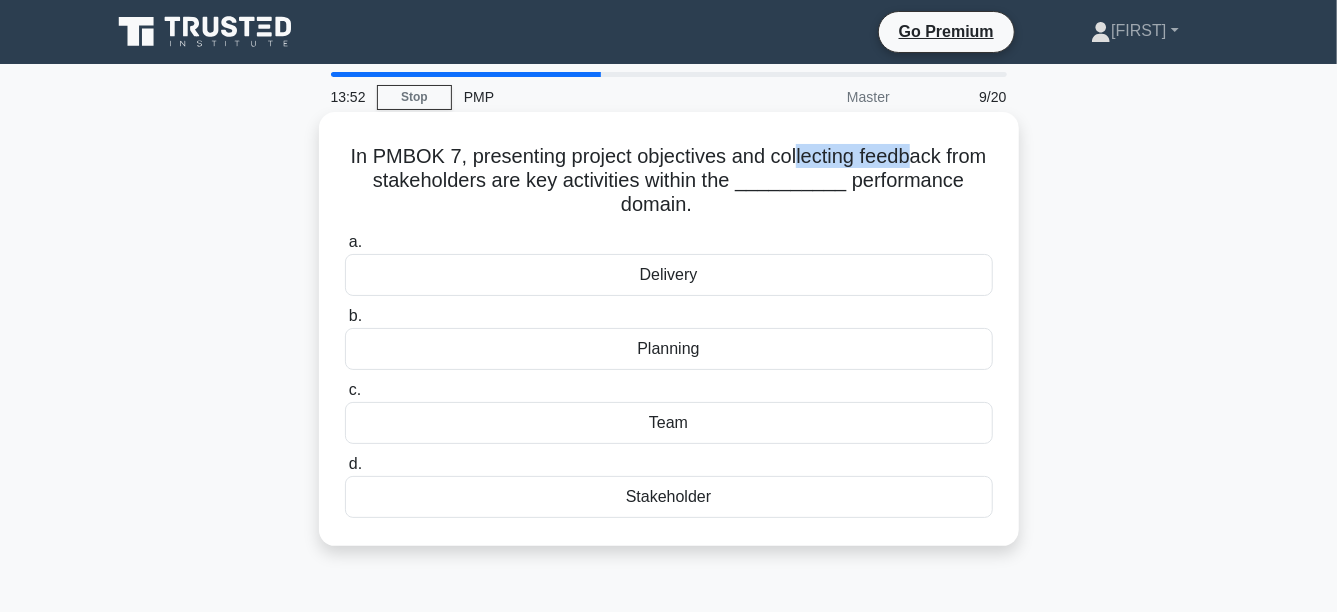 drag, startPoint x: 709, startPoint y: 161, endPoint x: 934, endPoint y: 162, distance: 225.00223 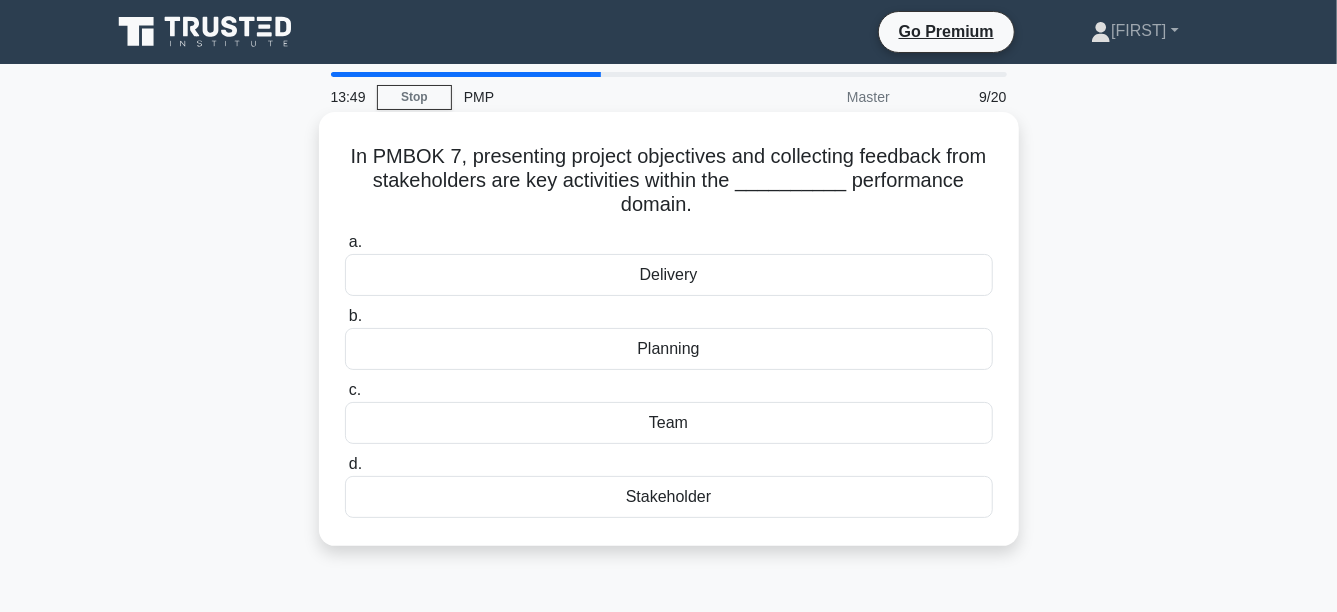 click on "In PMBOK 7, presenting project objectives and collecting feedback from stakeholders are key activities within the __________ performance domain.
.spinner_0XTQ{transform-origin:center;animation:spinner_y6GP .75s linear infinite}@keyframes spinner_y6GP{100%{transform:rotate(360deg)}}" at bounding box center [669, 181] 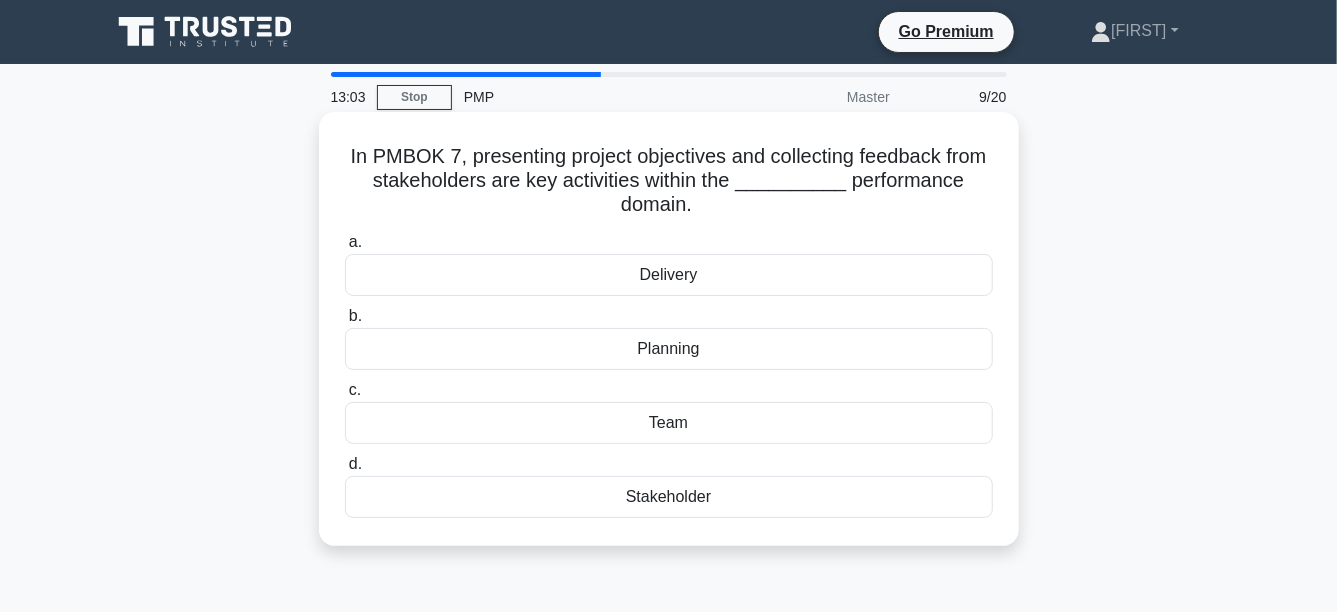 click on "Stakeholder" at bounding box center (669, 497) 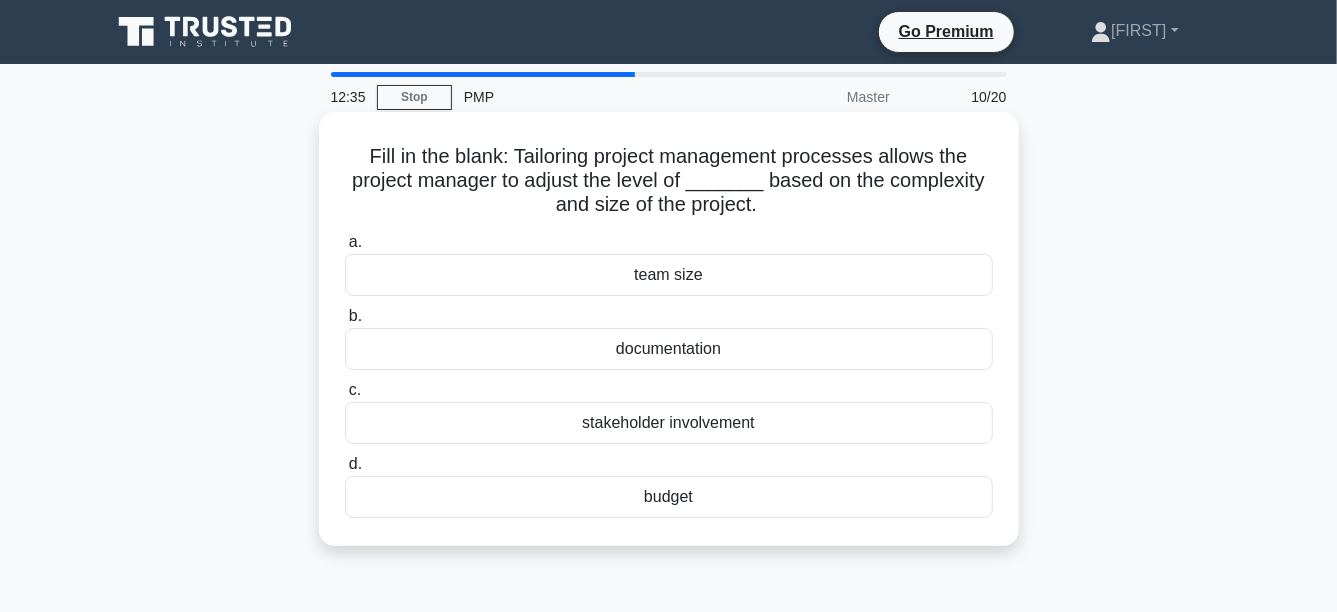 click on "documentation" at bounding box center (669, 349) 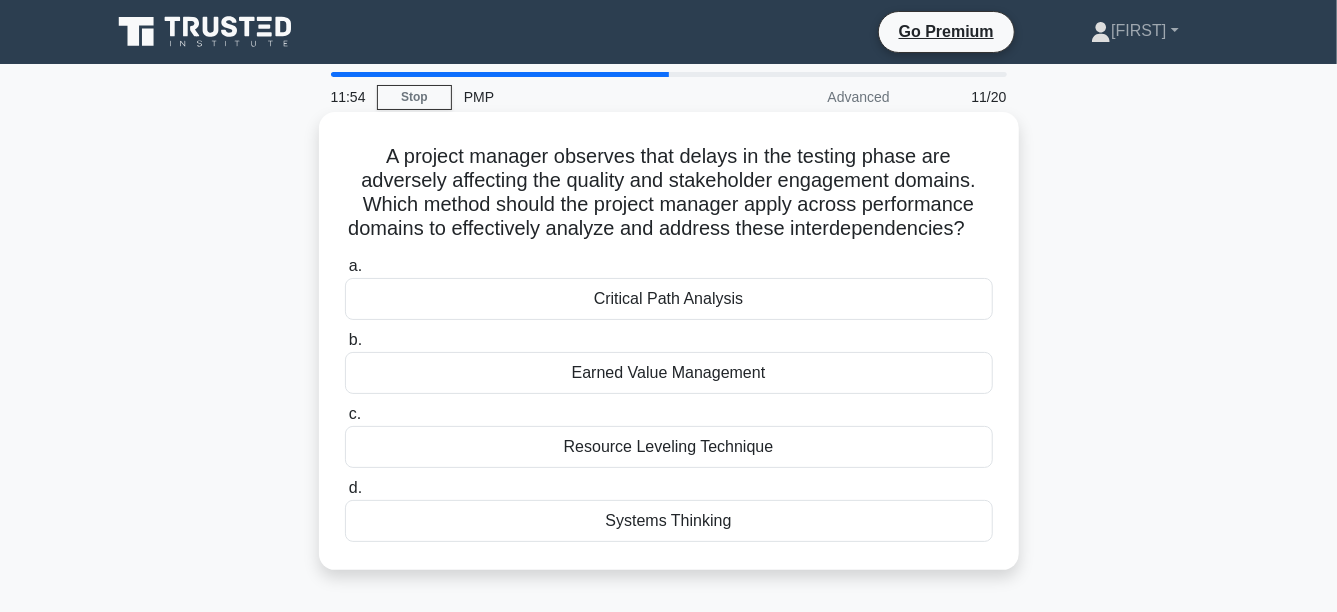 click on "Systems Thinking" at bounding box center [669, 521] 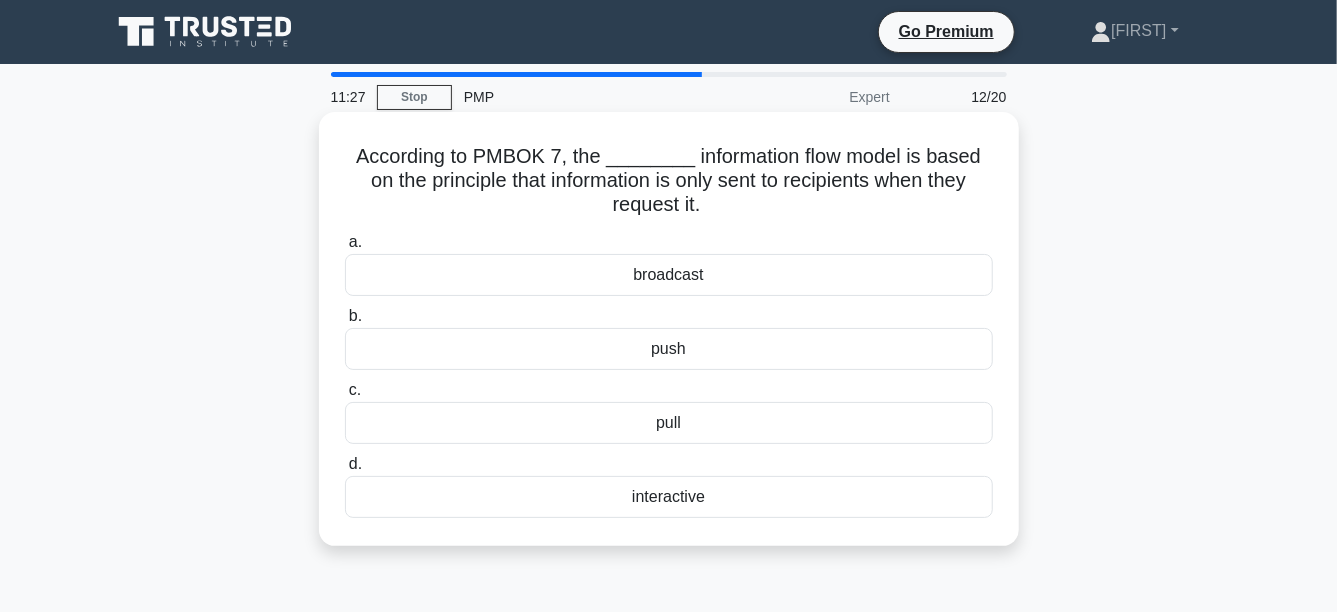 click on "pull" at bounding box center [669, 423] 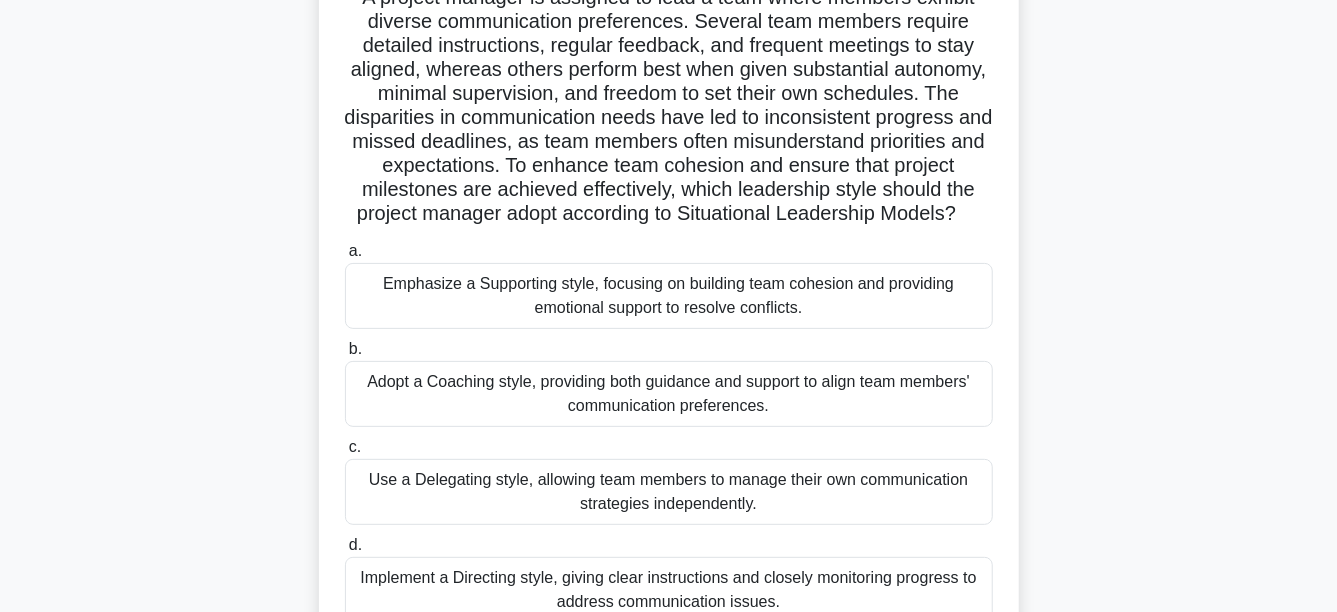 scroll, scrollTop: 200, scrollLeft: 0, axis: vertical 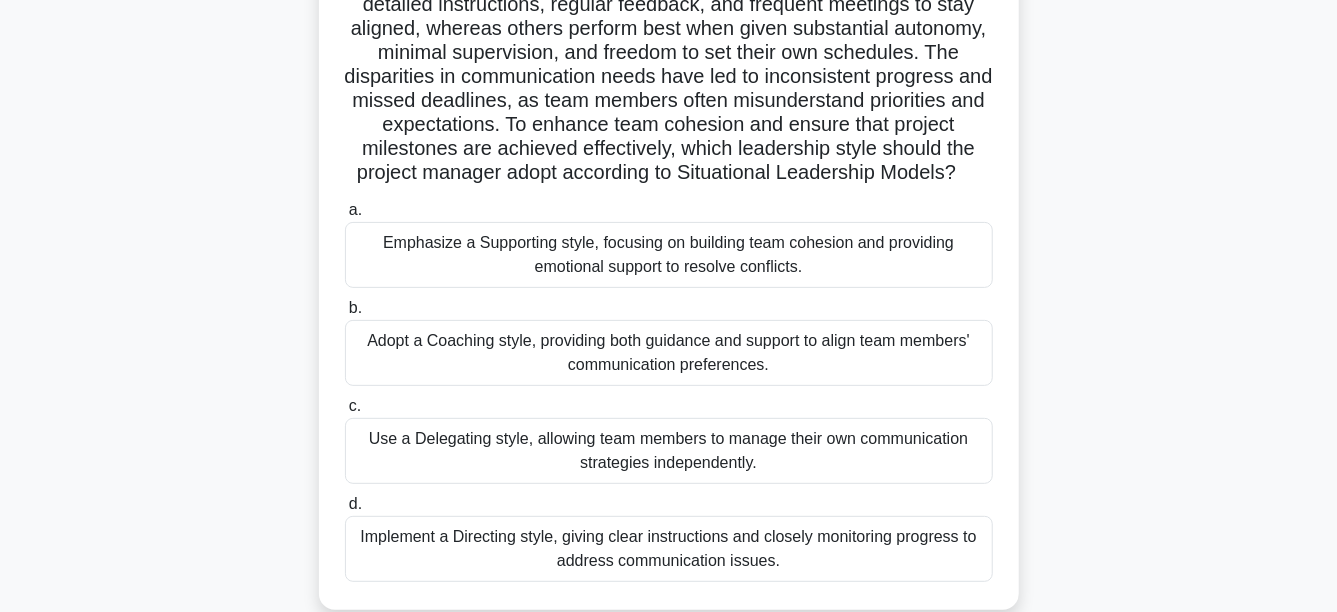 click on "Adopt a Coaching style, providing both guidance and support to align team members' communication preferences." at bounding box center [669, 353] 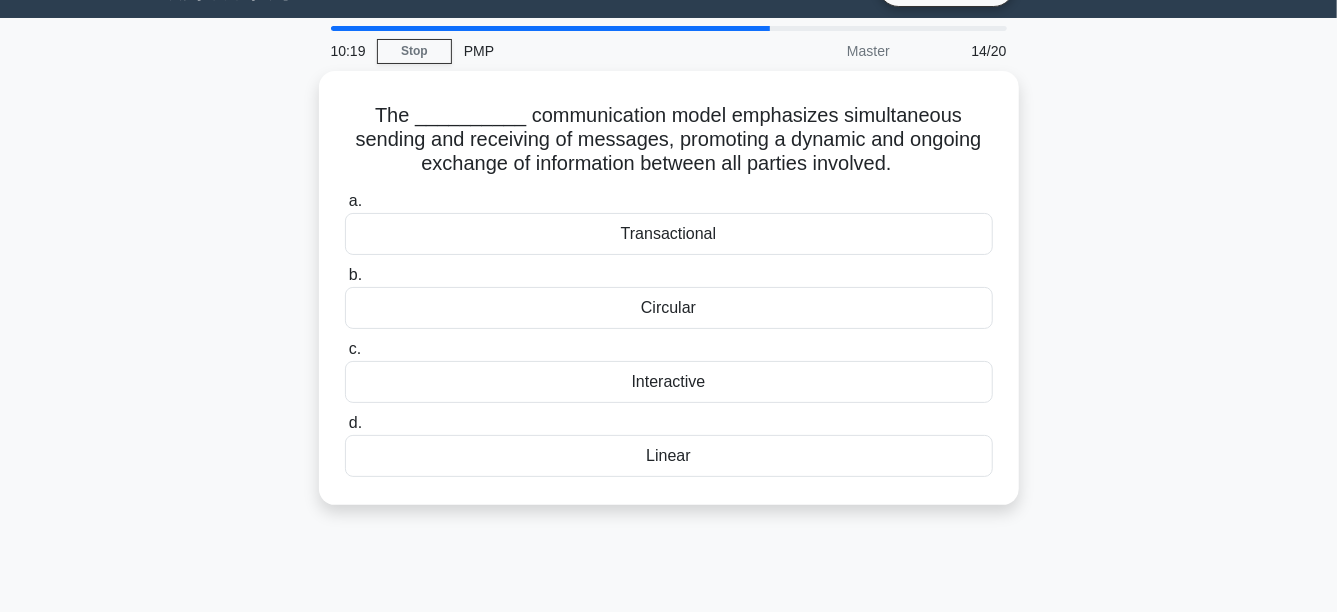 scroll, scrollTop: 0, scrollLeft: 0, axis: both 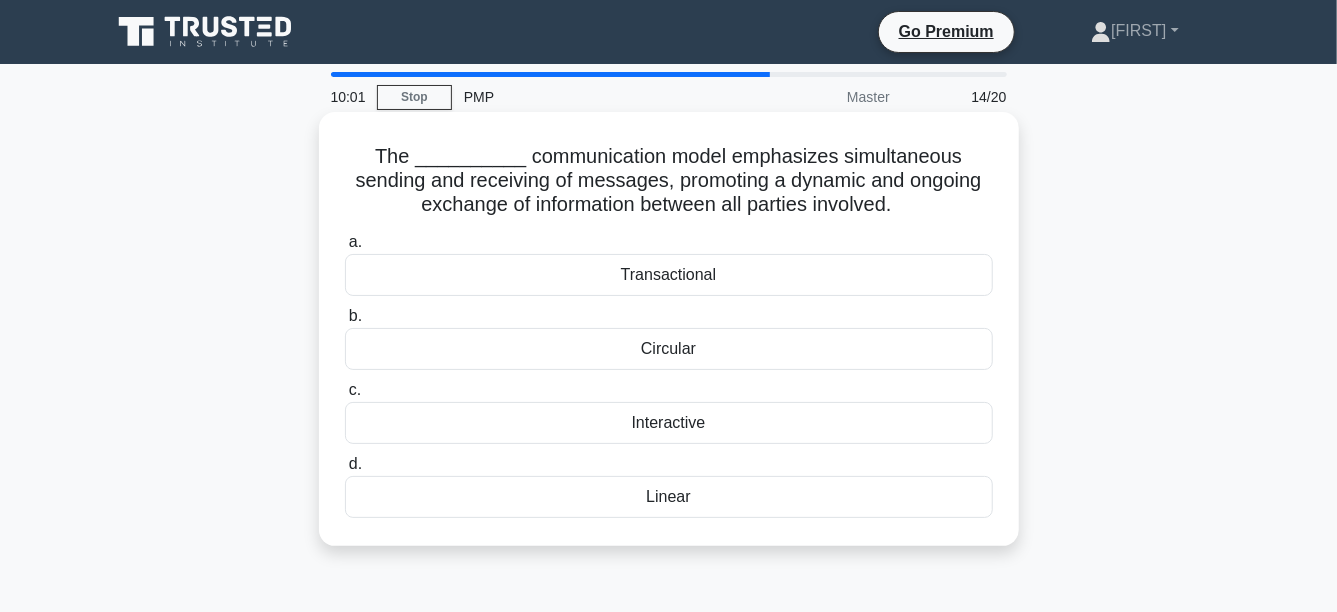 click on "Interactive" at bounding box center (669, 423) 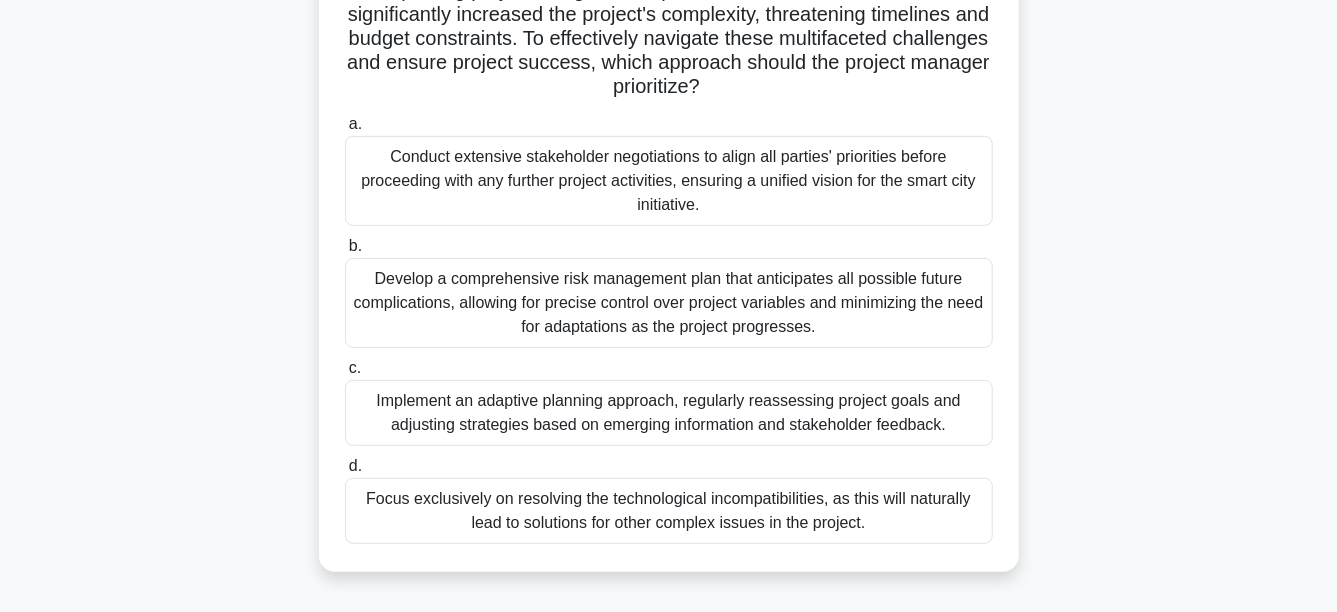 scroll, scrollTop: 400, scrollLeft: 0, axis: vertical 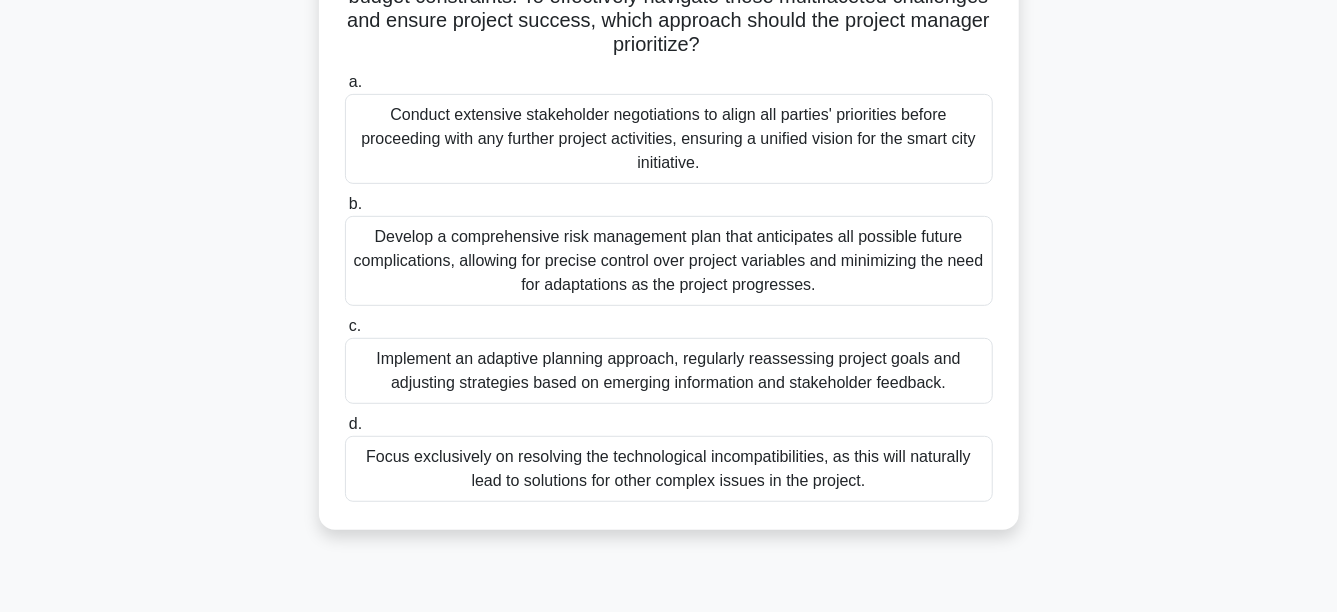click on "Implement an adaptive planning approach, regularly reassessing project goals and adjusting strategies based on emerging information and stakeholder feedback." at bounding box center (669, 371) 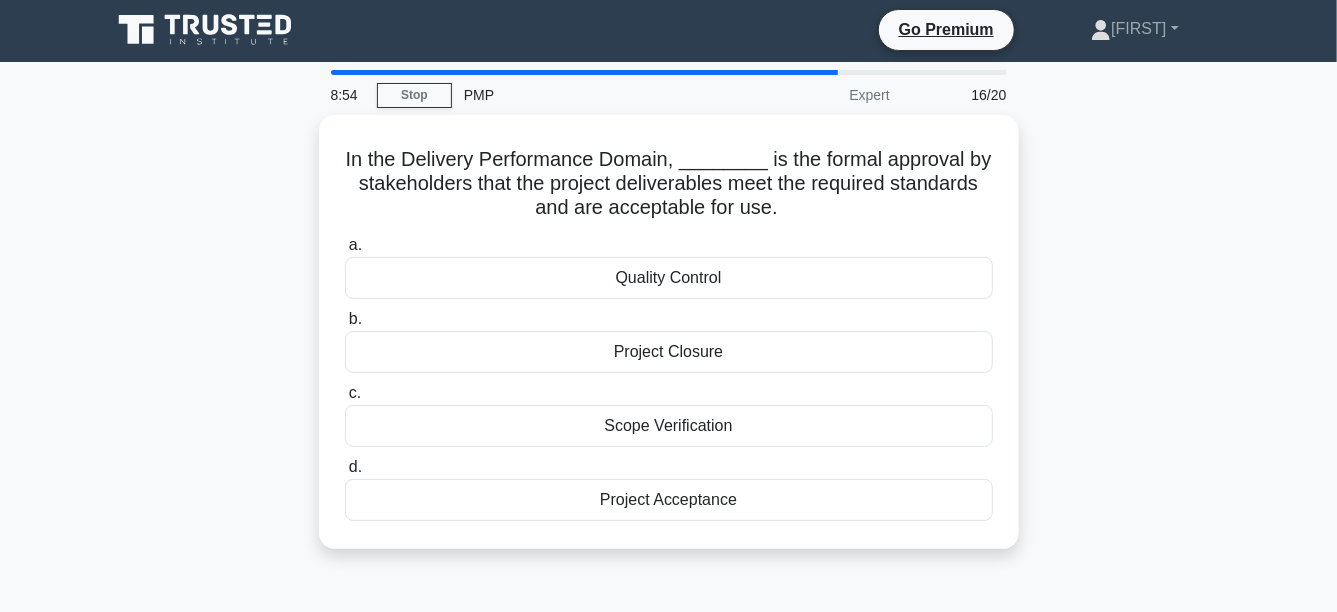 scroll, scrollTop: 0, scrollLeft: 0, axis: both 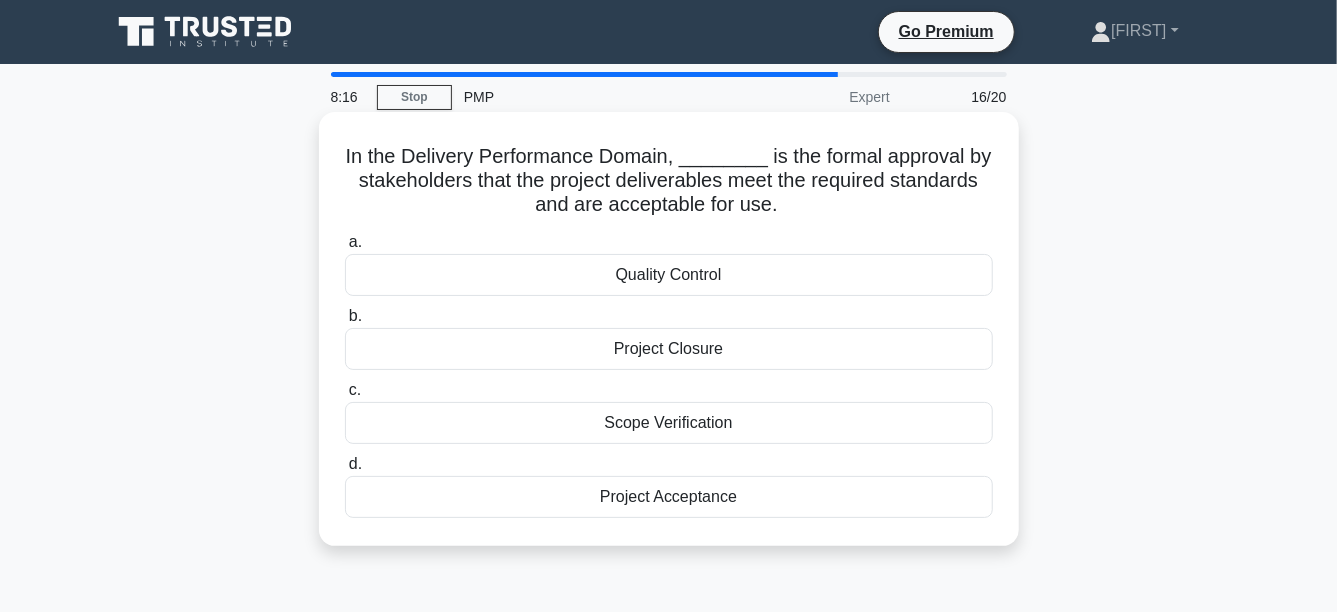 click on "Project Acceptance" at bounding box center [669, 497] 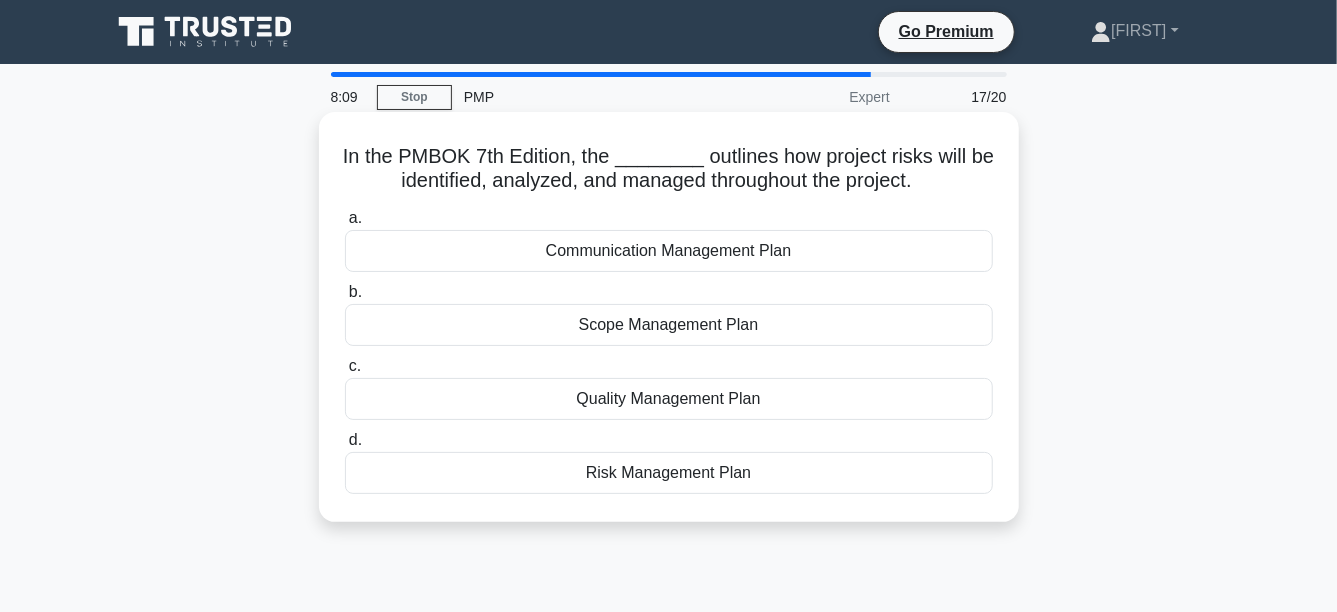 click on "Risk Management Plan" at bounding box center (669, 473) 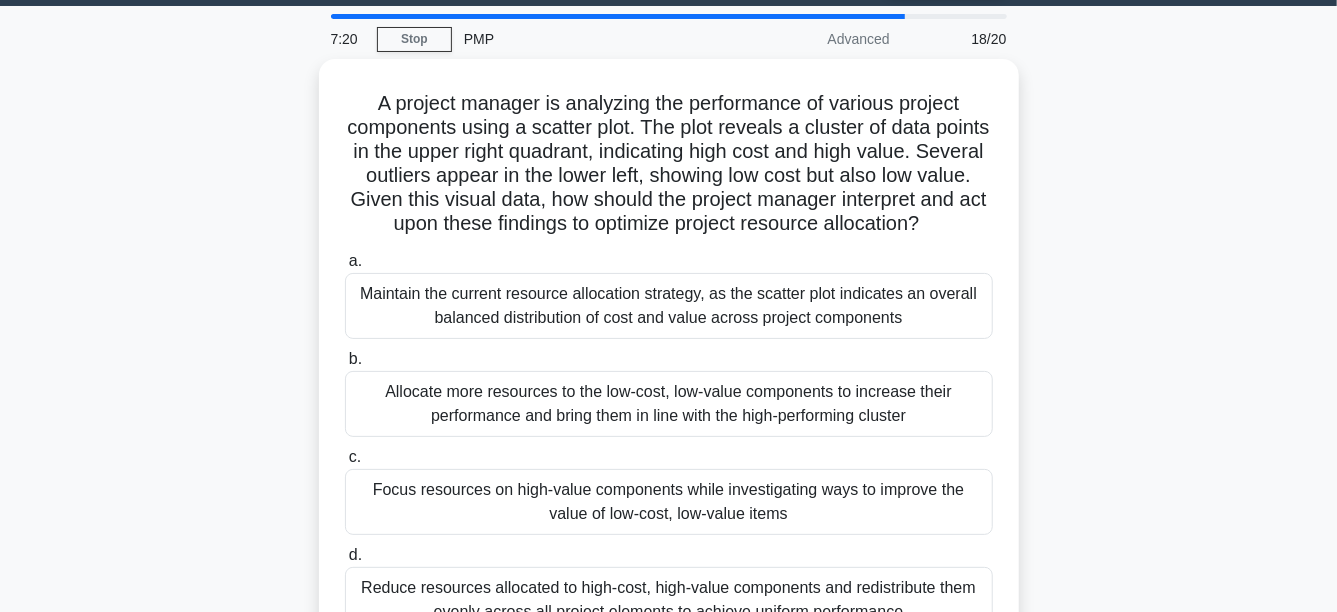 scroll, scrollTop: 99, scrollLeft: 0, axis: vertical 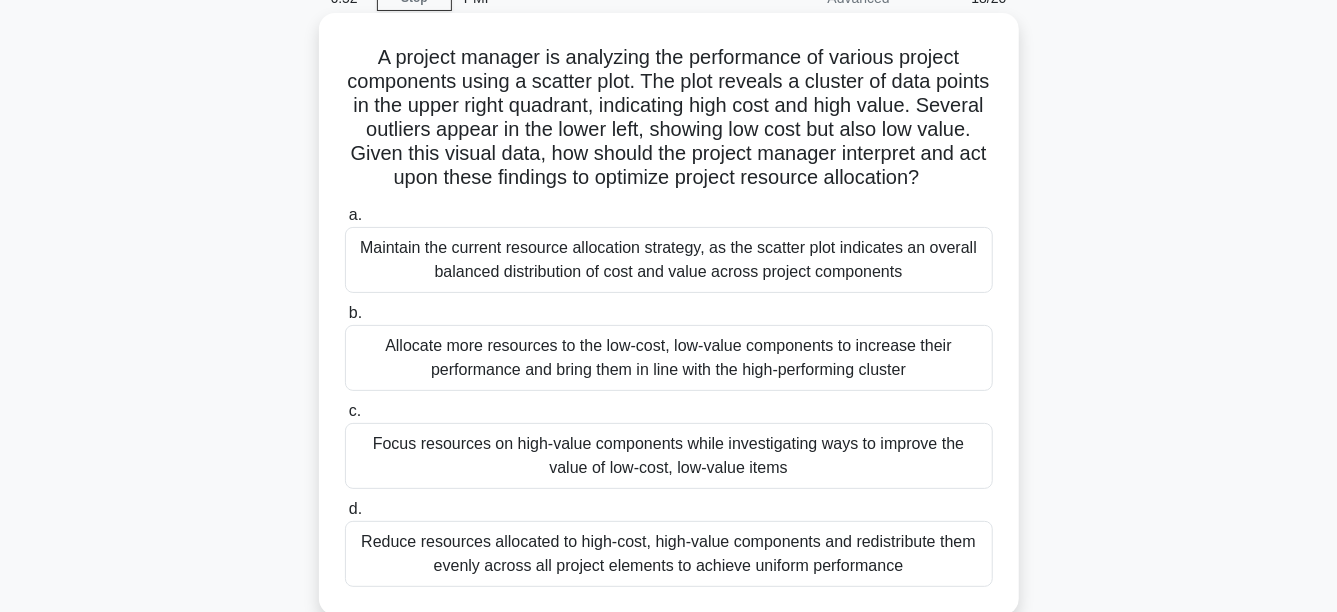 click on "Focus resources on high-value components while investigating ways to improve the value of low-cost, low-value items" at bounding box center [669, 456] 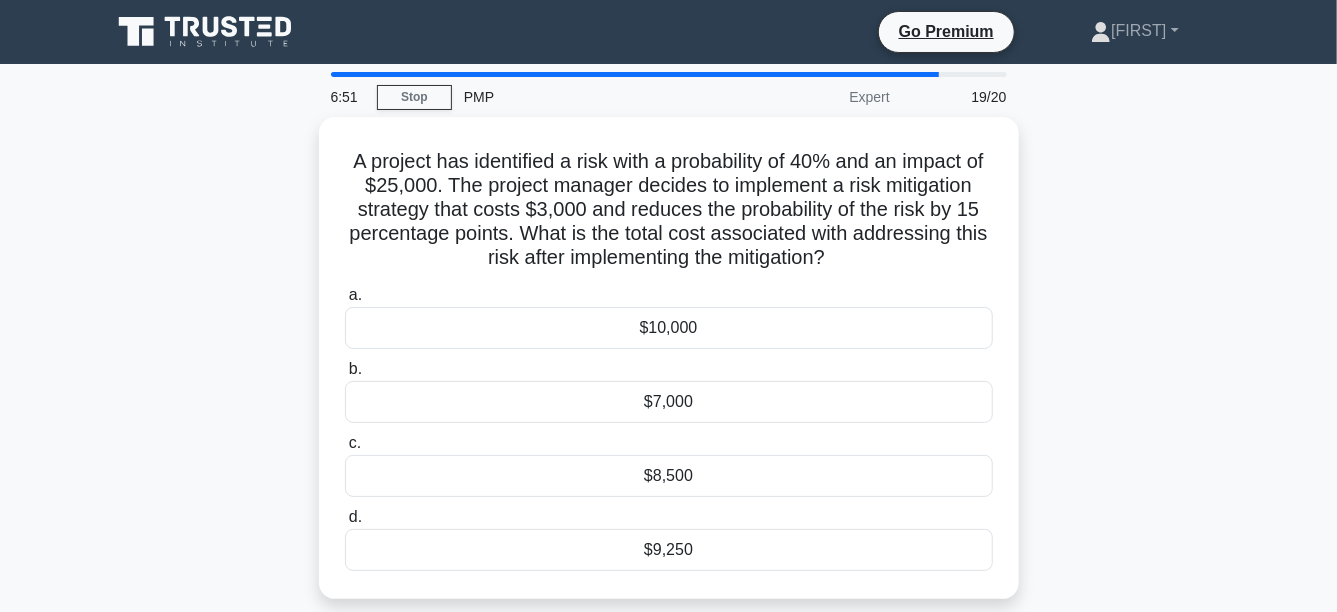 scroll, scrollTop: 0, scrollLeft: 0, axis: both 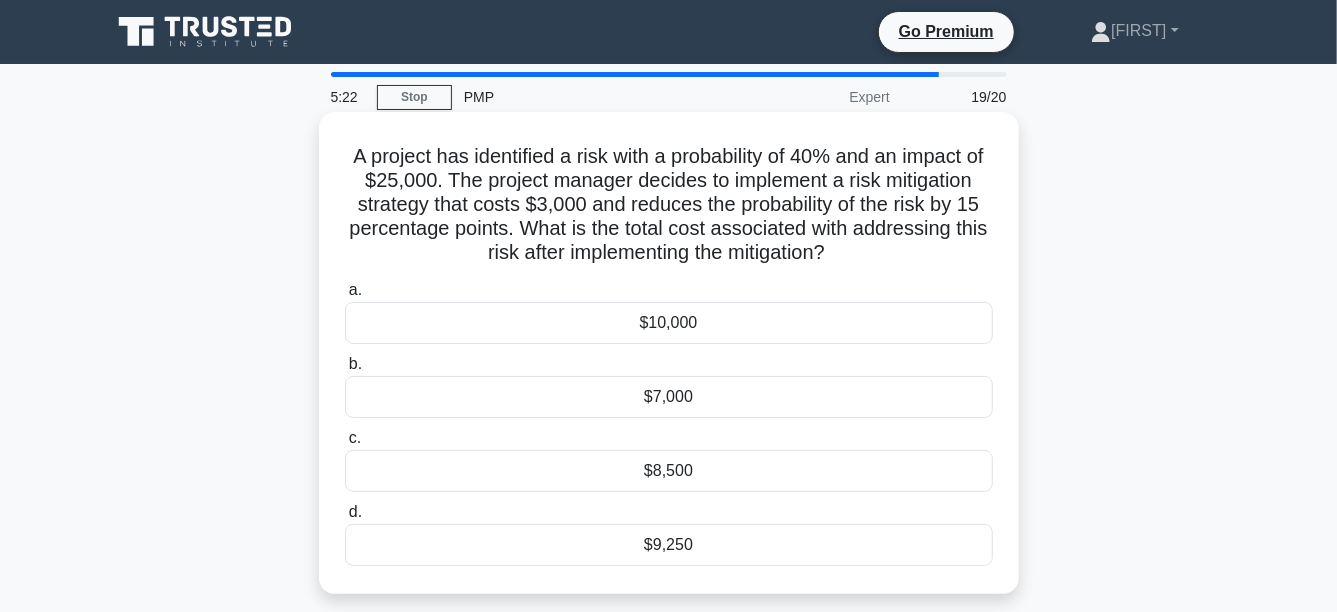 click on "$8,500" at bounding box center [669, 471] 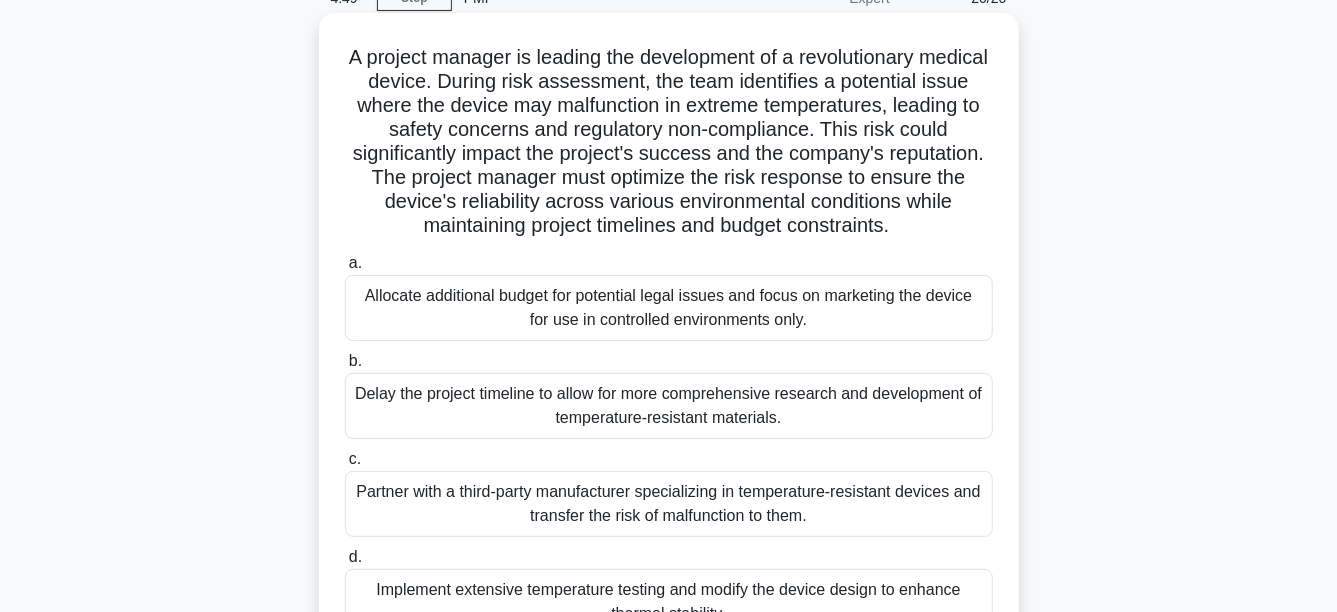 scroll, scrollTop: 200, scrollLeft: 0, axis: vertical 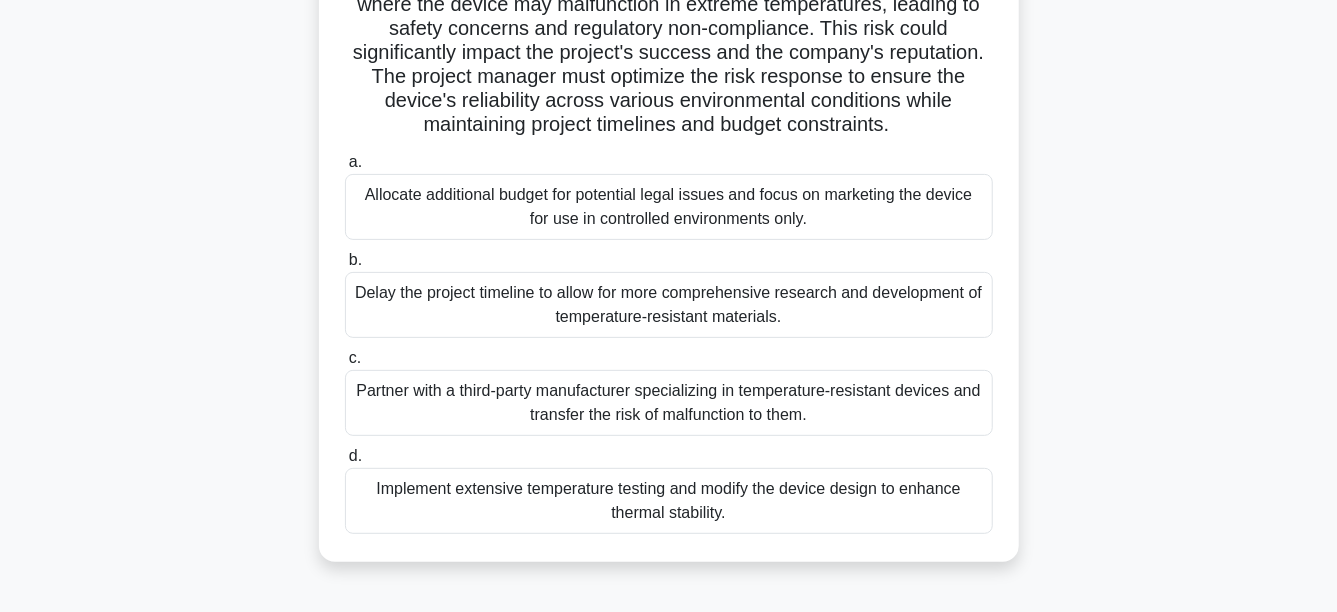 click on "Partner with a third-party manufacturer specializing in temperature-resistant devices and transfer the risk of malfunction to them." at bounding box center (669, 403) 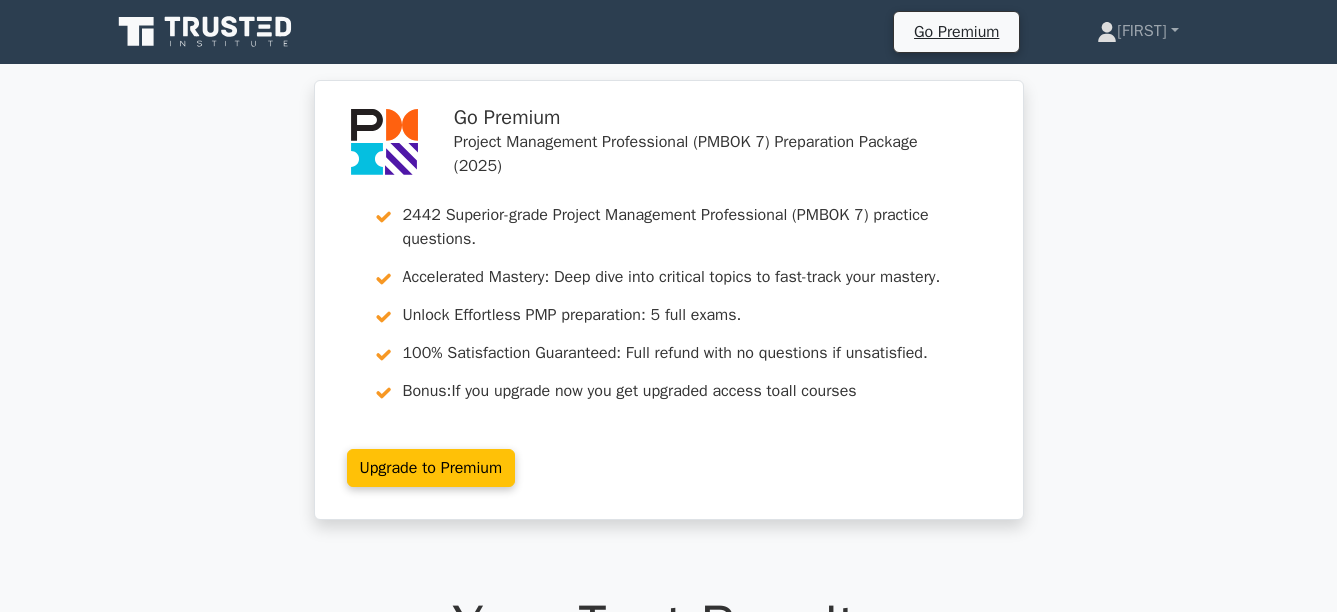 scroll, scrollTop: 0, scrollLeft: 0, axis: both 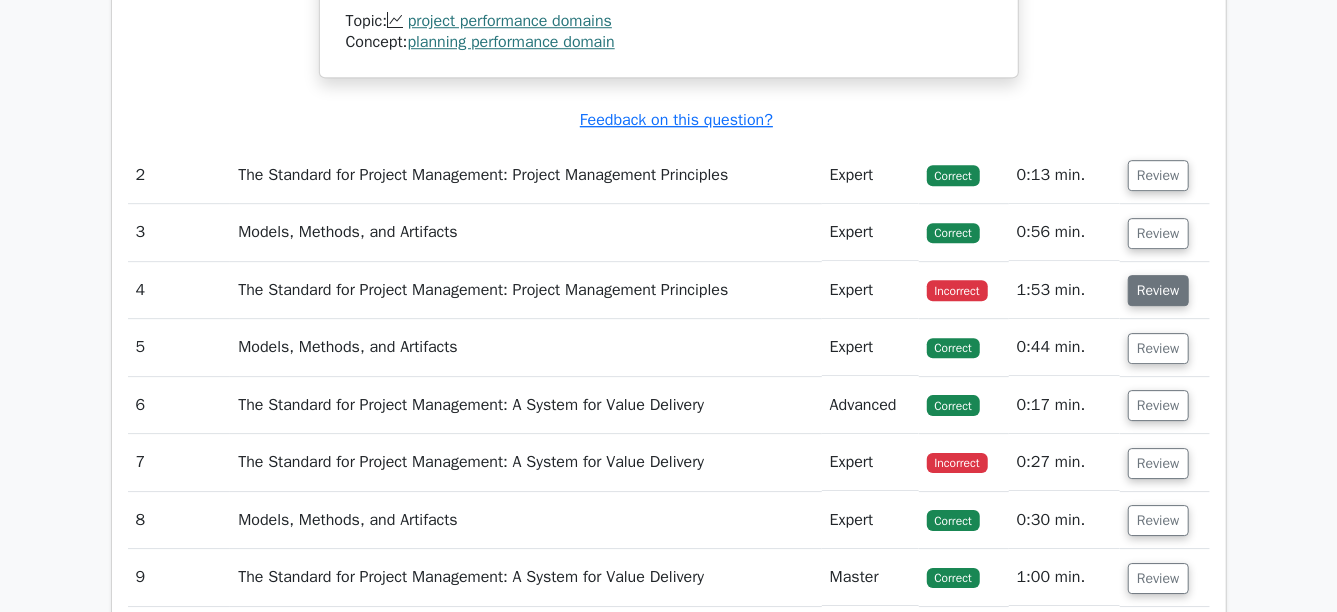 click on "Review" at bounding box center (1158, 290) 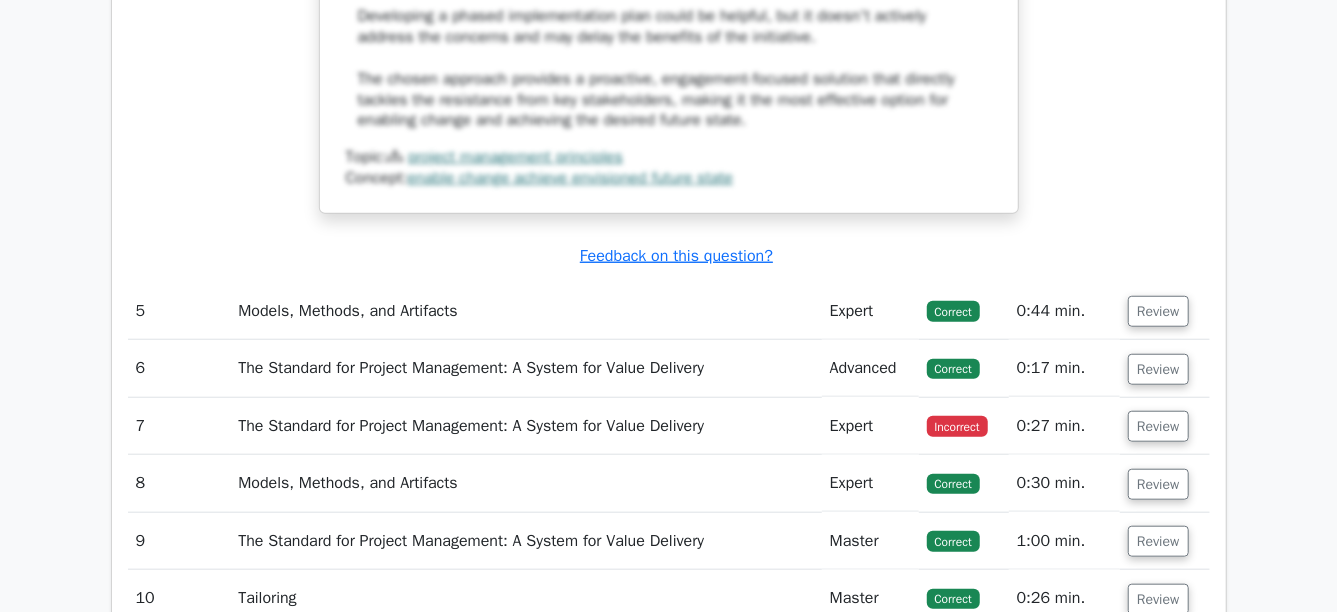 scroll, scrollTop: 4700, scrollLeft: 0, axis: vertical 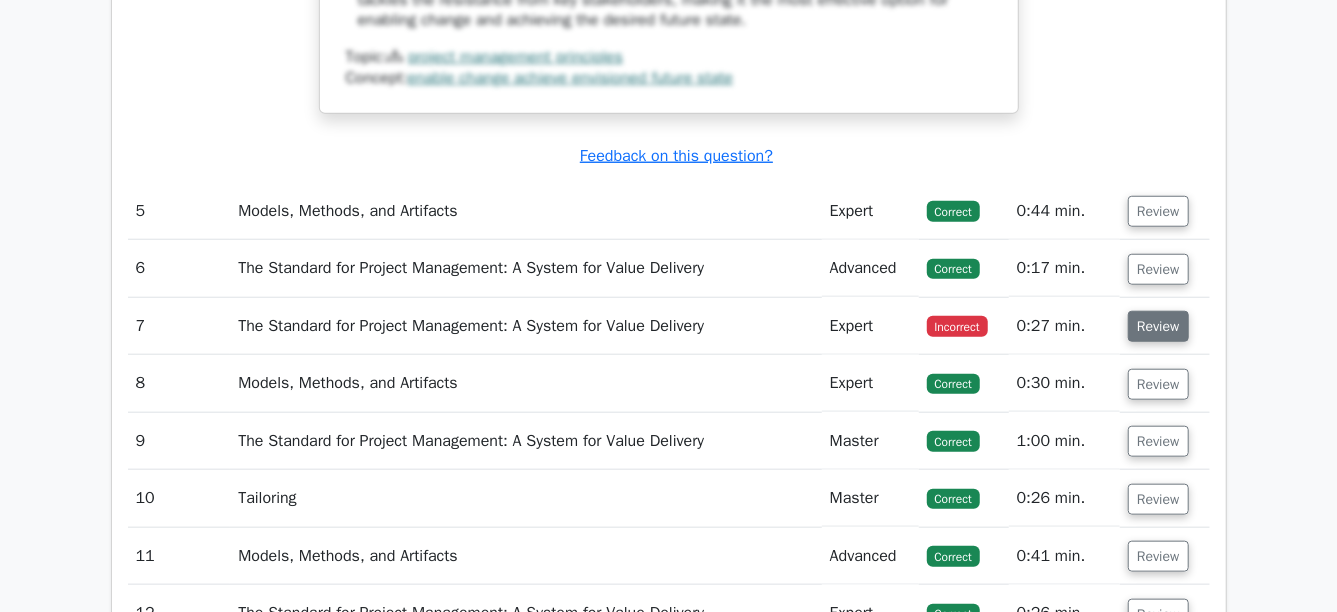 click on "Review" at bounding box center (1158, 326) 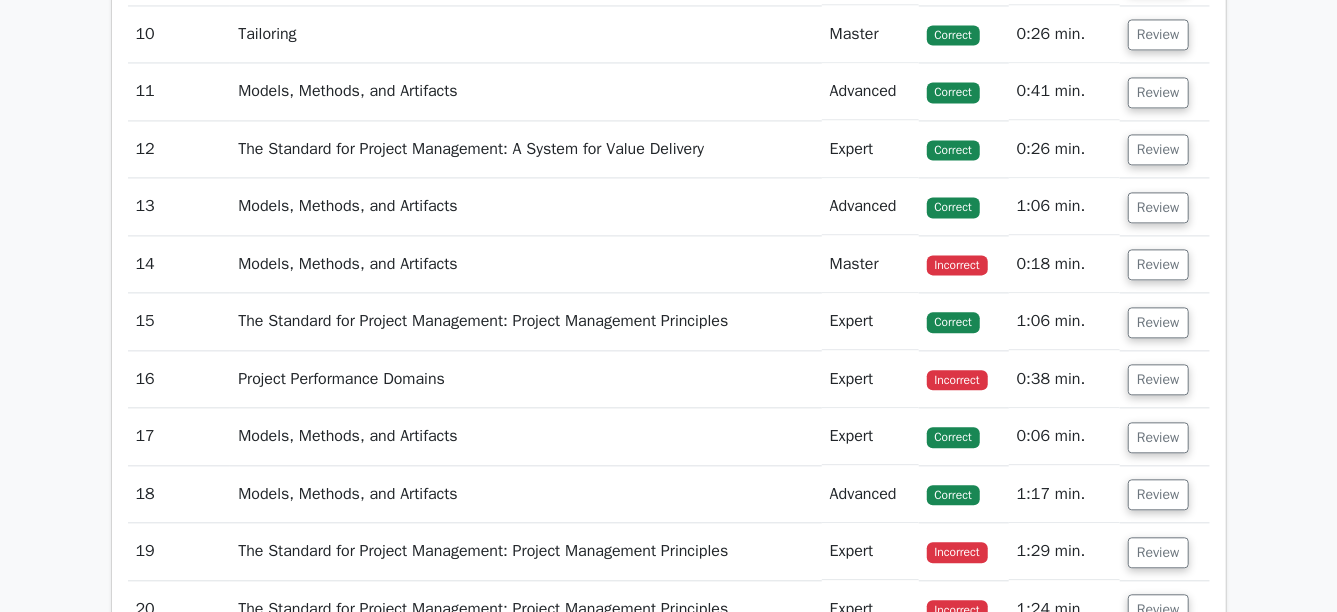 scroll, scrollTop: 6000, scrollLeft: 0, axis: vertical 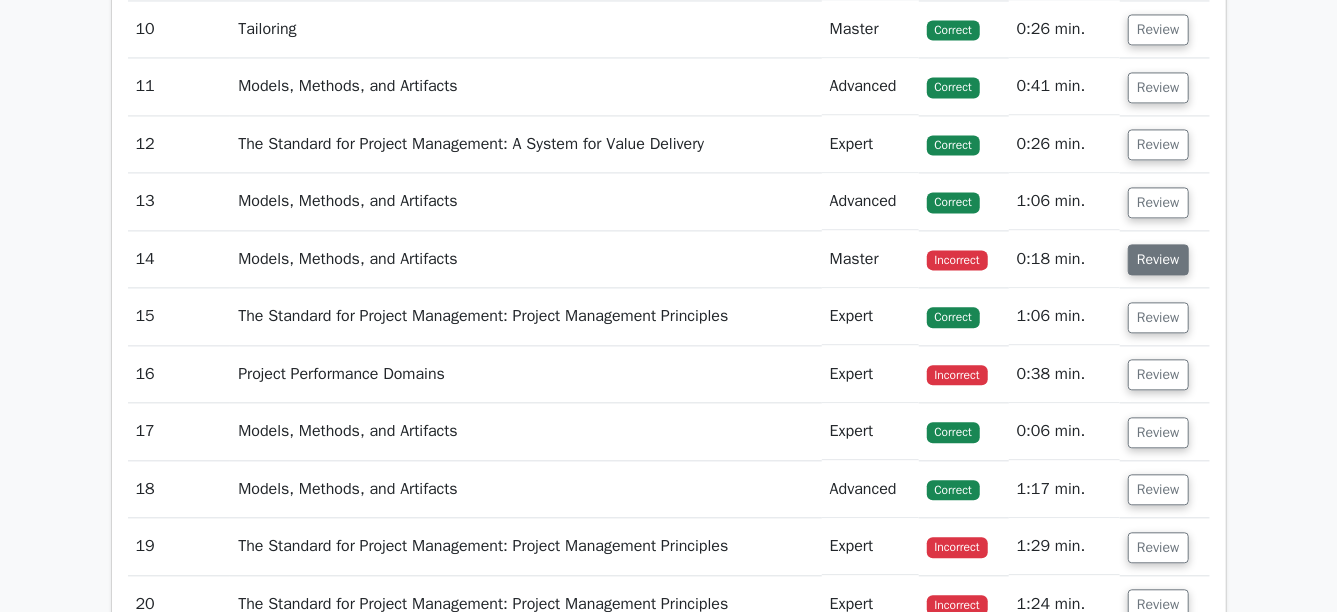 click on "Review" at bounding box center [1158, 259] 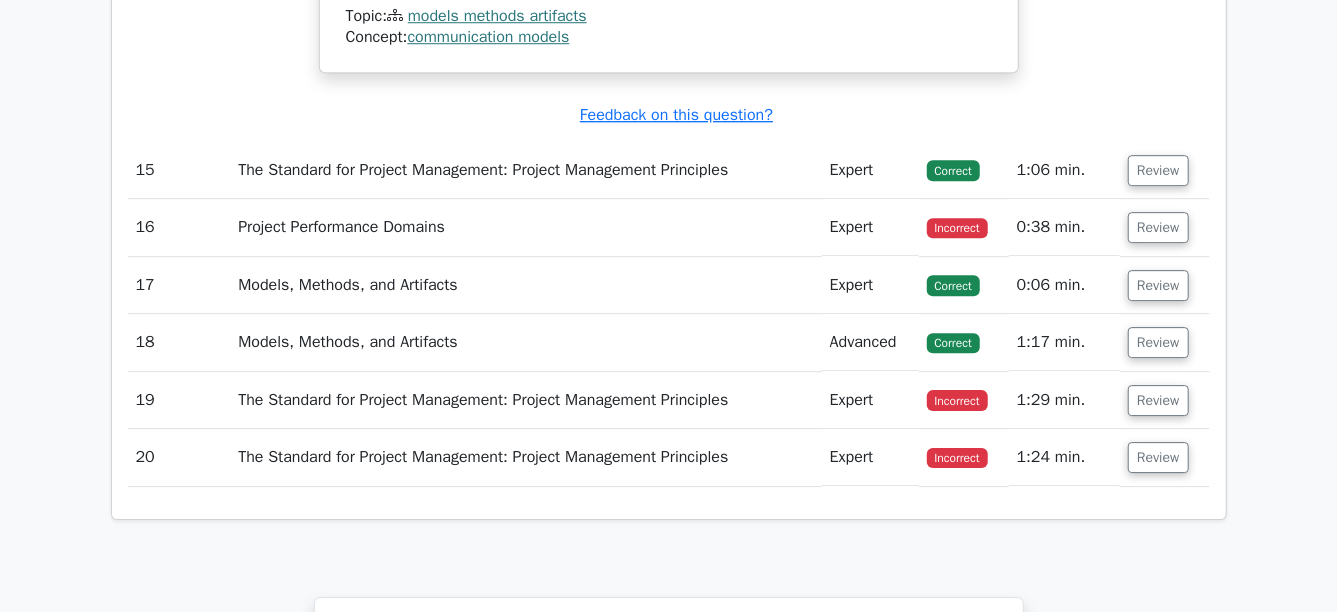 scroll, scrollTop: 6899, scrollLeft: 0, axis: vertical 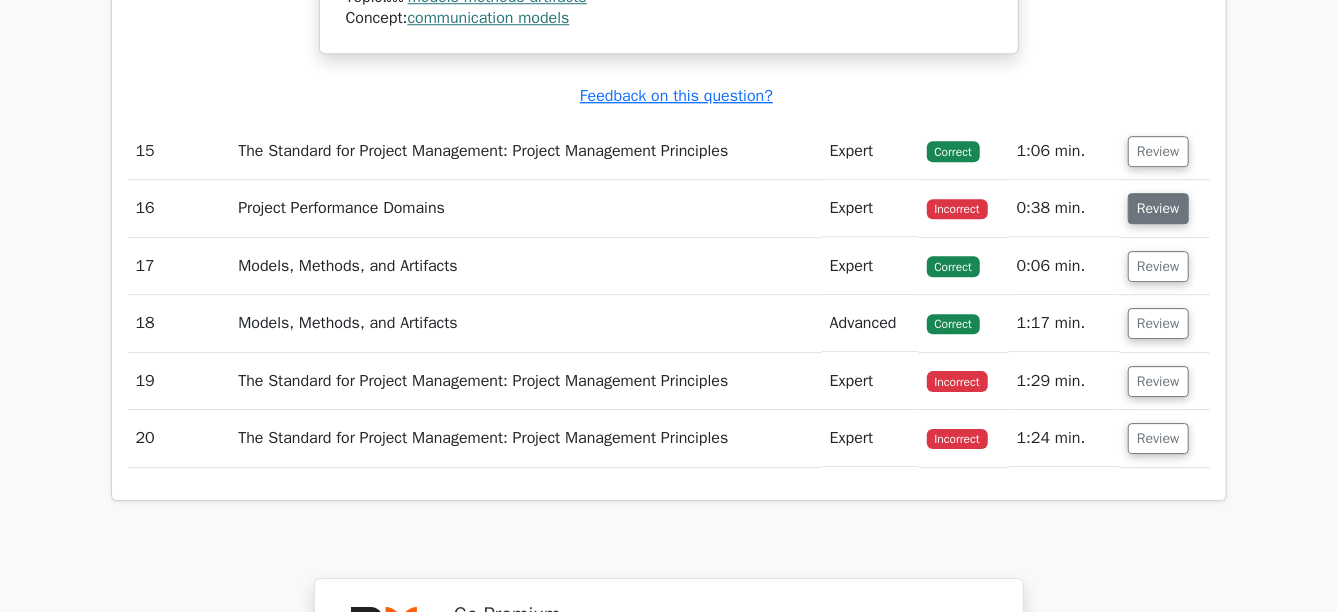 click on "Review" at bounding box center [1158, 208] 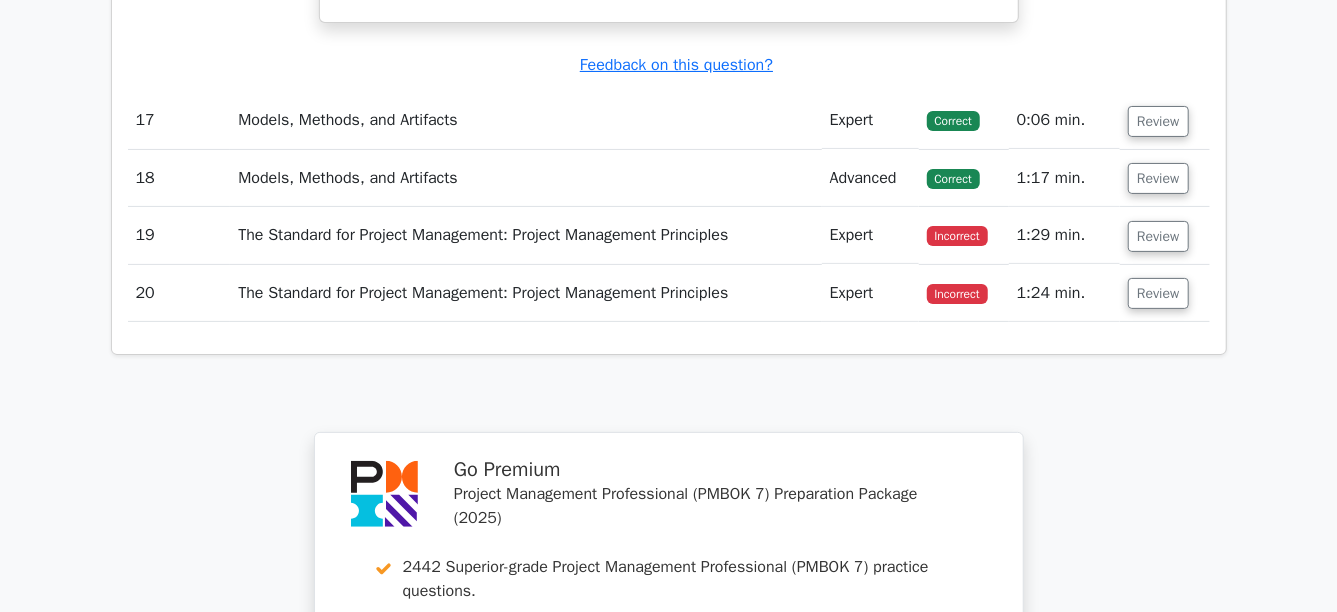 scroll, scrollTop: 7900, scrollLeft: 0, axis: vertical 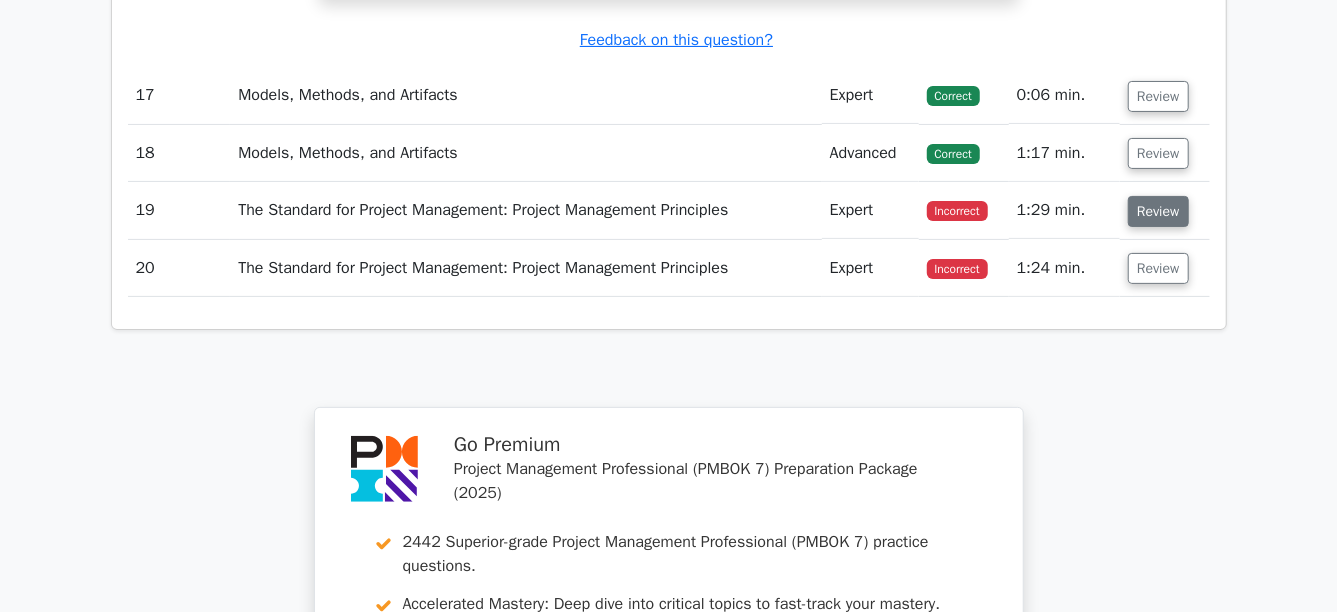click on "Review" at bounding box center (1158, 211) 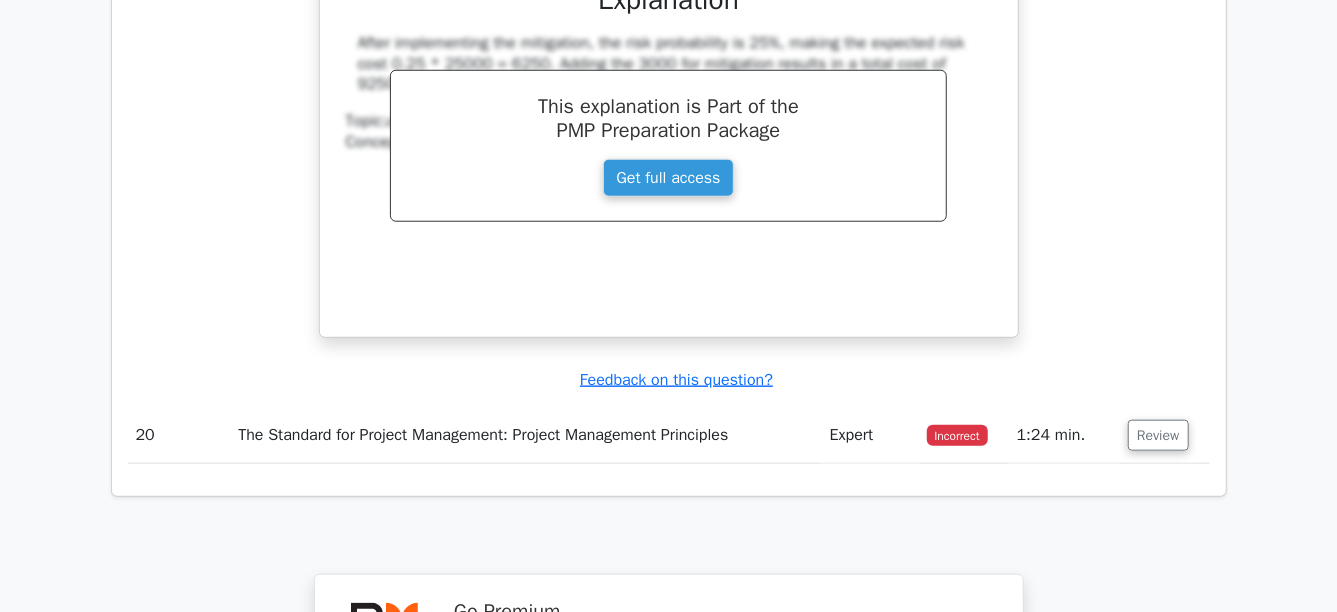 scroll, scrollTop: 8800, scrollLeft: 0, axis: vertical 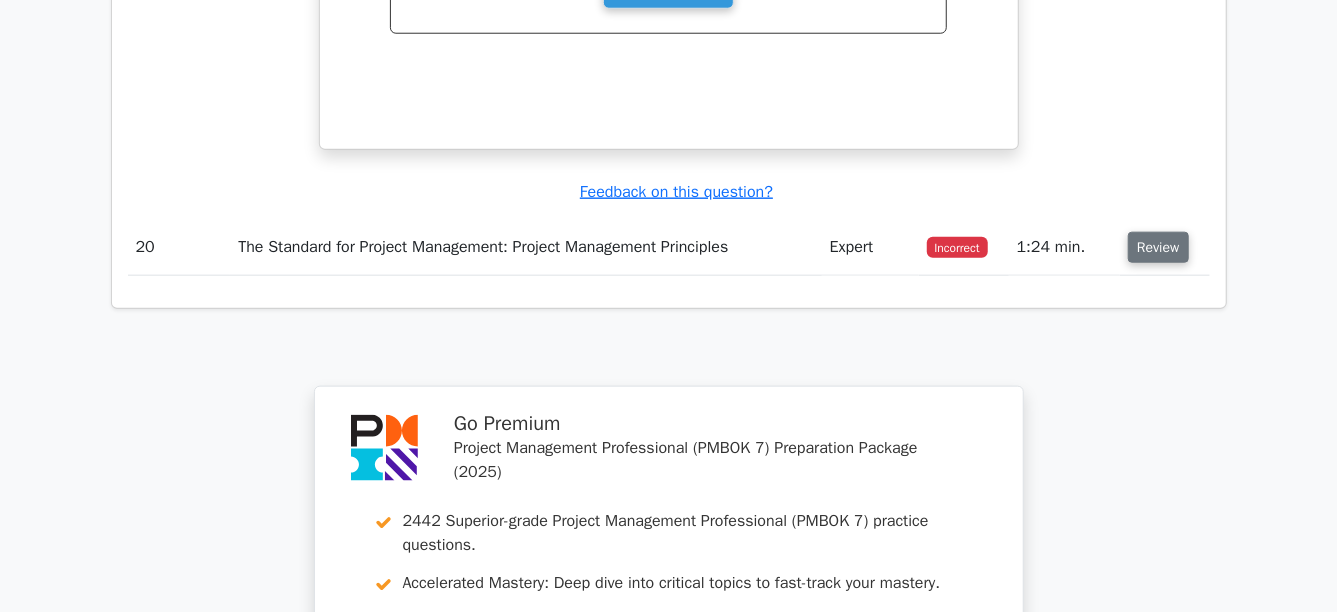 click on "Review" at bounding box center (1158, 247) 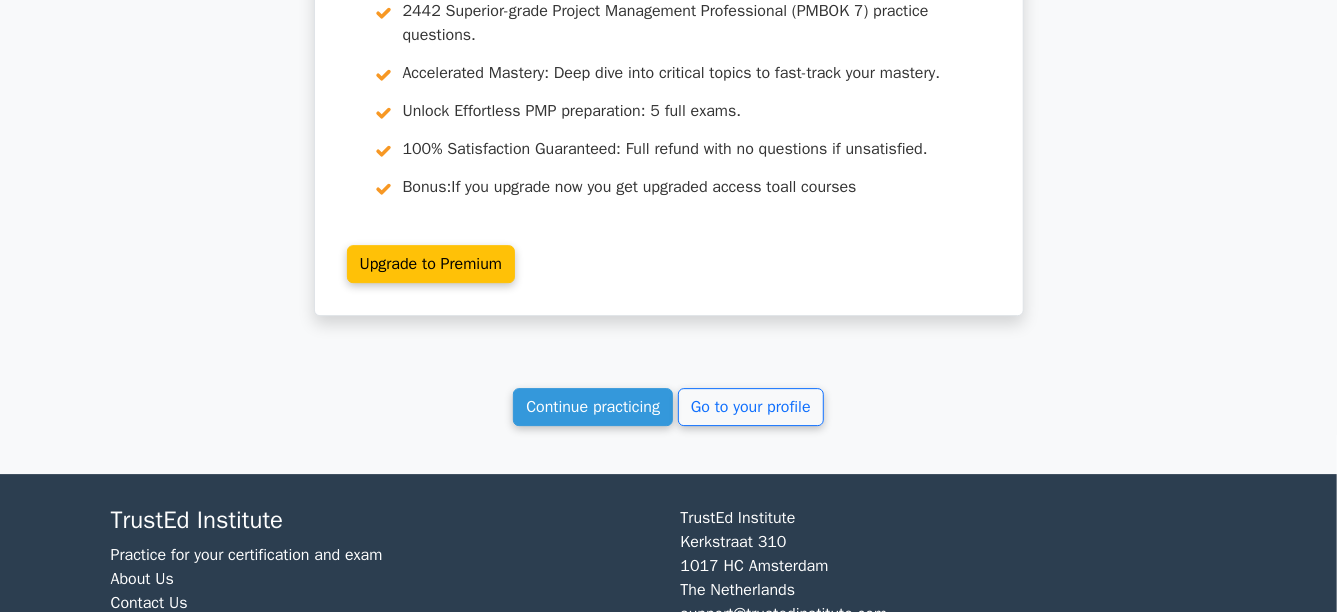 scroll, scrollTop: 10800, scrollLeft: 0, axis: vertical 